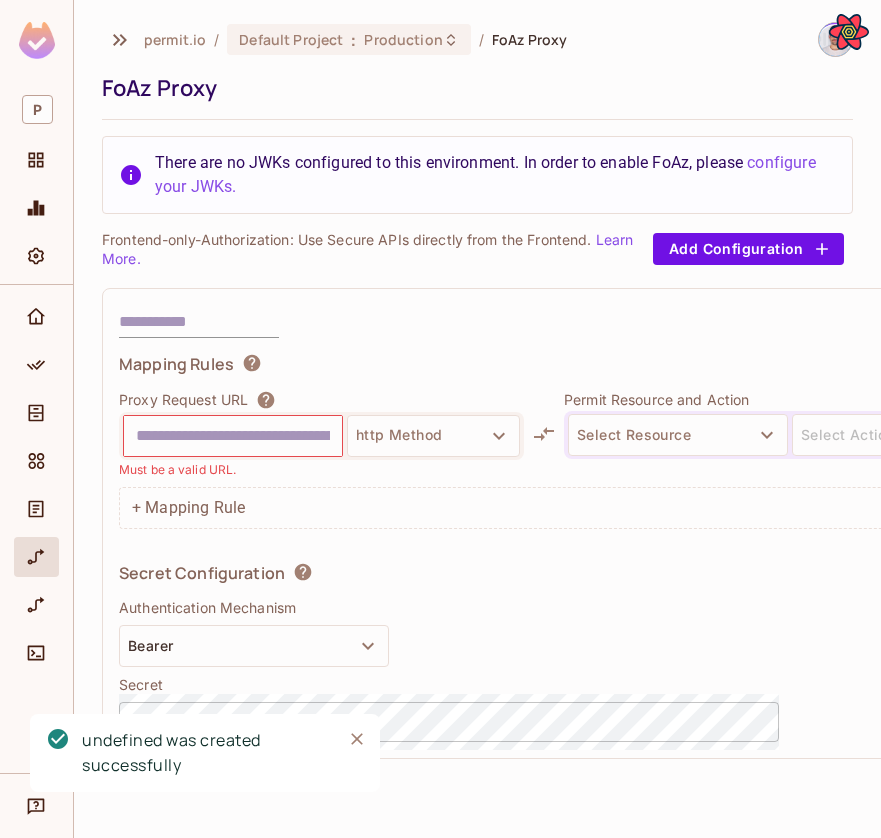scroll, scrollTop: 0, scrollLeft: 0, axis: both 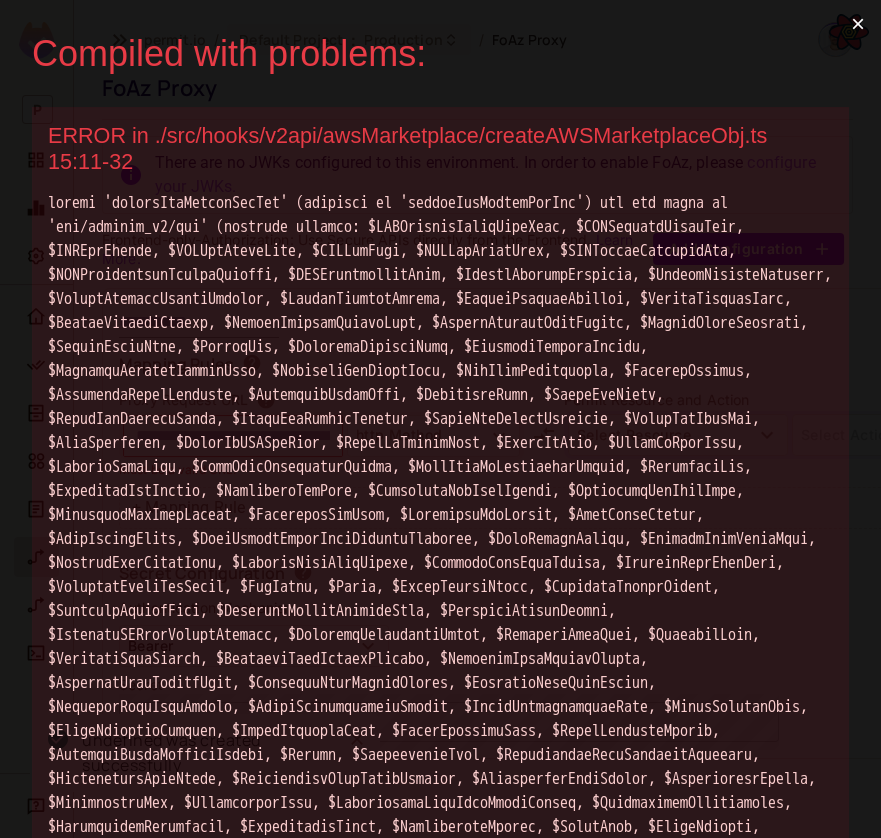 click on "×" at bounding box center (858, 24) 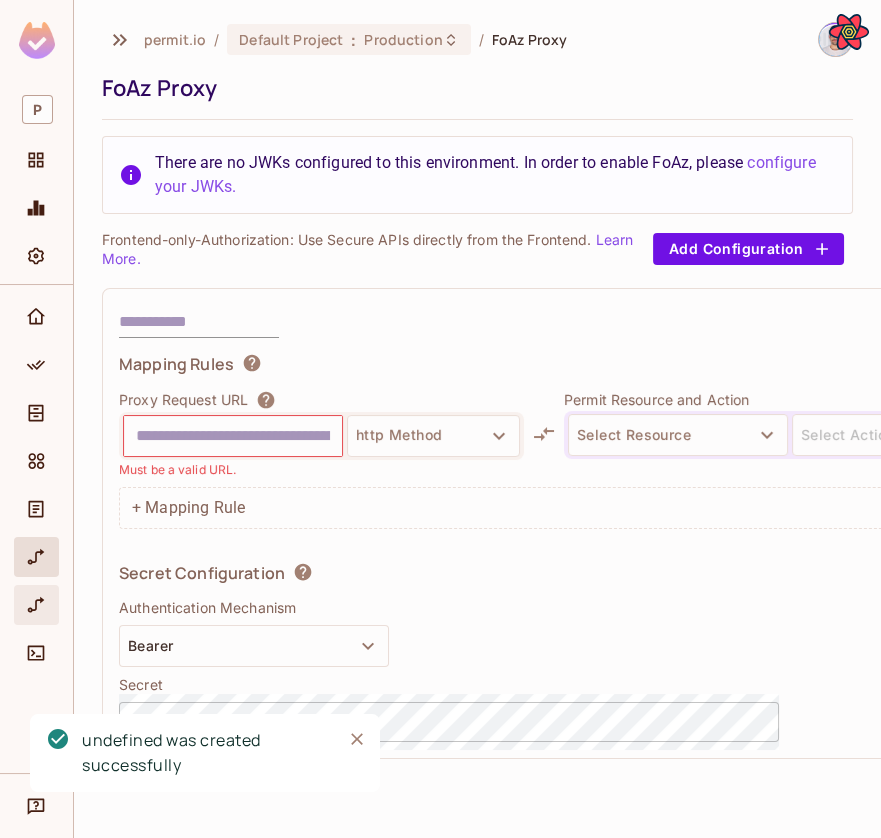 click 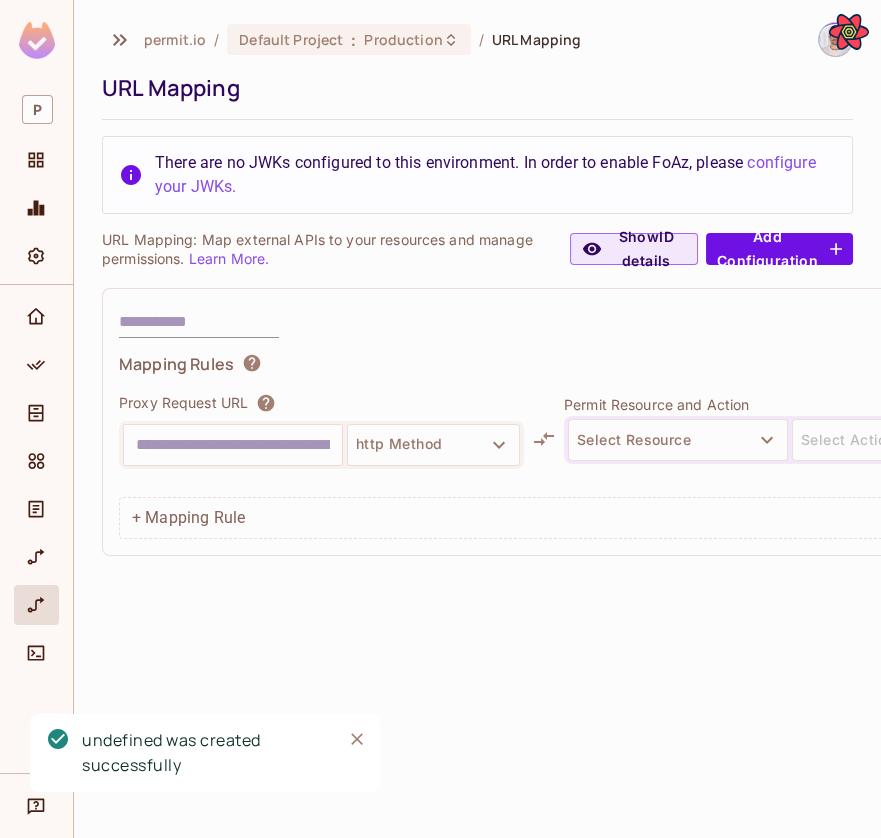 click at bounding box center (233, 445) 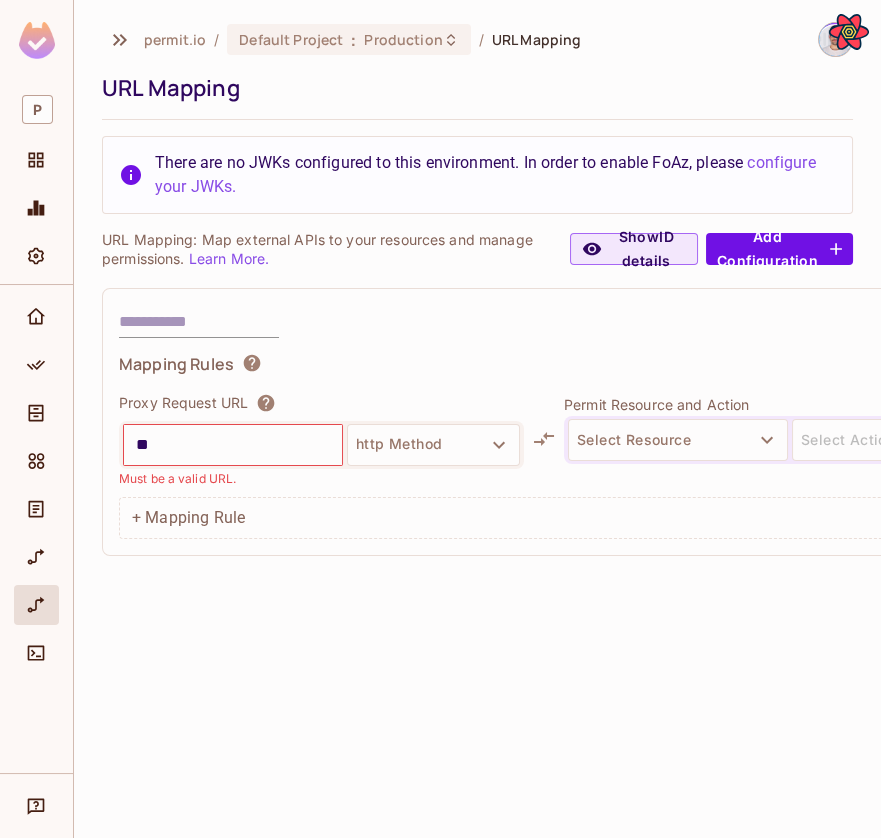 type on "*" 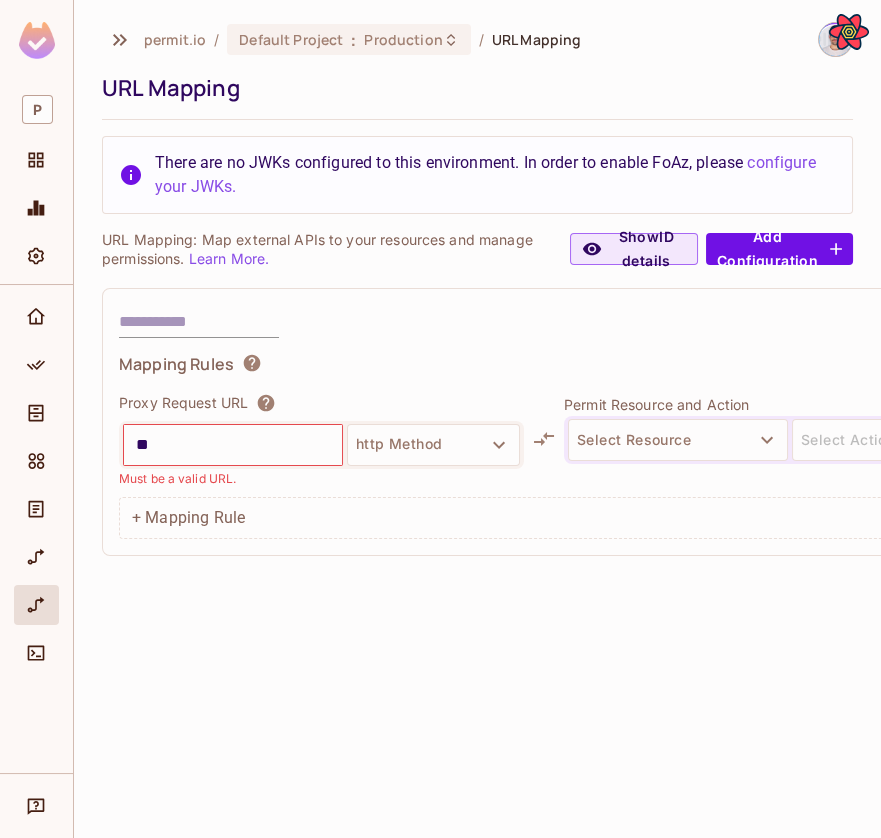 type on "*" 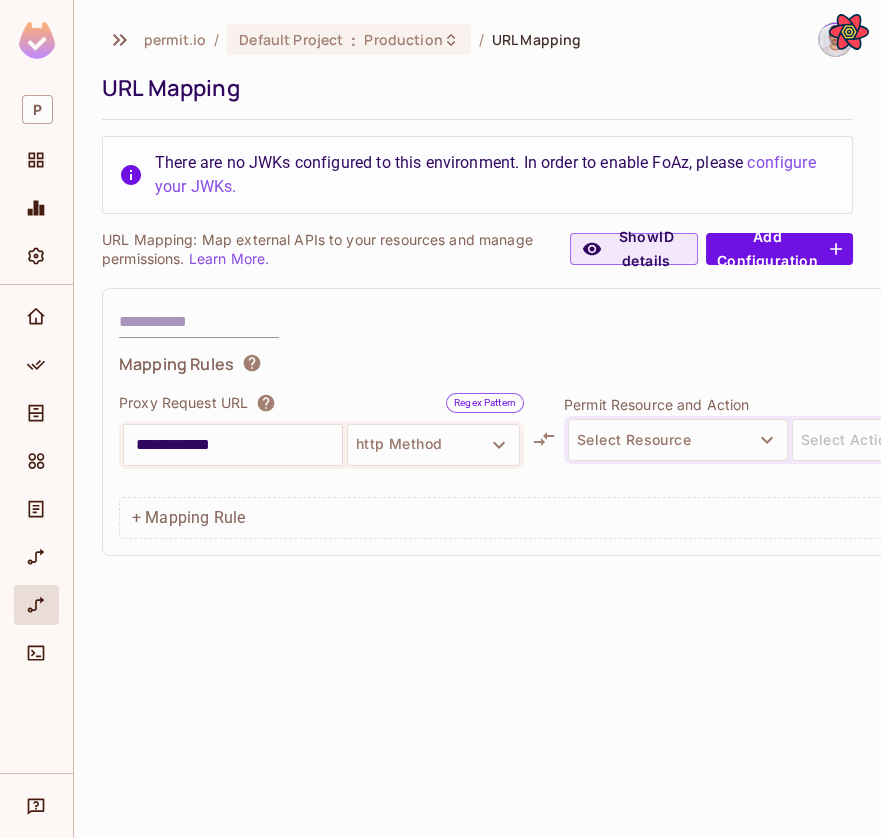 click on "Regex Pattern" at bounding box center (485, 402) 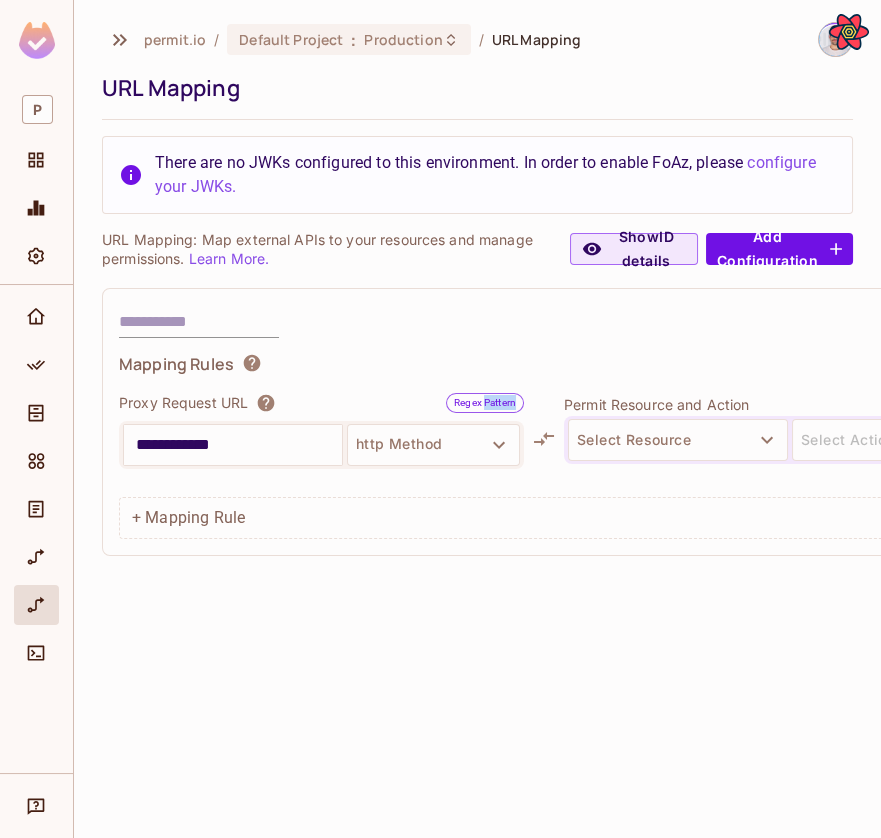 click on "Regex Pattern" at bounding box center [485, 402] 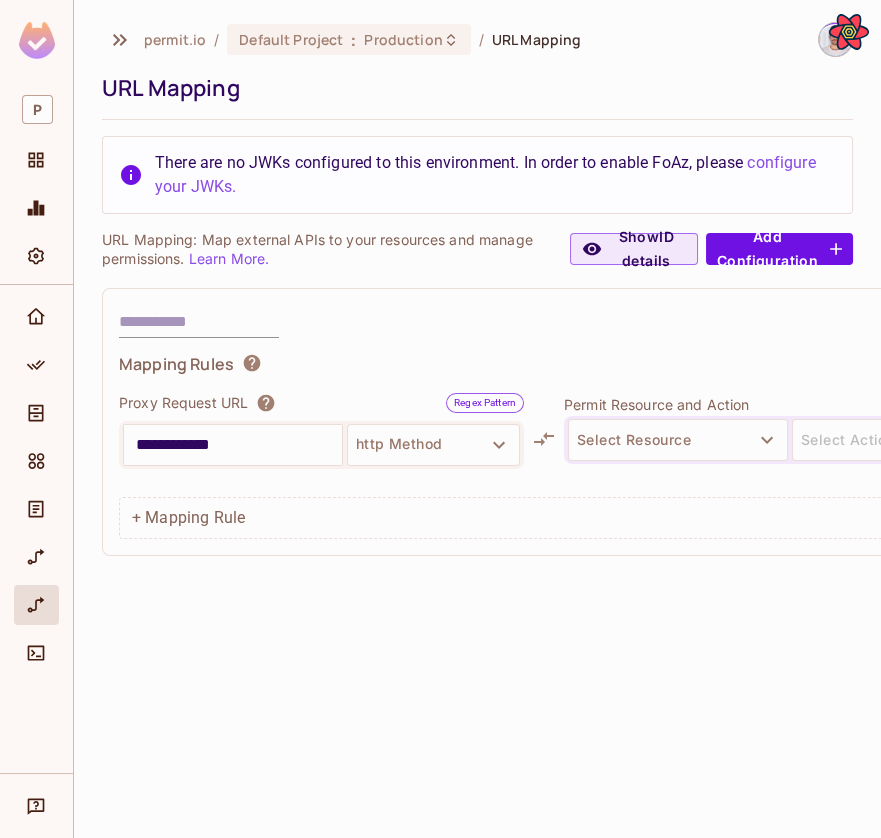 click on "Regex Pattern" at bounding box center (485, 402) 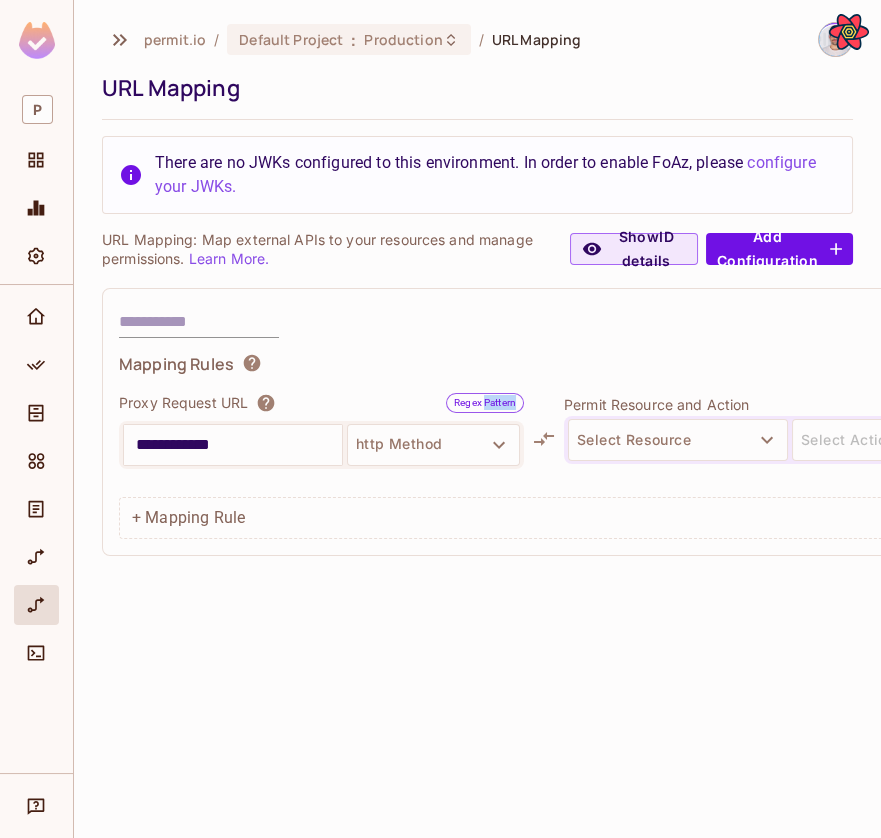 click on "Regex Pattern" at bounding box center (485, 402) 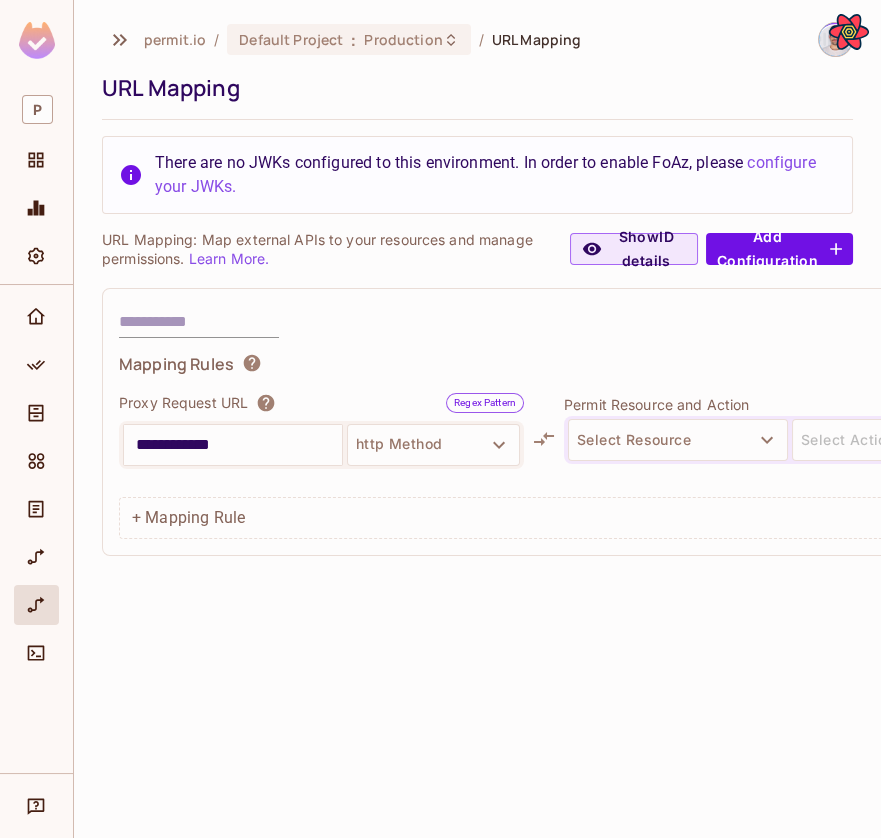 click on "**********" at bounding box center (233, 445) 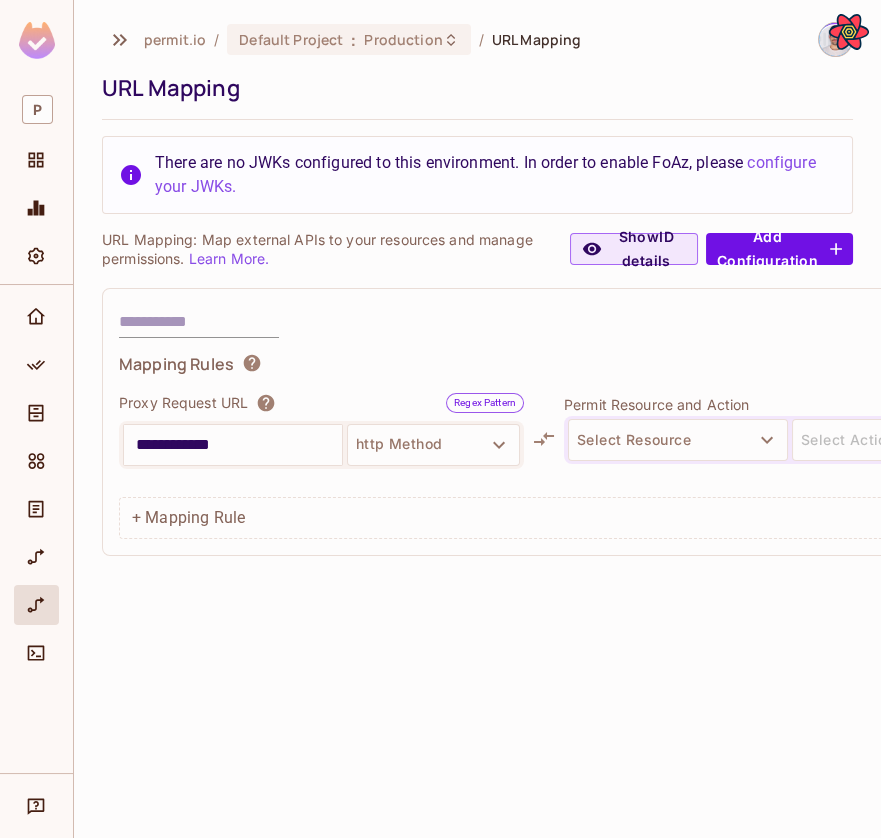 click on "Regex Pattern" at bounding box center [485, 402] 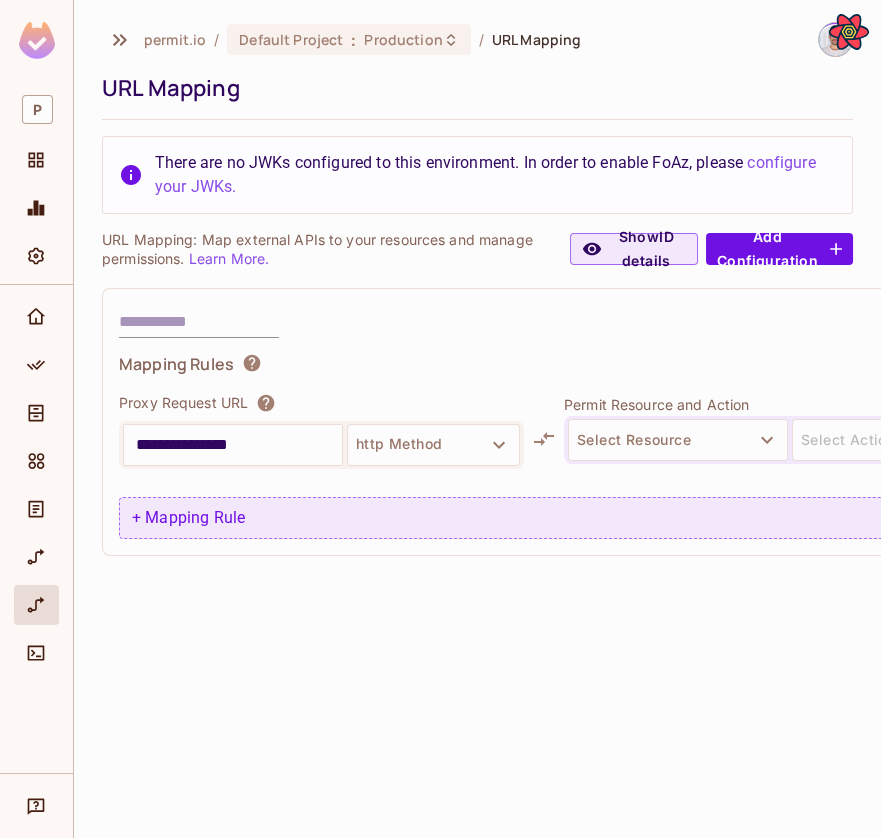 type on "**********" 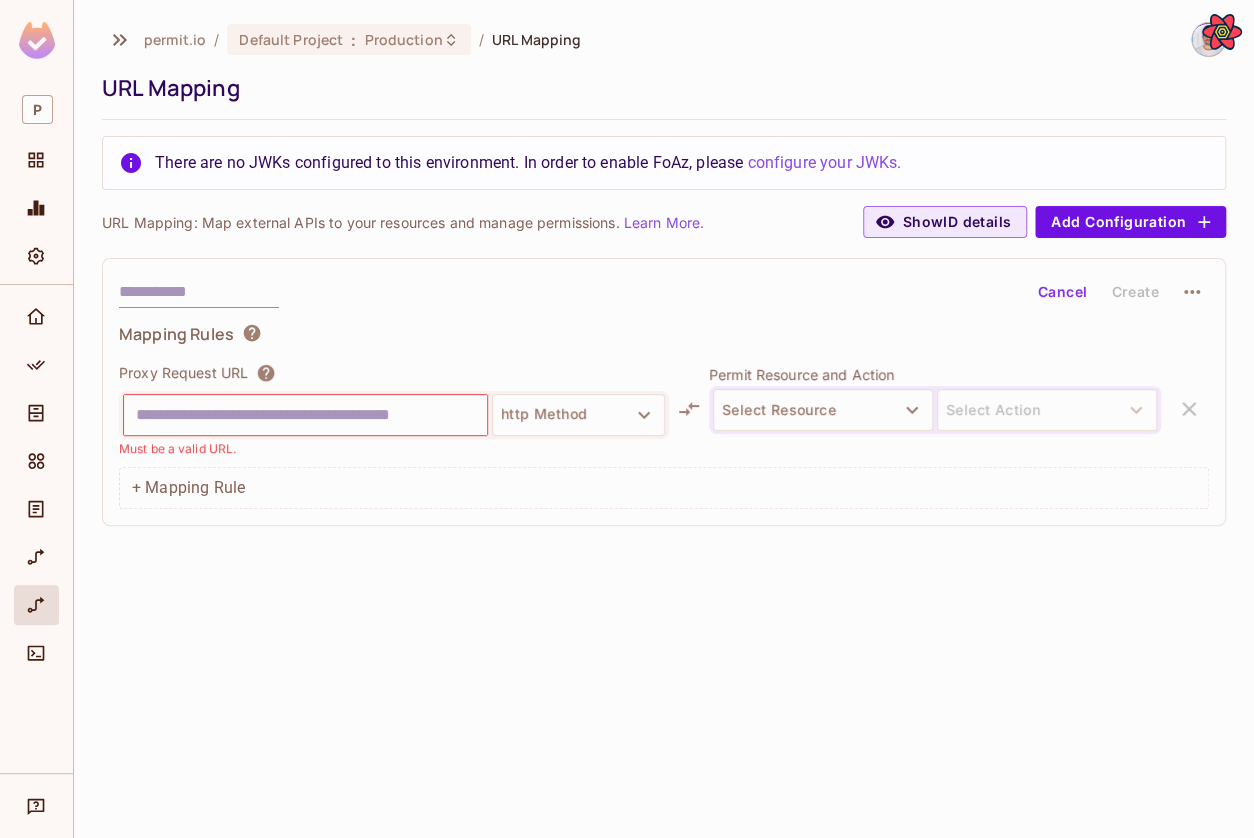 click at bounding box center (305, 415) 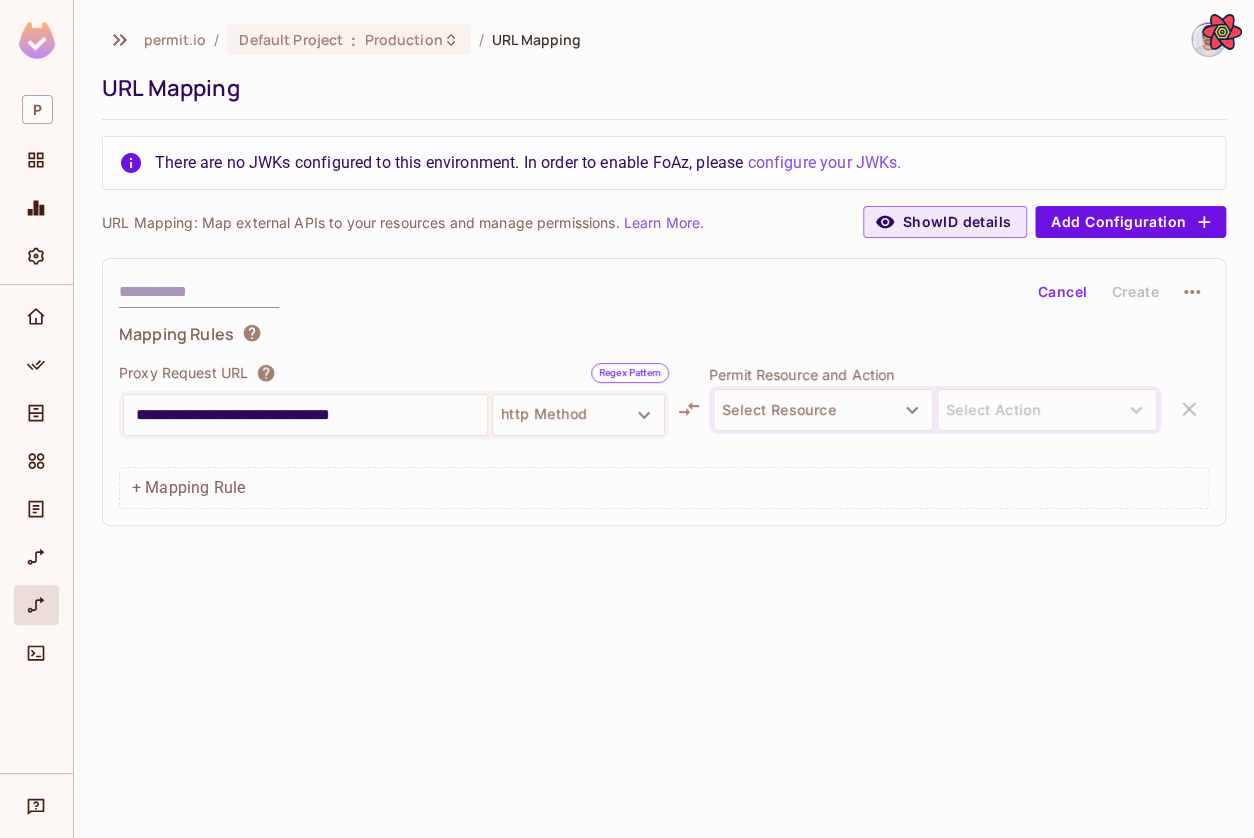 type on "**********" 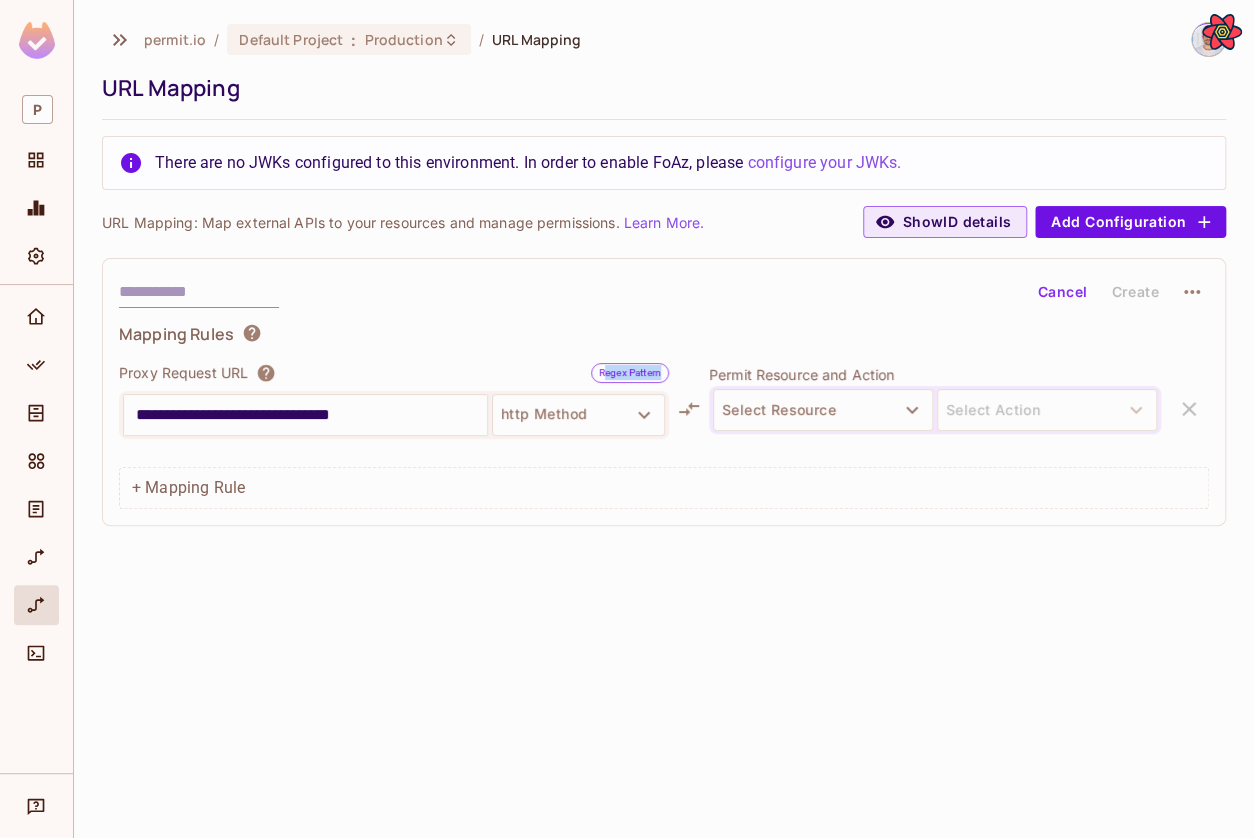 click on "Regex Pattern" at bounding box center [630, 372] 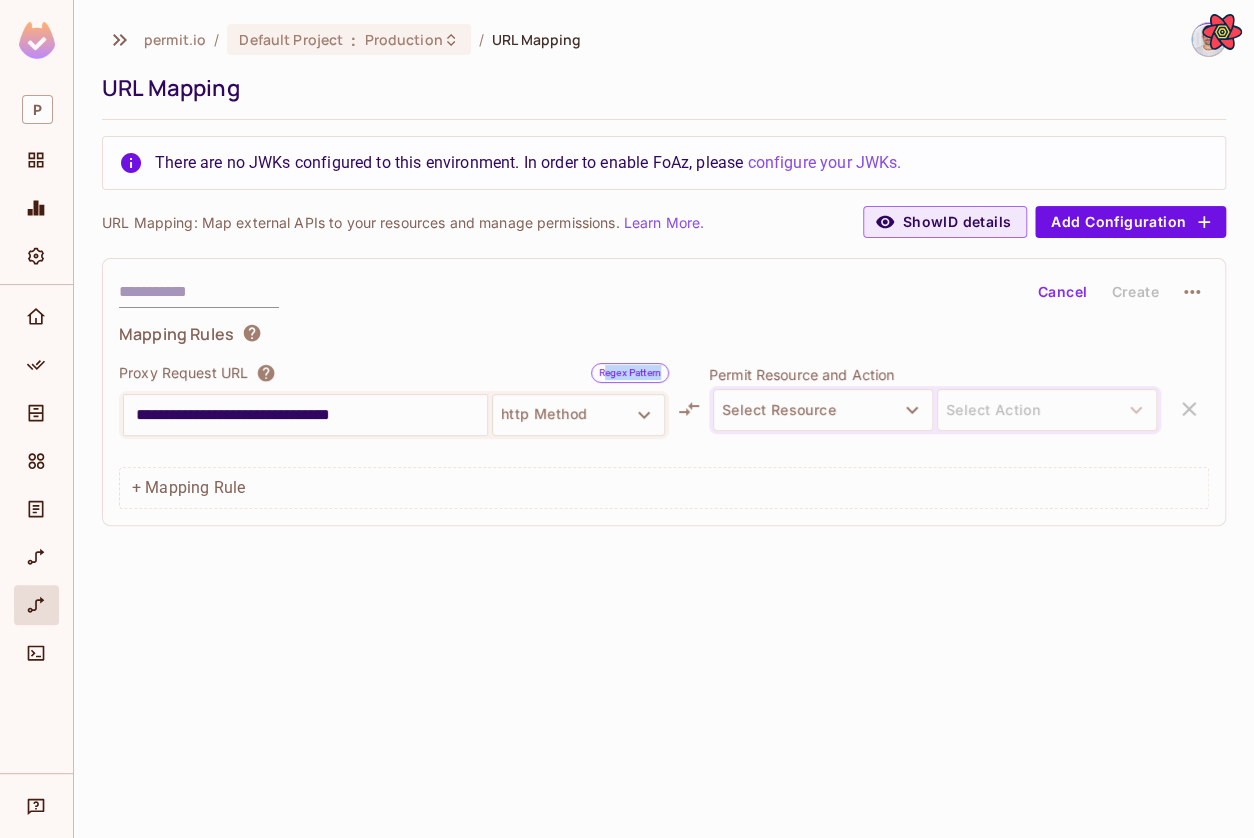 click on "Regex Pattern" at bounding box center (630, 372) 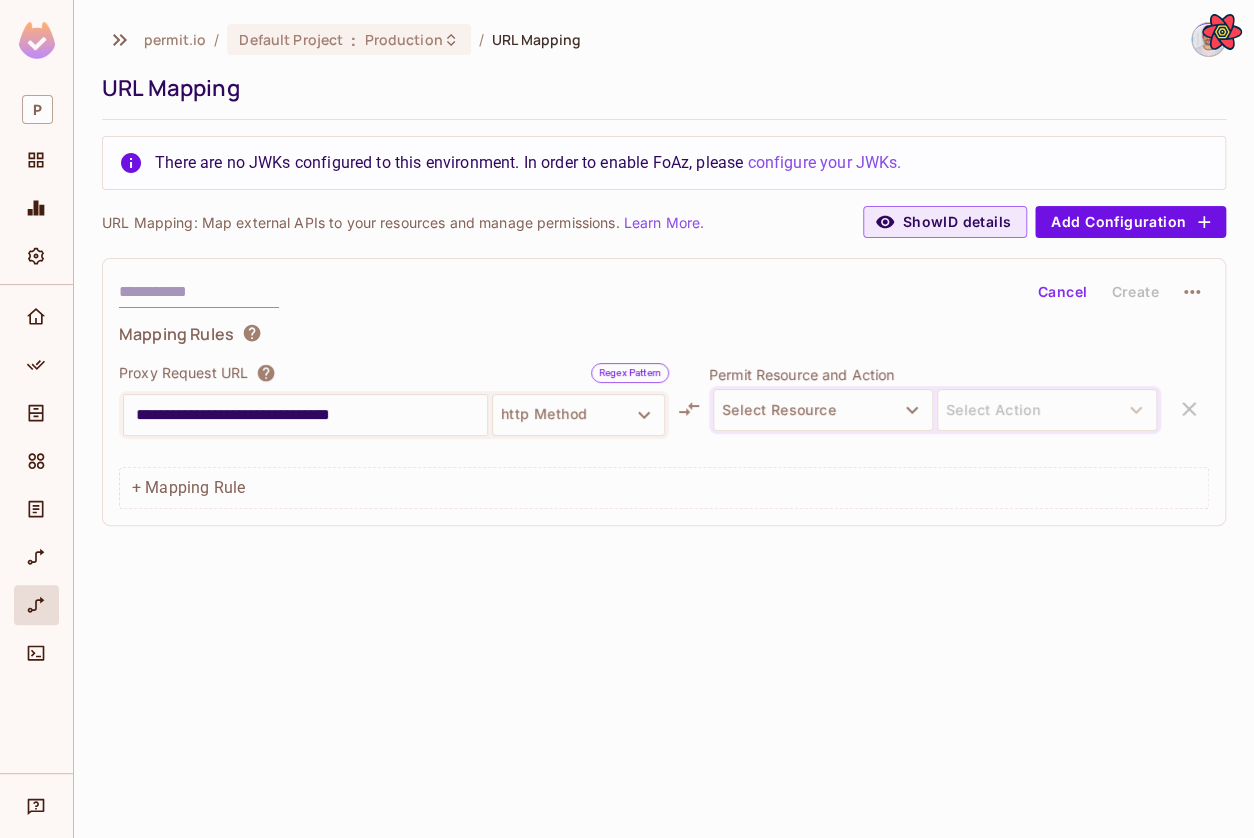 click on "Regex Pattern" at bounding box center [630, 372] 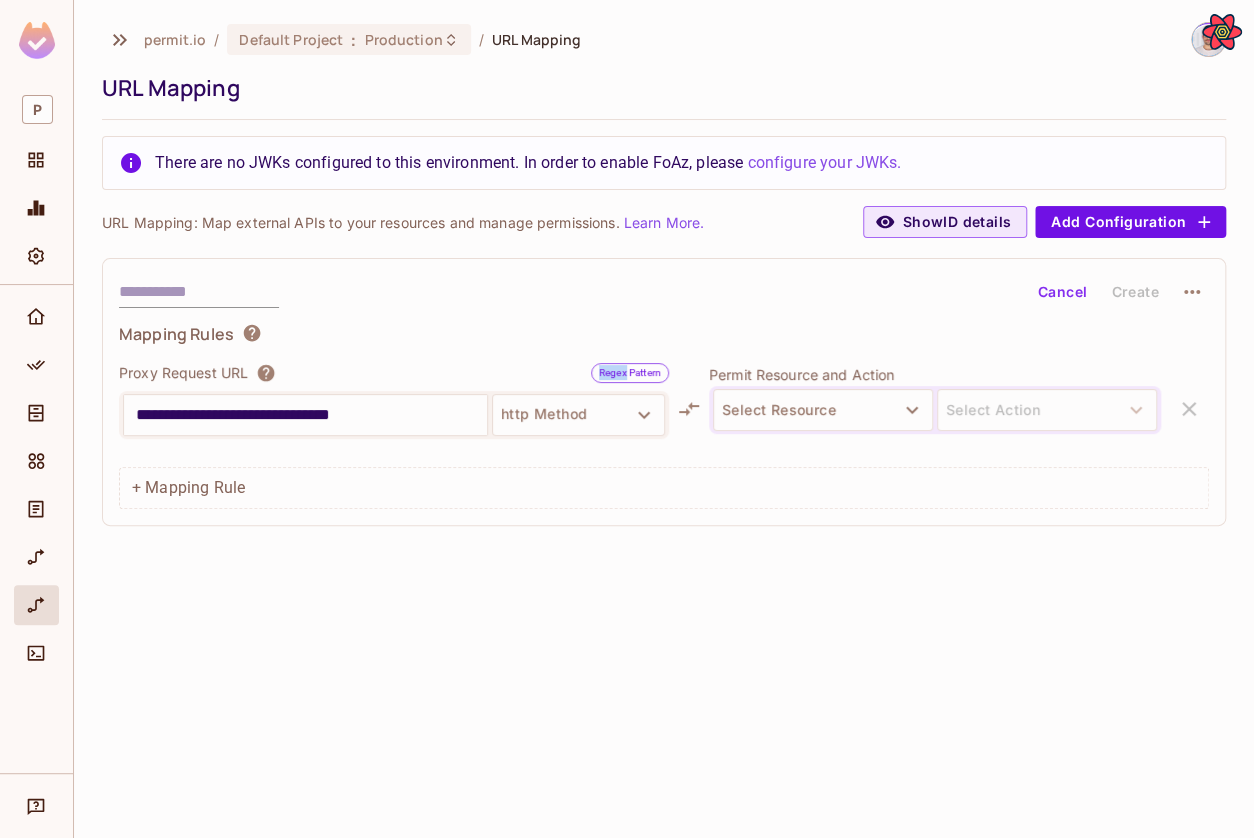 click on "Regex Pattern" at bounding box center (630, 372) 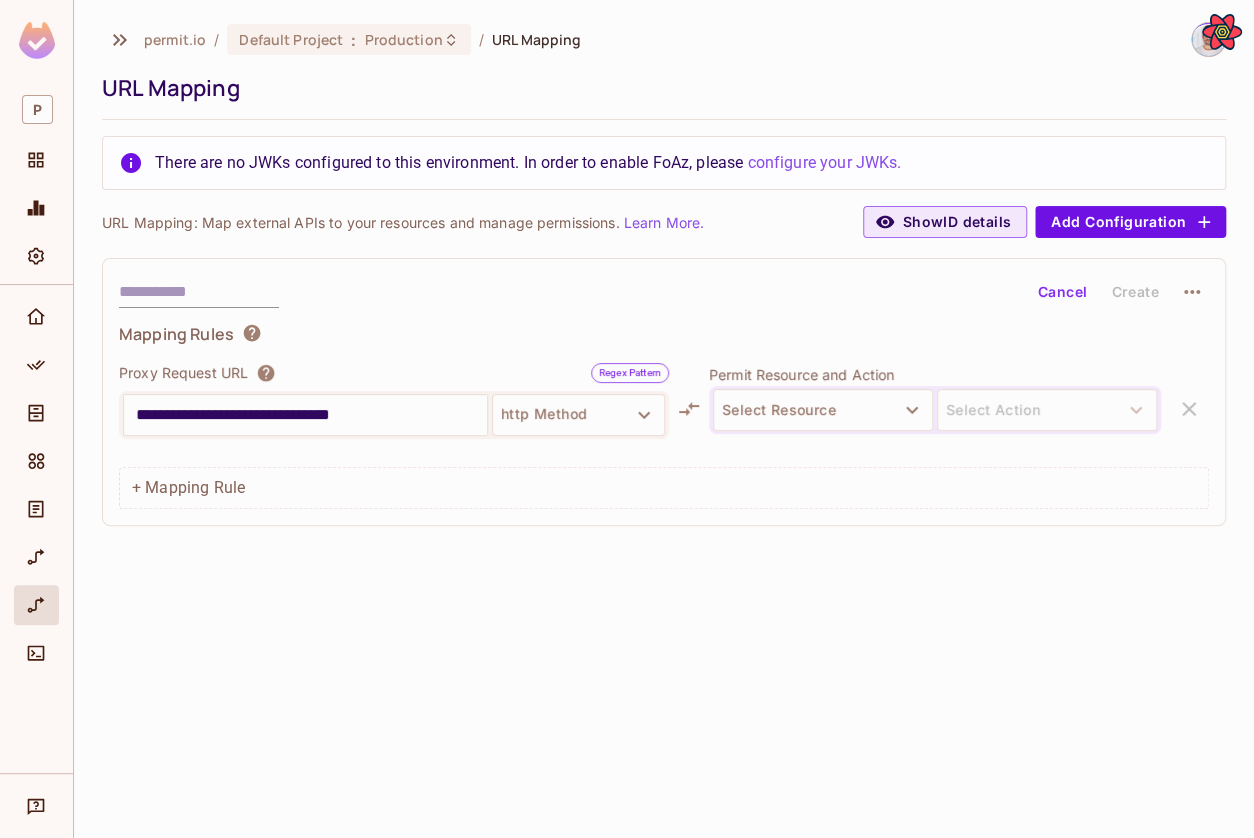click on "Regex Pattern" at bounding box center [630, 372] 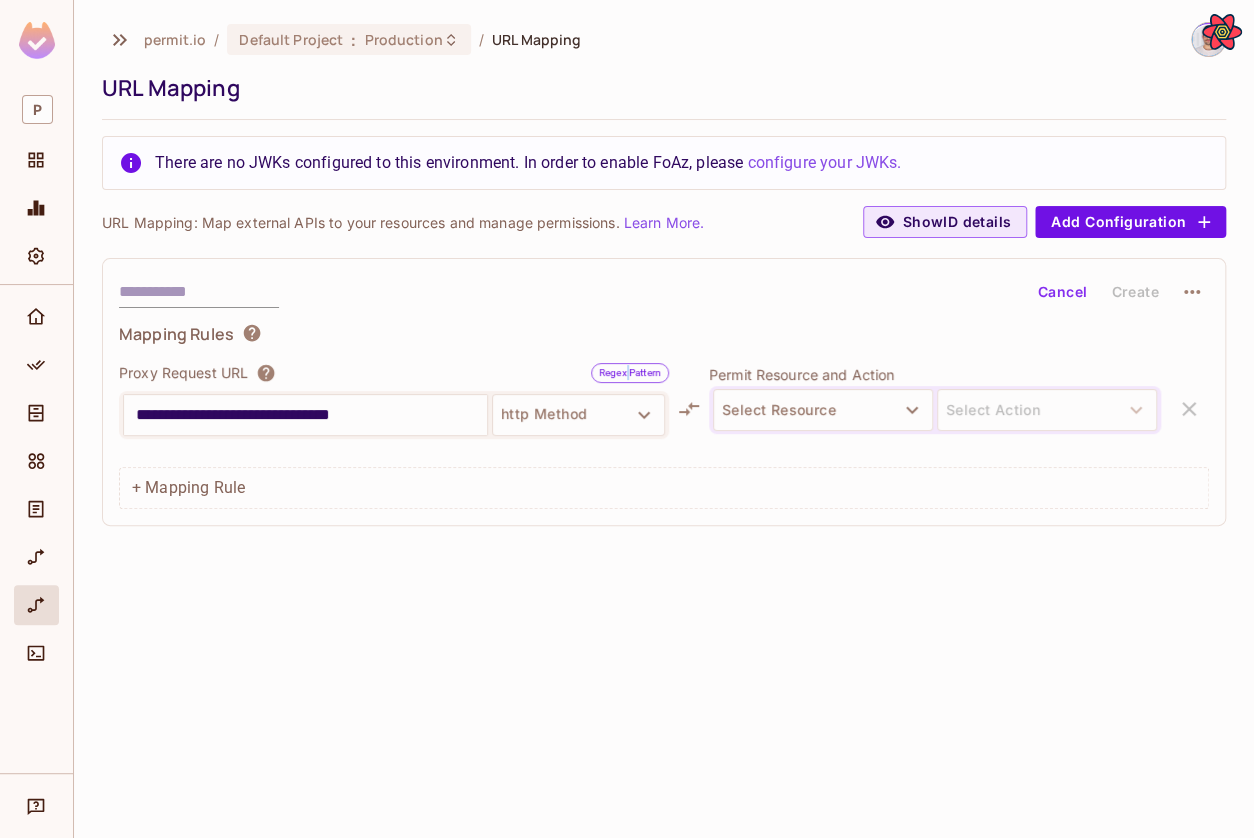 click on "Regex Pattern" at bounding box center (630, 372) 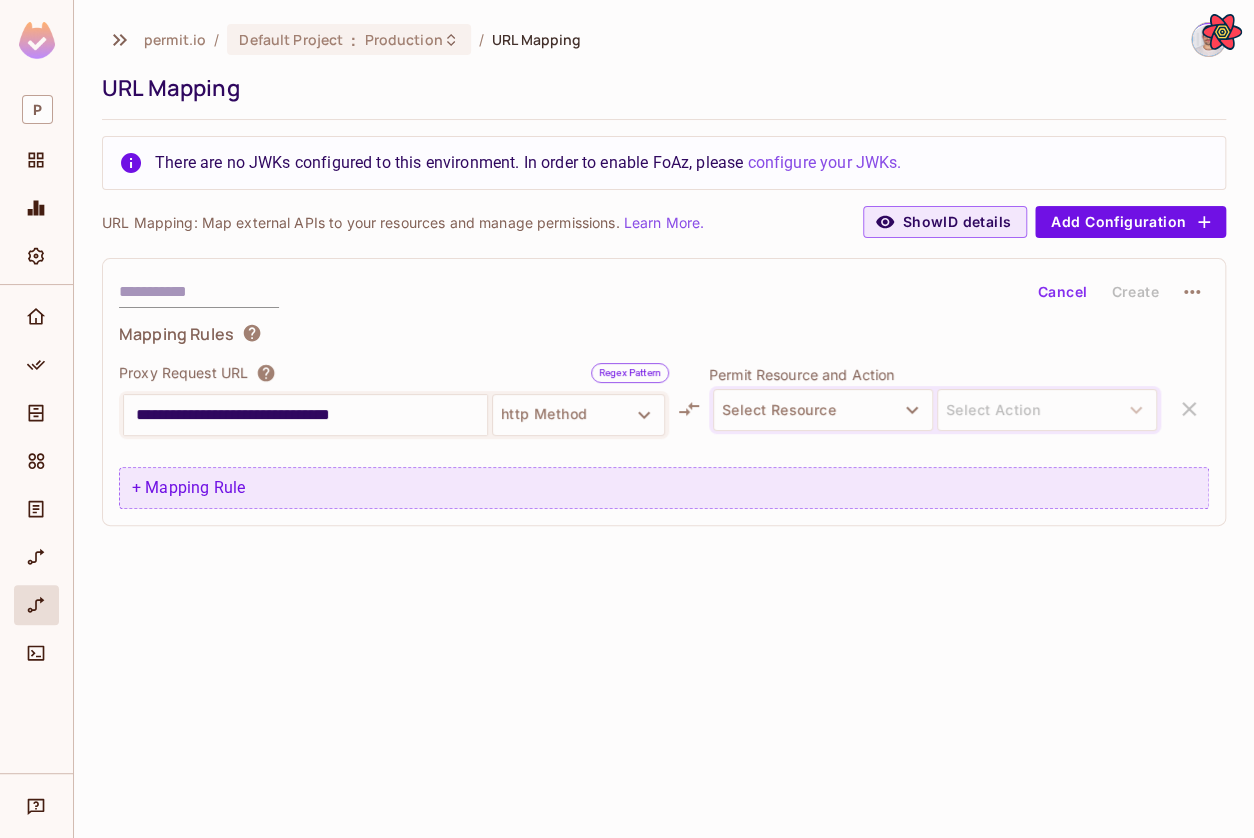 click on "+ Mapping Rule" at bounding box center (664, 488) 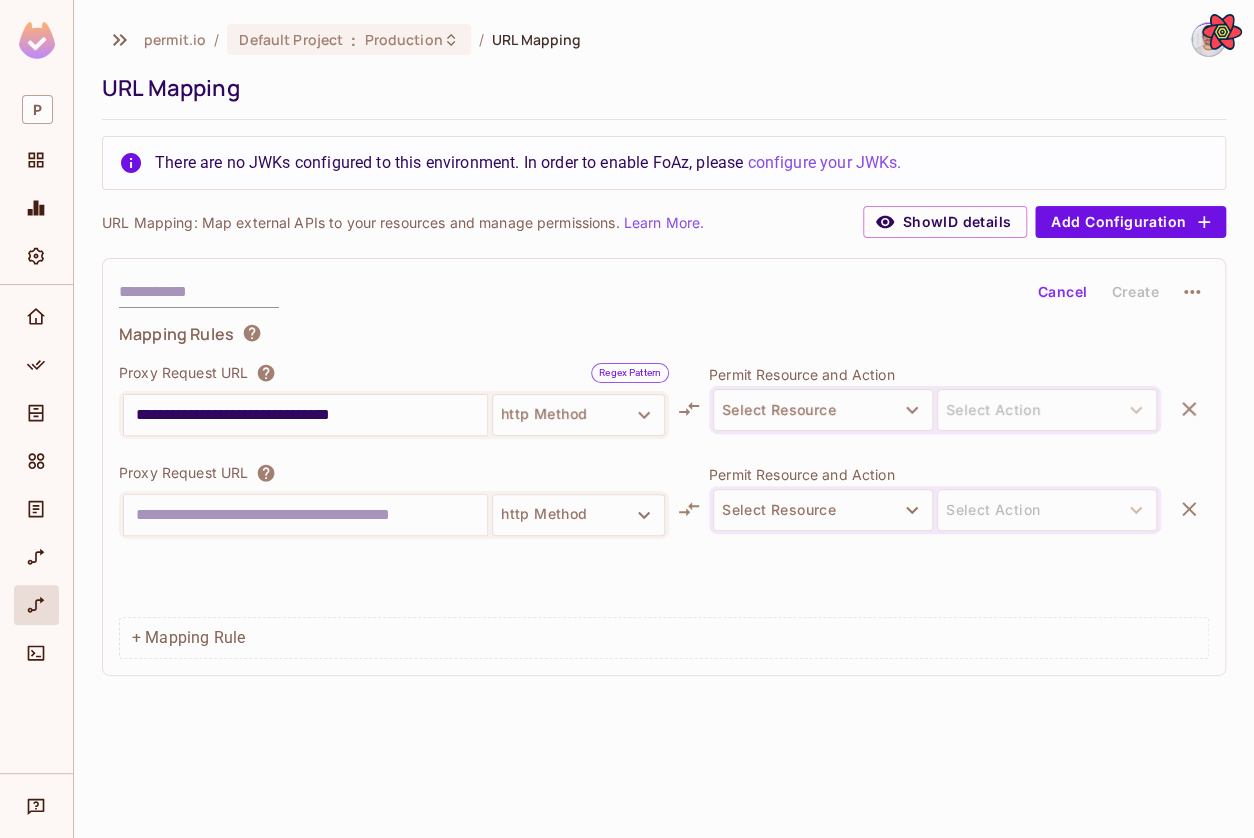 click on "Show  ID details" at bounding box center (945, 222) 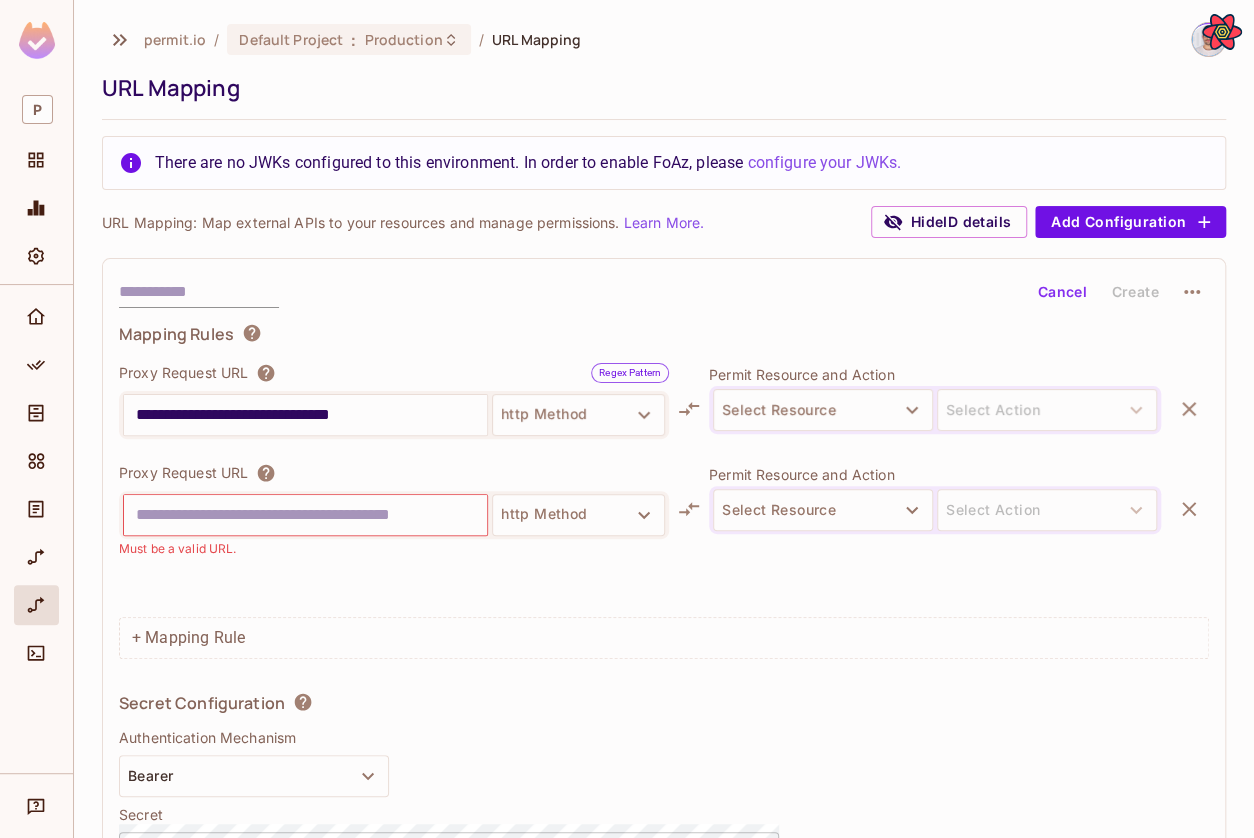 click on "Hide  ID details" at bounding box center [949, 222] 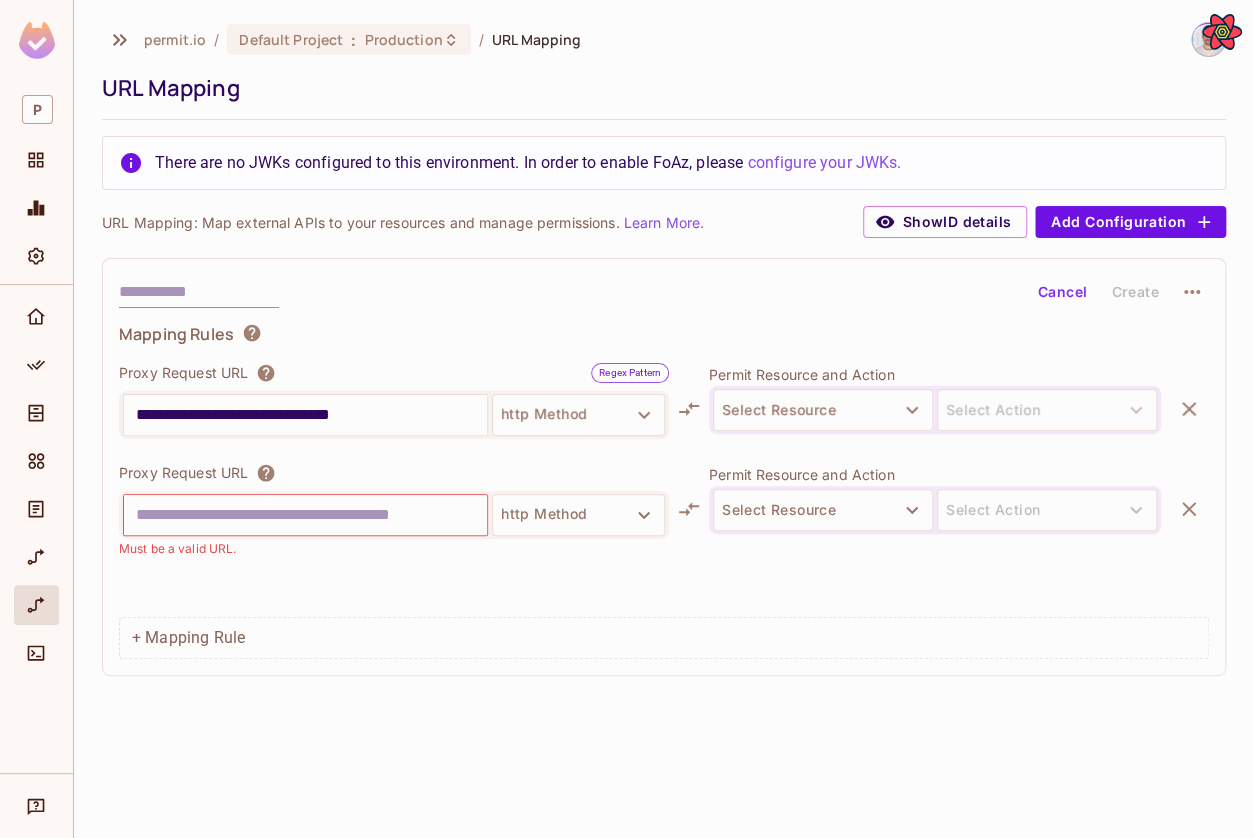 click on "Show  ID details" at bounding box center [945, 222] 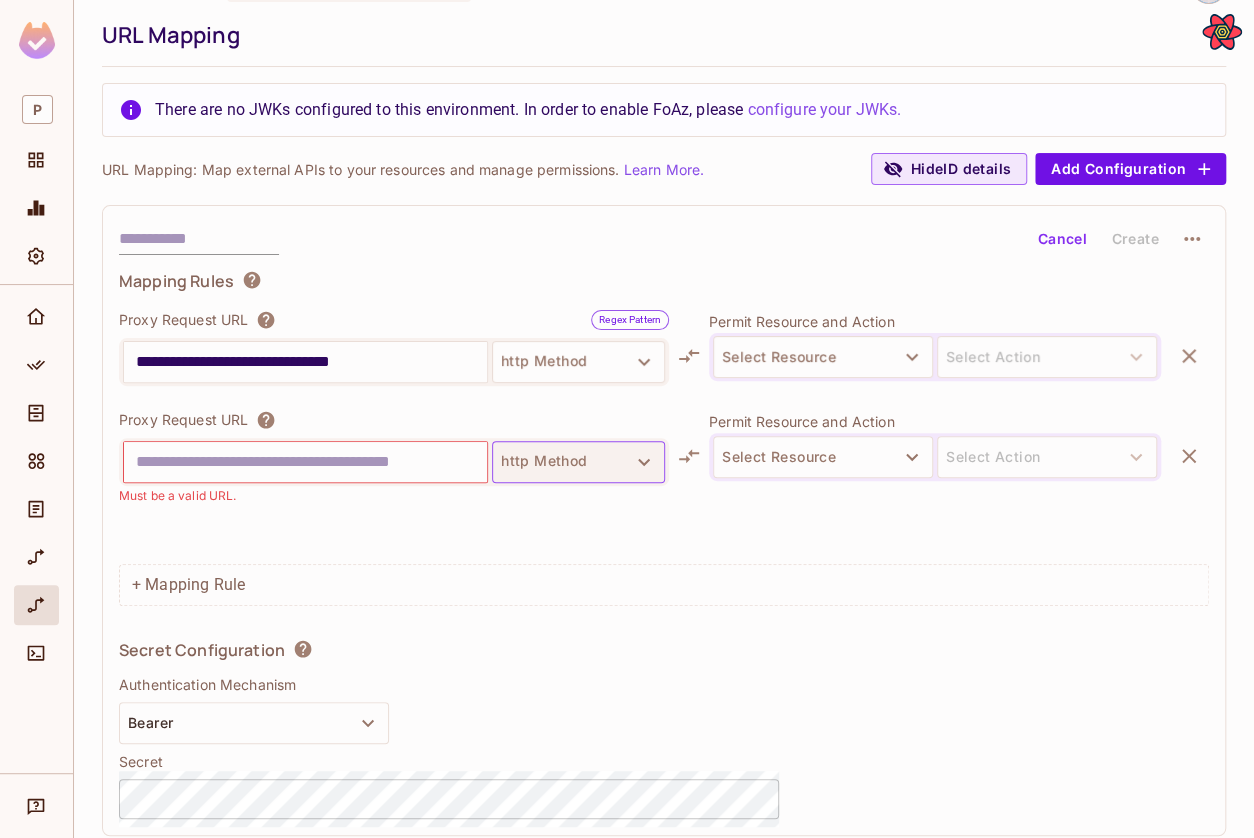 scroll, scrollTop: 58, scrollLeft: 0, axis: vertical 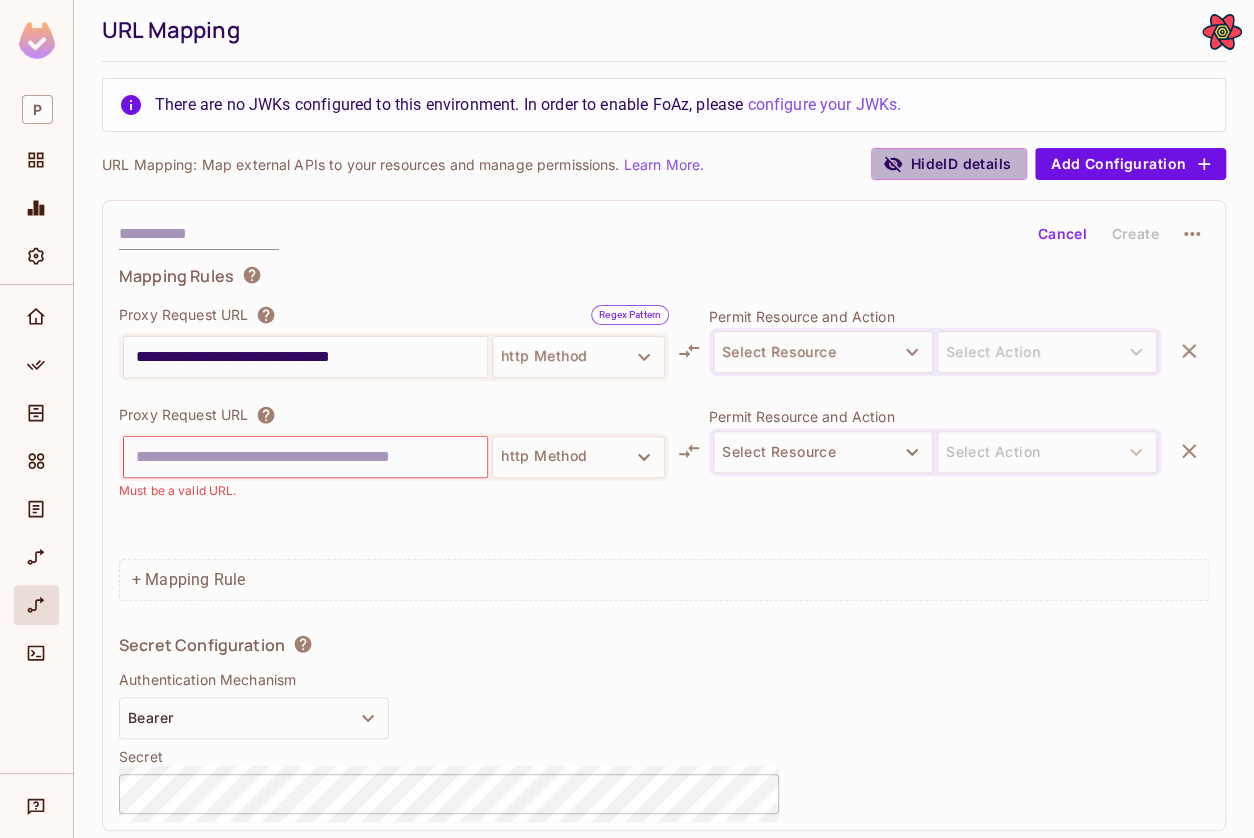 click on "Hide  ID details" at bounding box center [949, 164] 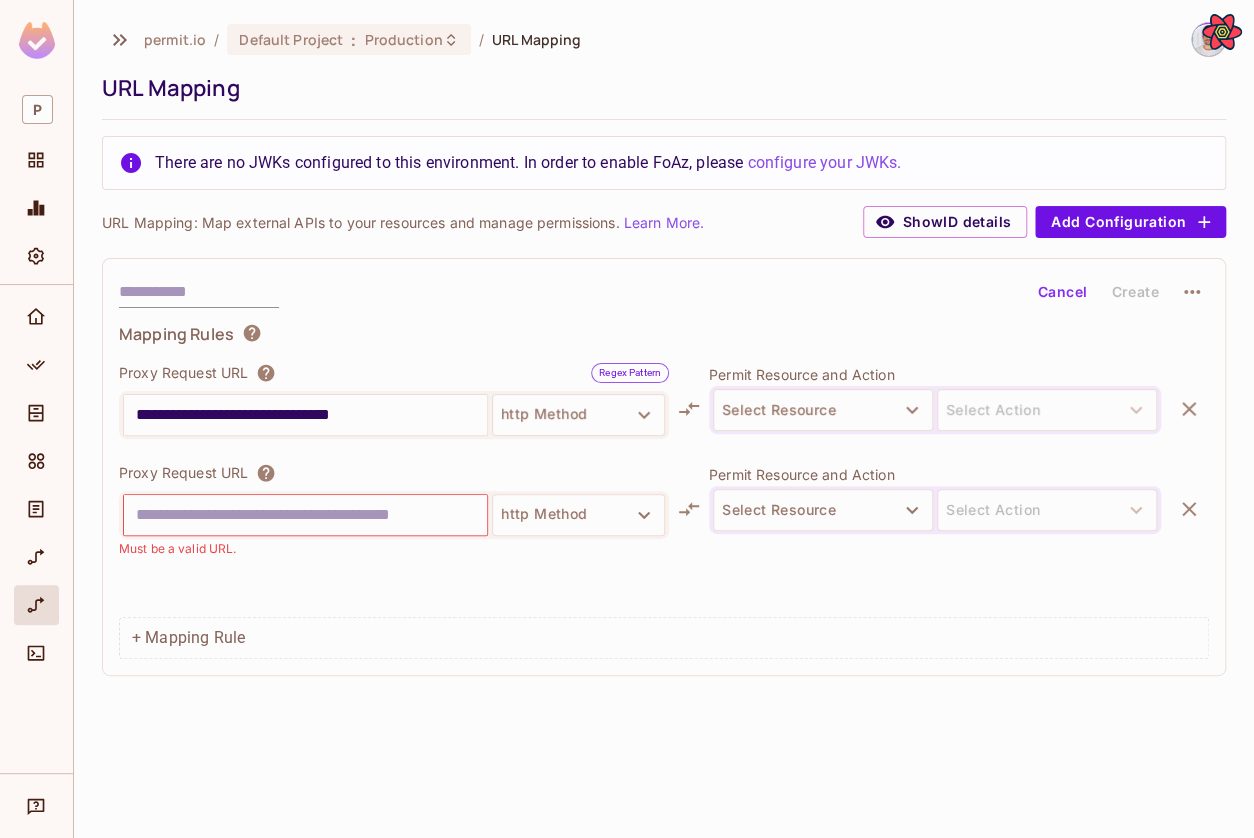click on "Show  ID details" at bounding box center (945, 222) 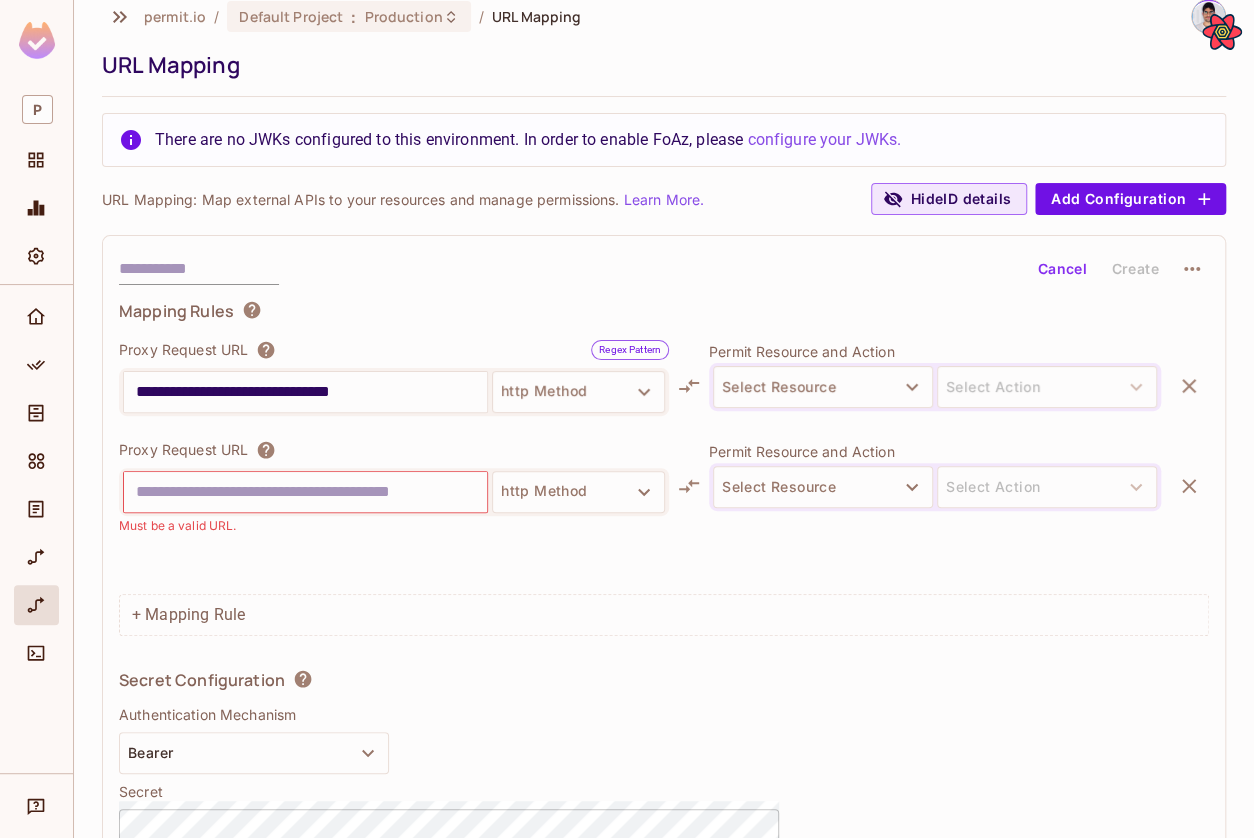 scroll, scrollTop: 58, scrollLeft: 0, axis: vertical 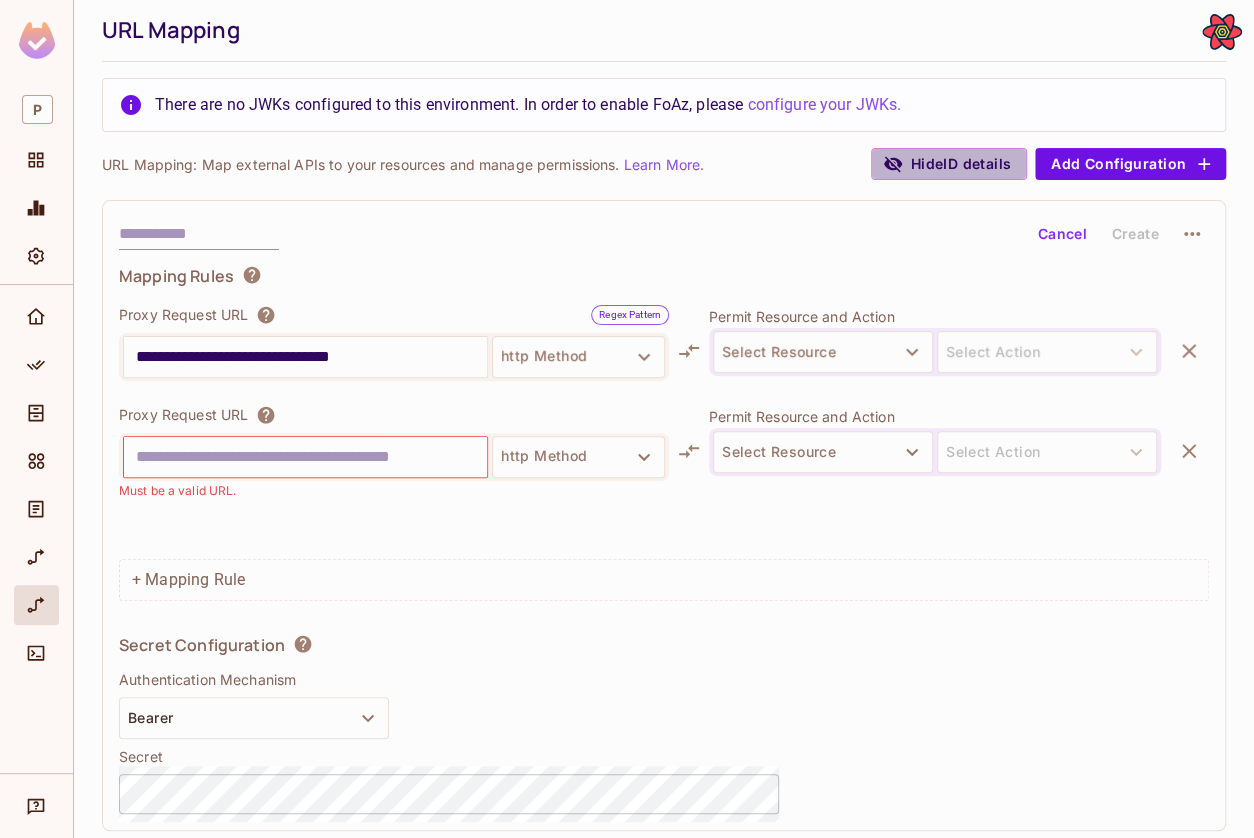 click on "Hide  ID details" at bounding box center (949, 164) 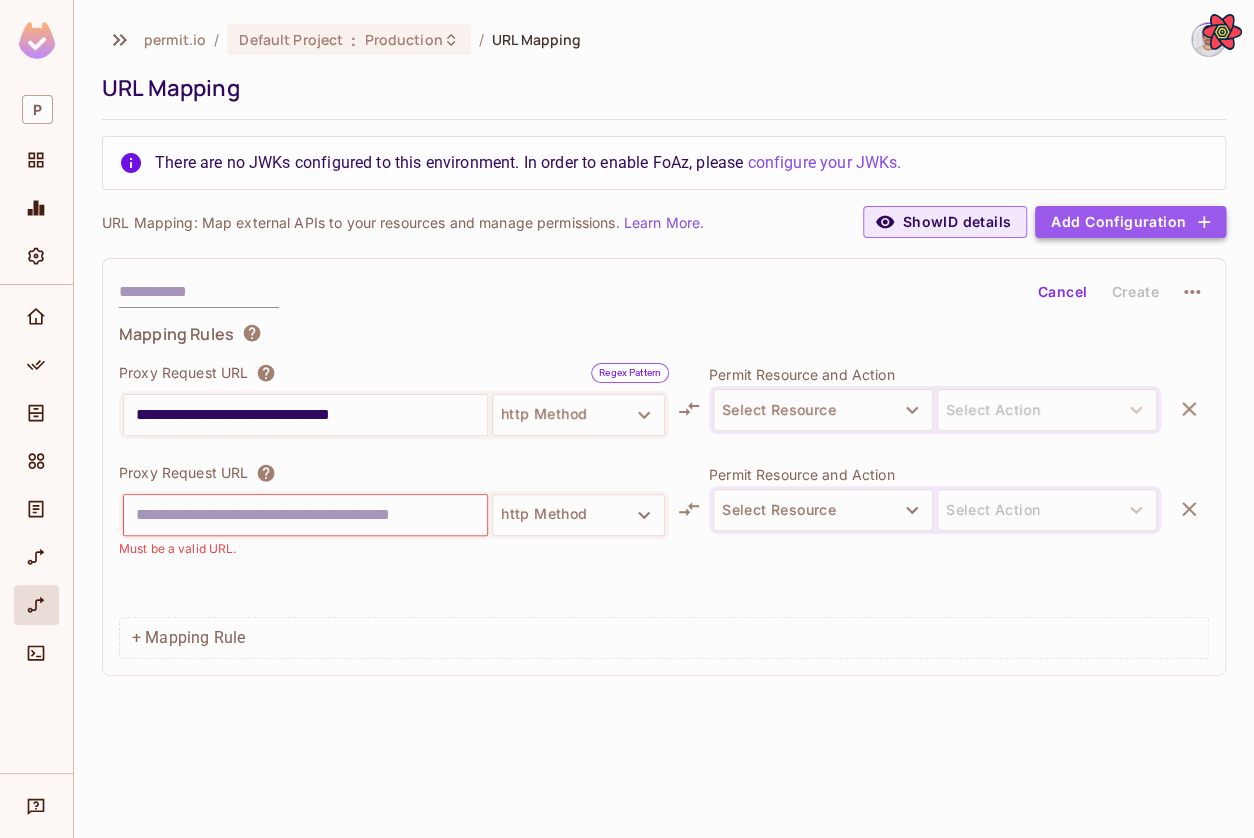 click on "Add Configuration" at bounding box center [1130, 222] 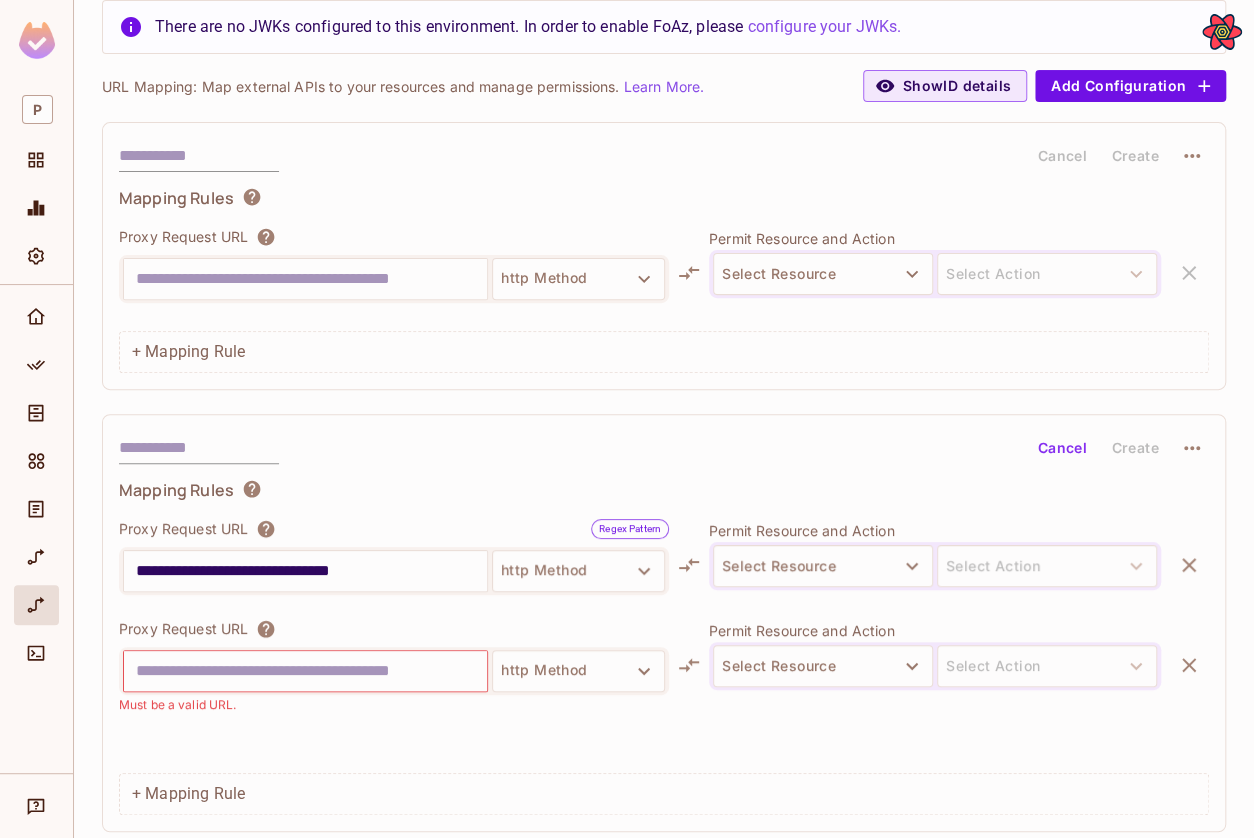 scroll, scrollTop: 0, scrollLeft: 0, axis: both 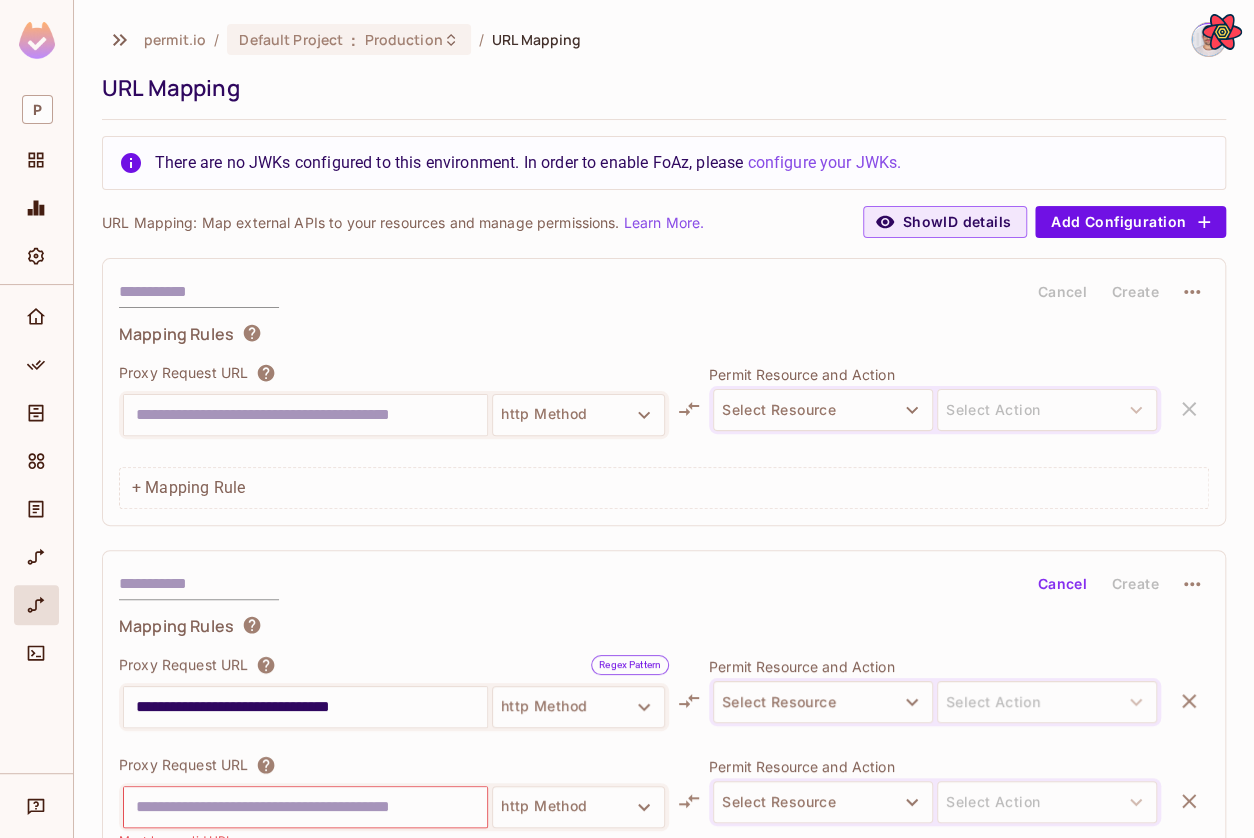 click on "Cancel" at bounding box center (1062, 292) 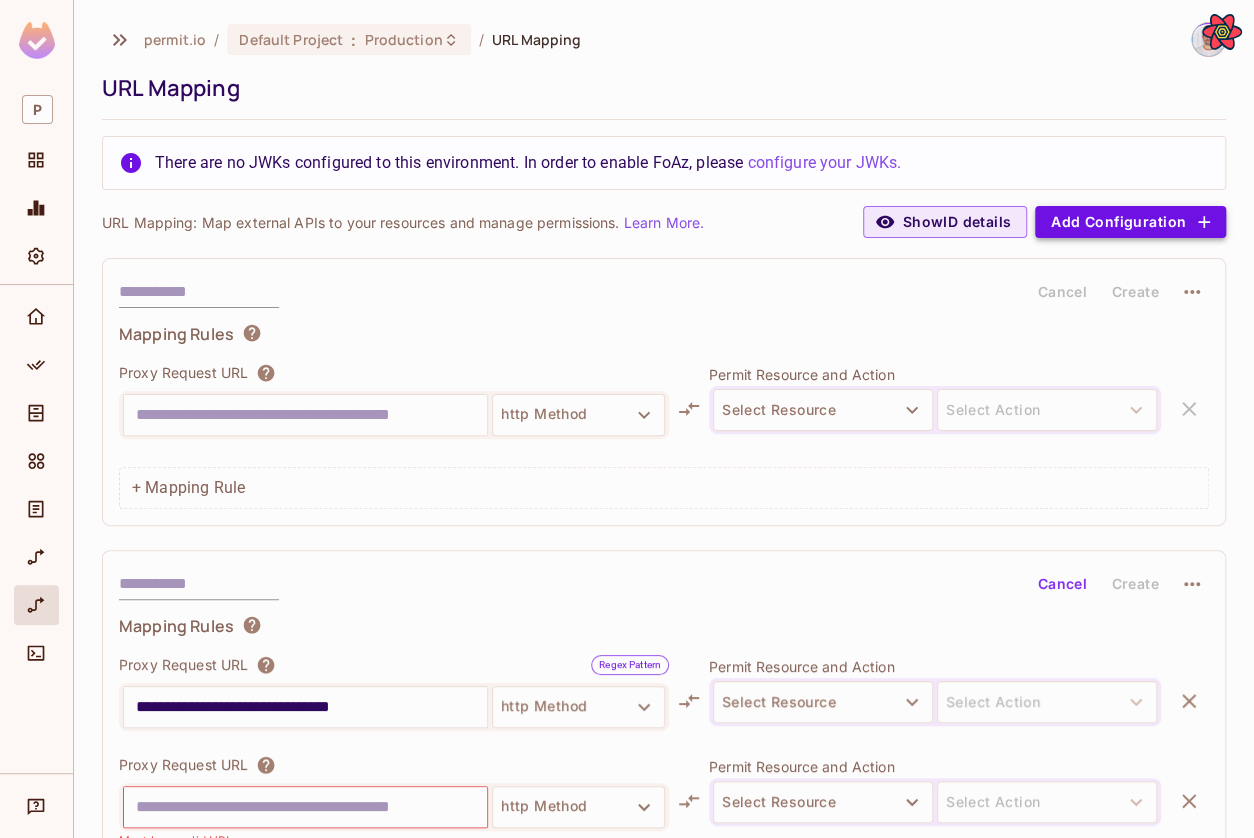 click on "Add Configuration" at bounding box center [1130, 222] 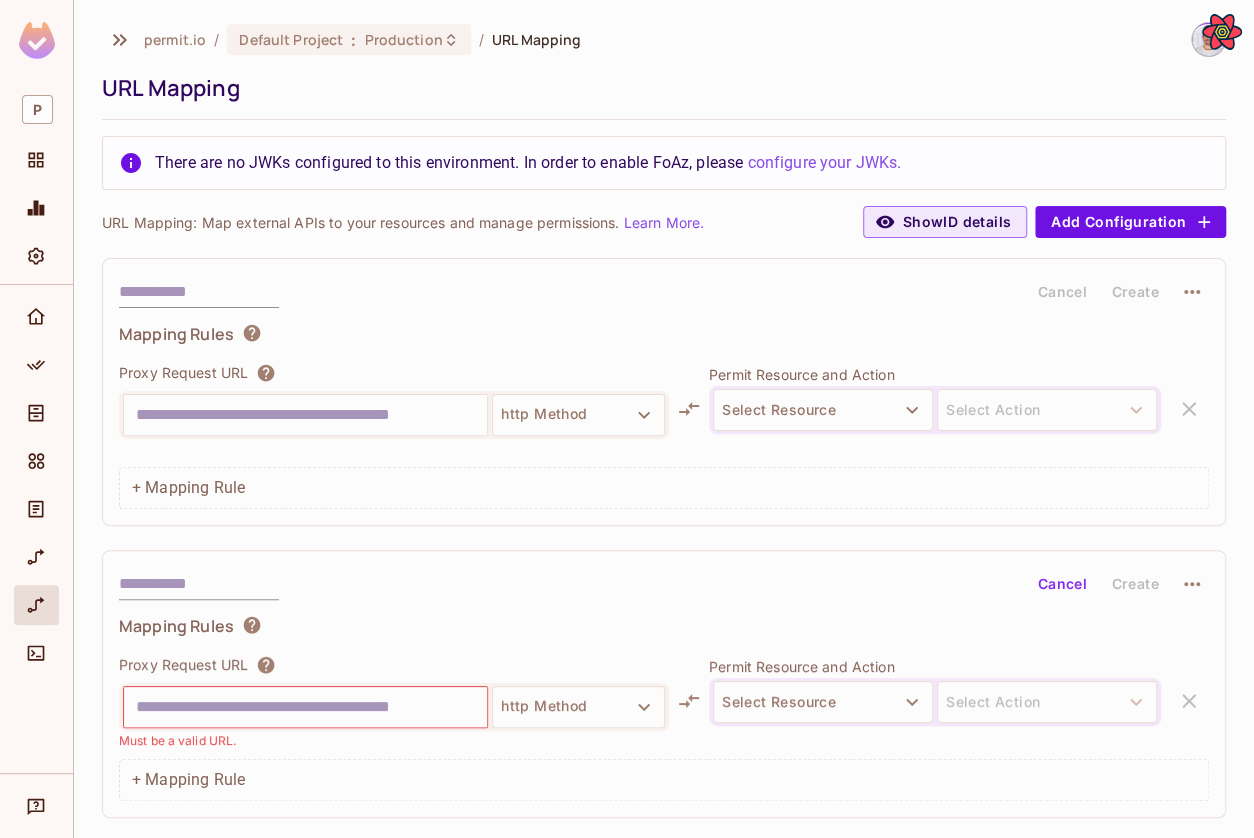 click on "Proxy Request URL http Method Permit Resource and Action Select Resource Select Action" at bounding box center [664, 409] 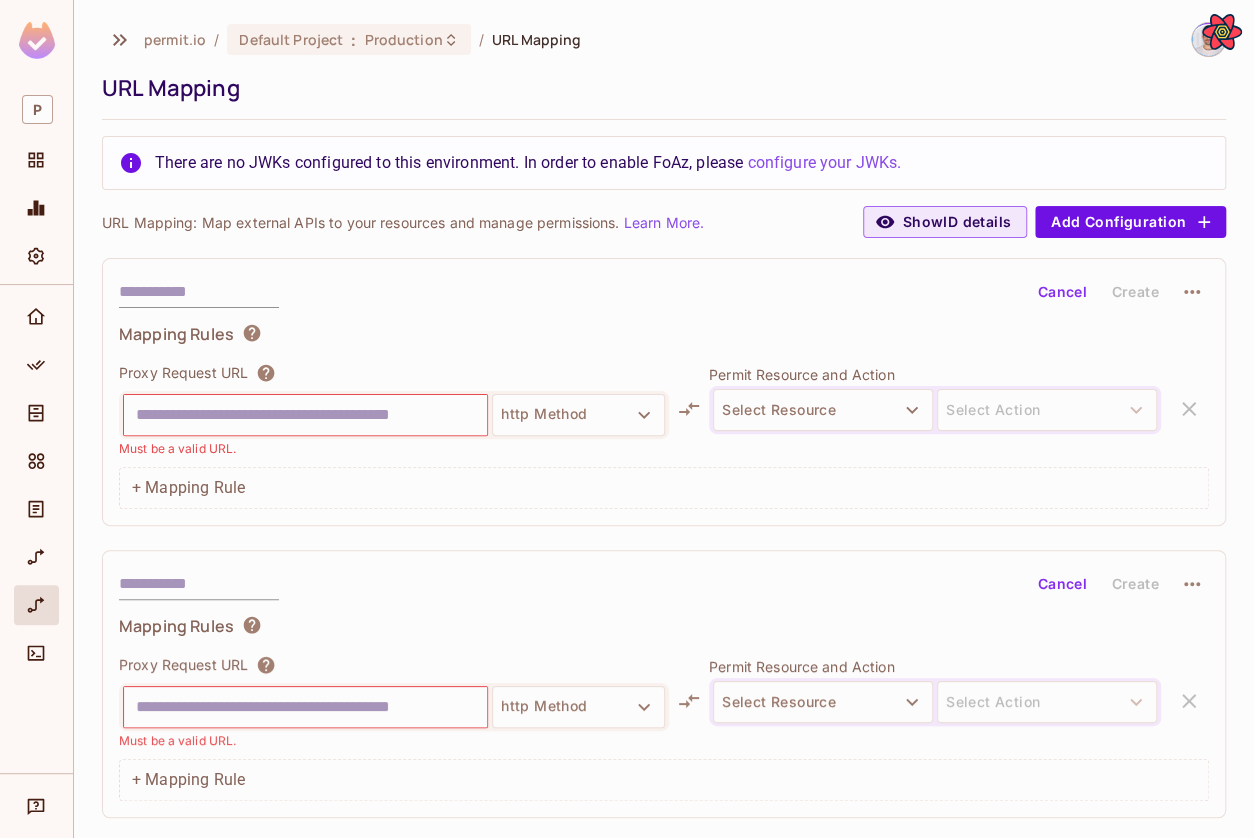 click on "Proxy Request URL http Method Must be a valid URL. Permit Resource and Action Select Resource Select Action" at bounding box center (664, 409) 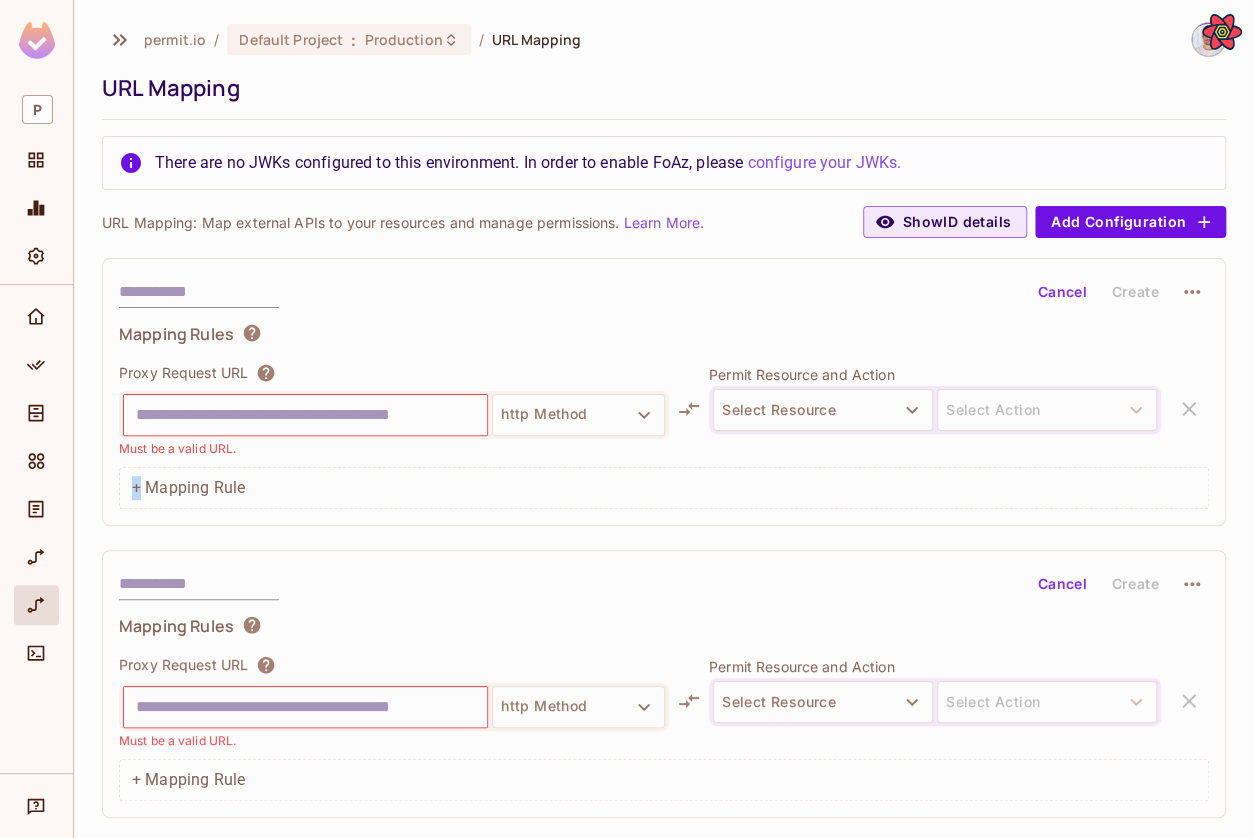 click on "Proxy Request URL http Method Must be a valid URL. Permit Resource and Action Select Resource Select Action" at bounding box center (664, 409) 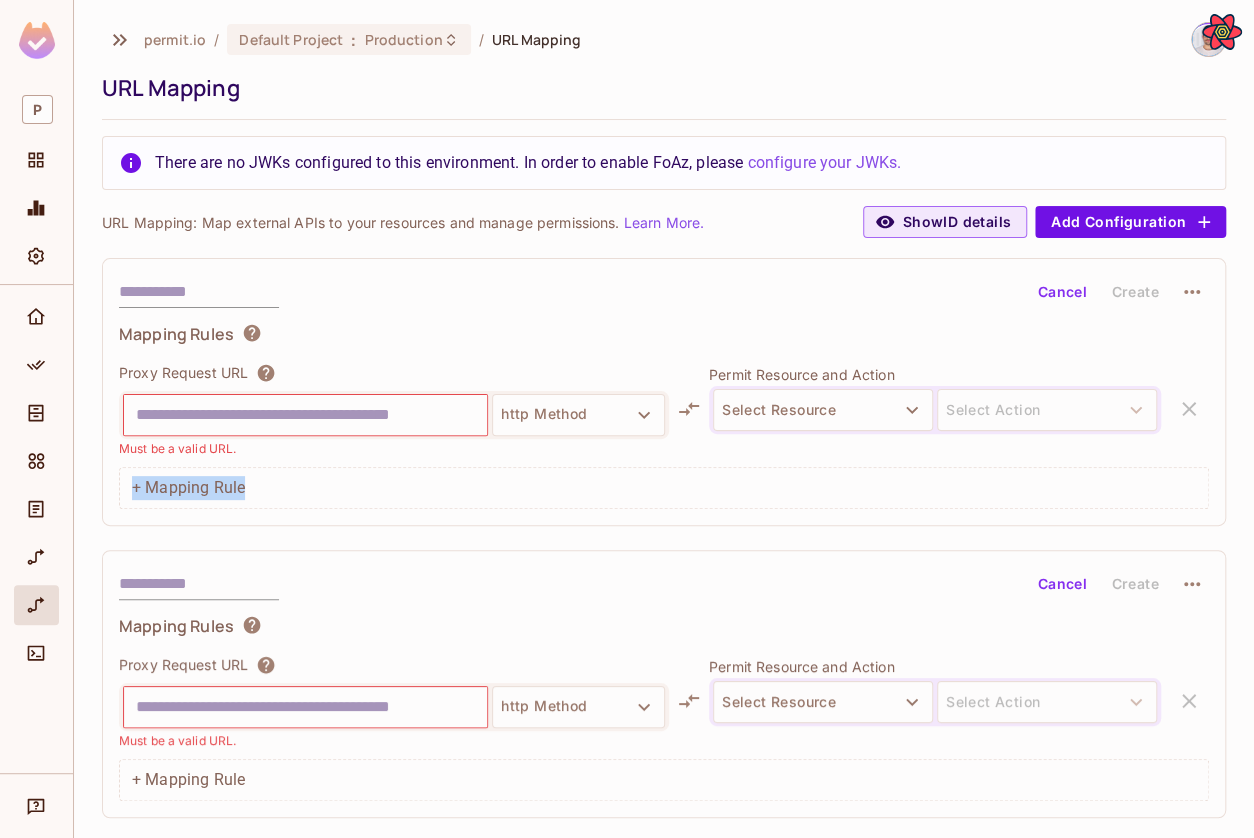 click on "Proxy Request URL http Method Must be a valid URL. Permit Resource and Action Select Resource Select Action" at bounding box center [664, 409] 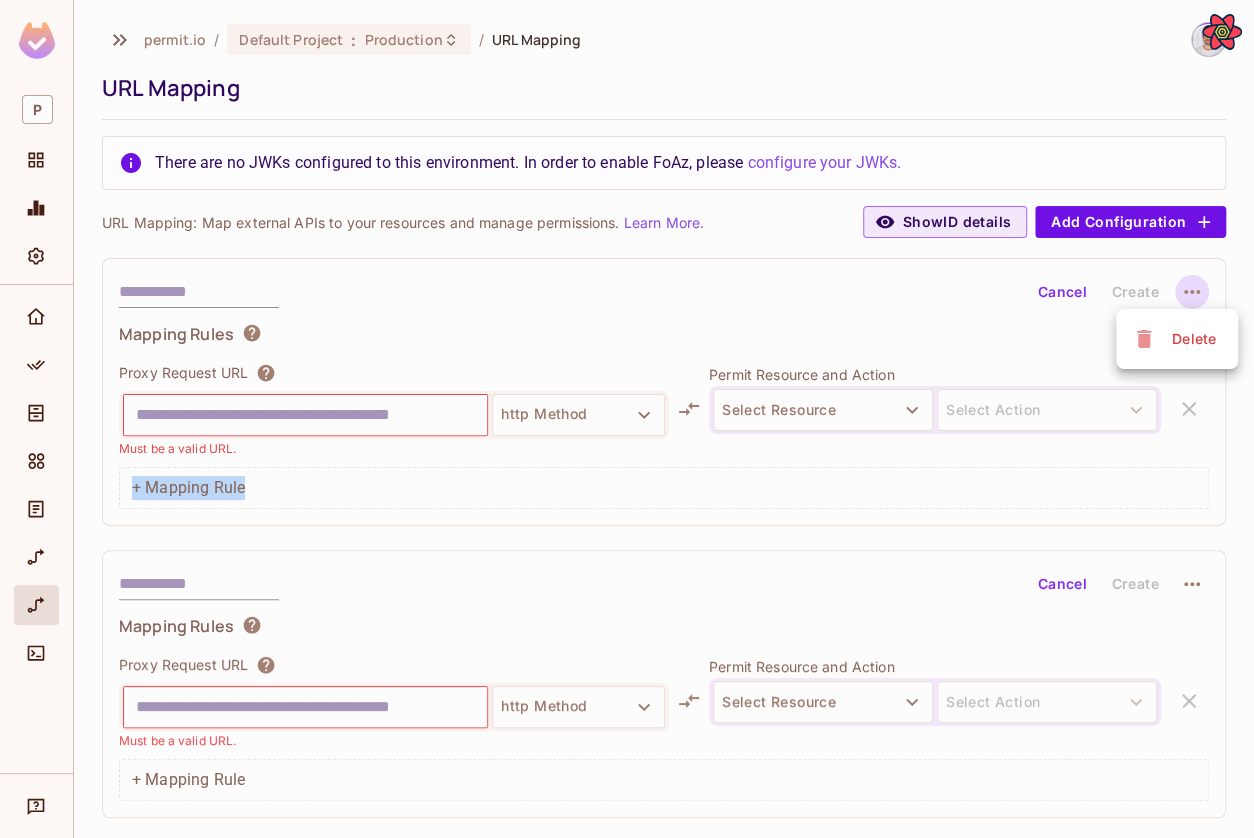 click at bounding box center (627, 419) 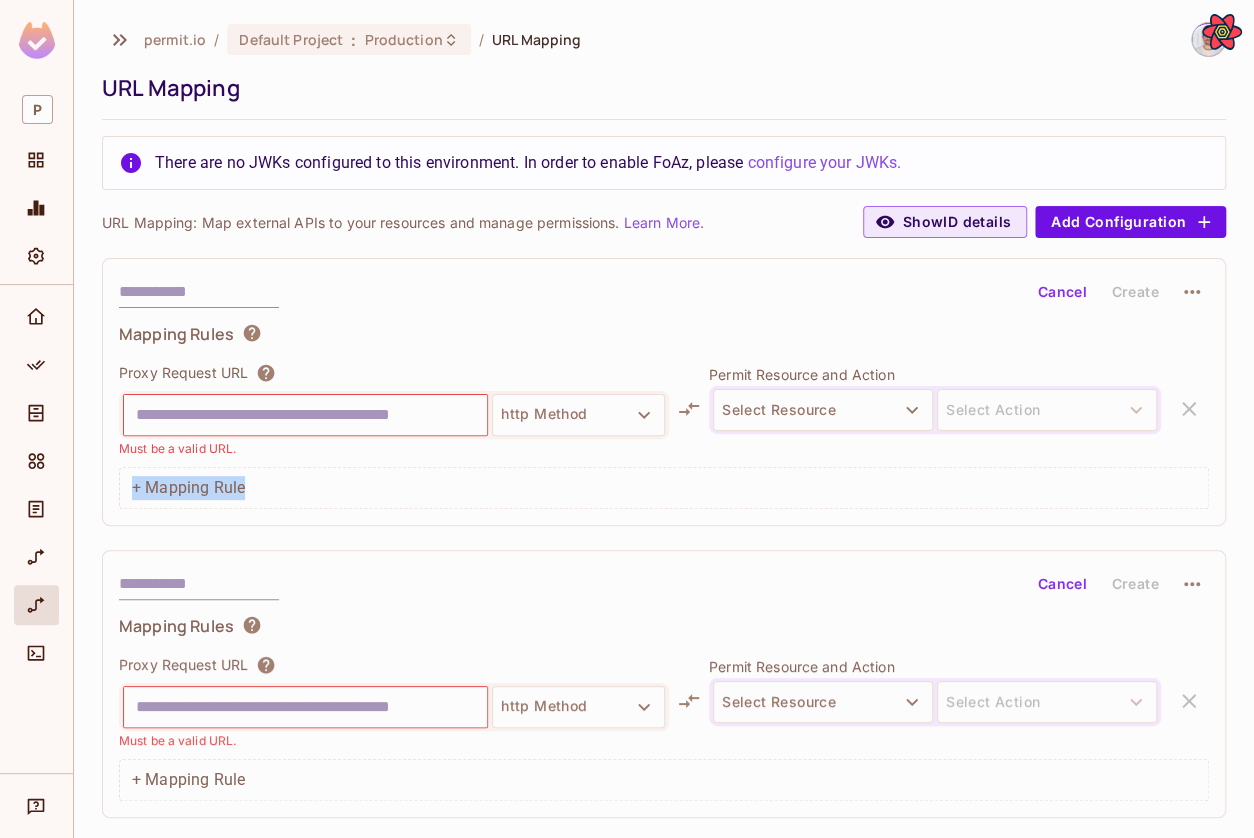 click 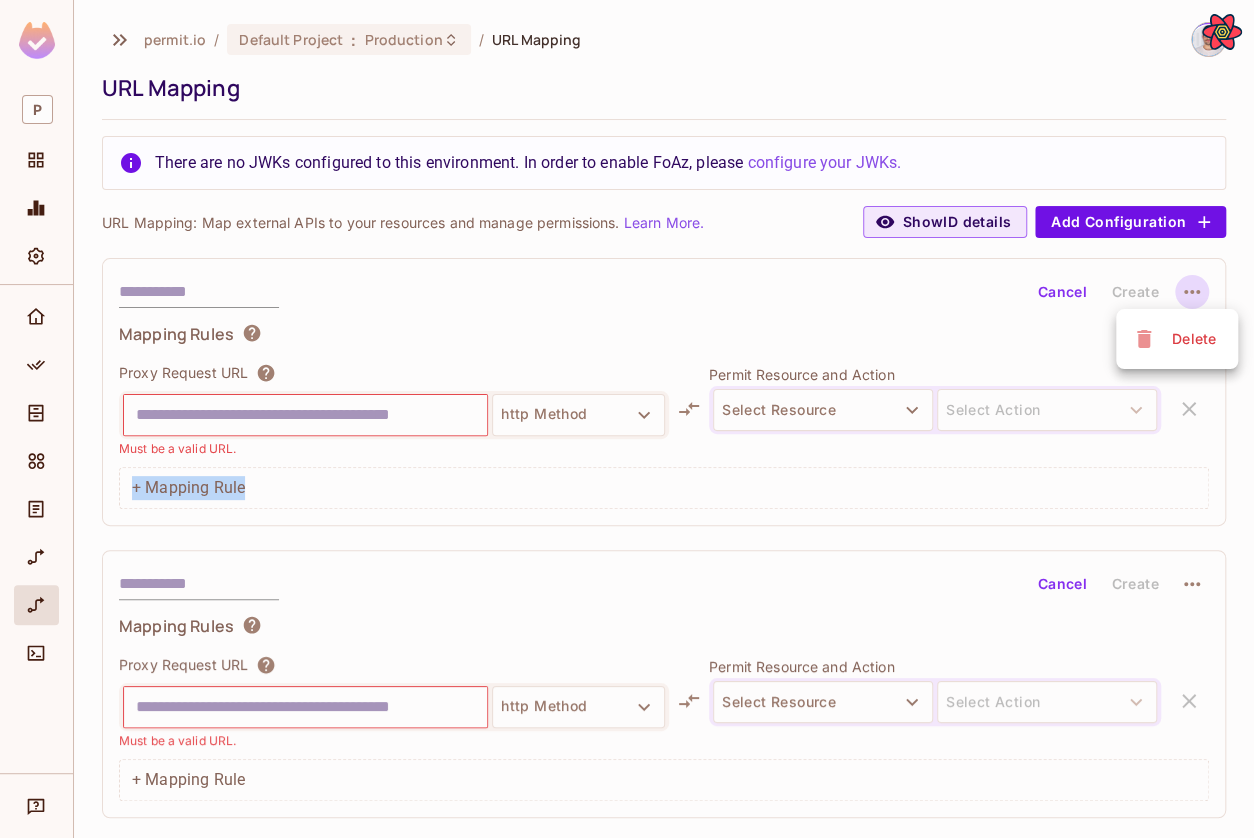 click on "Delete" at bounding box center [1177, 339] 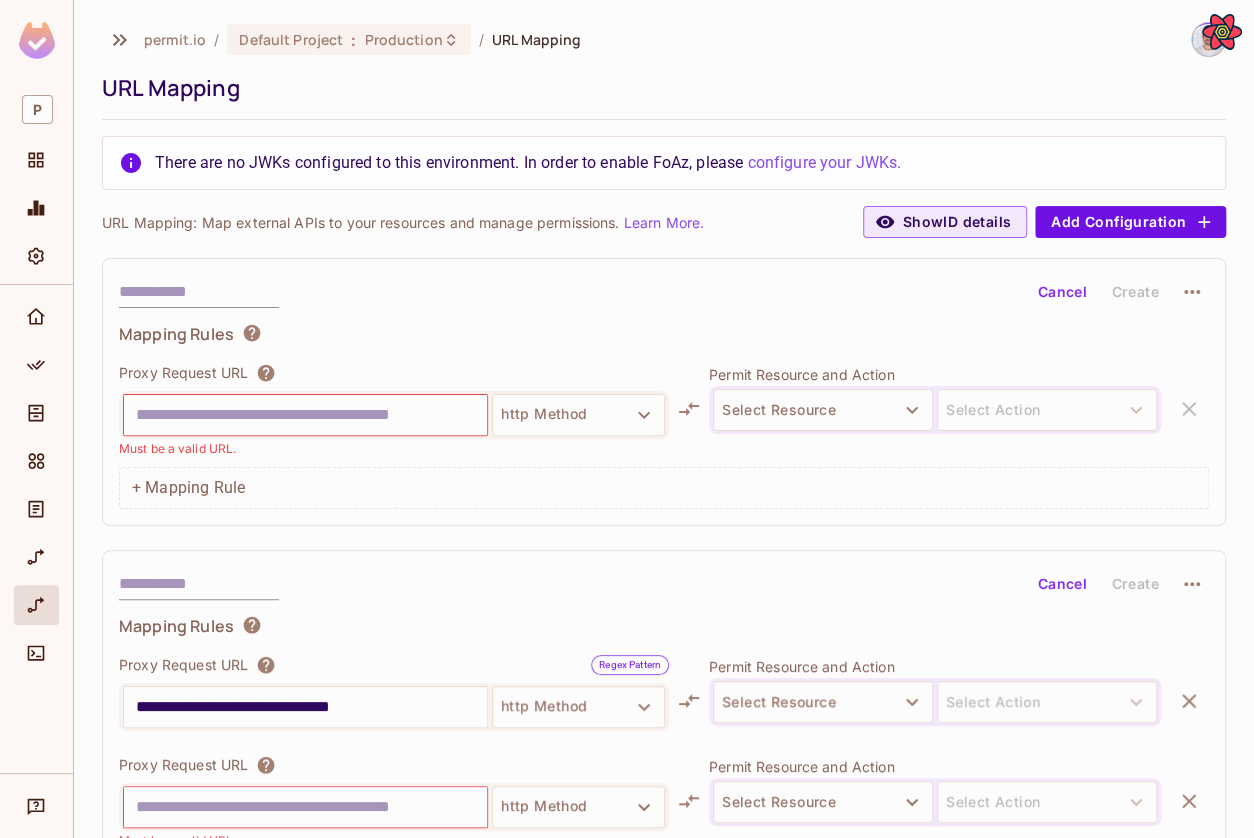 click at bounding box center [1192, 292] 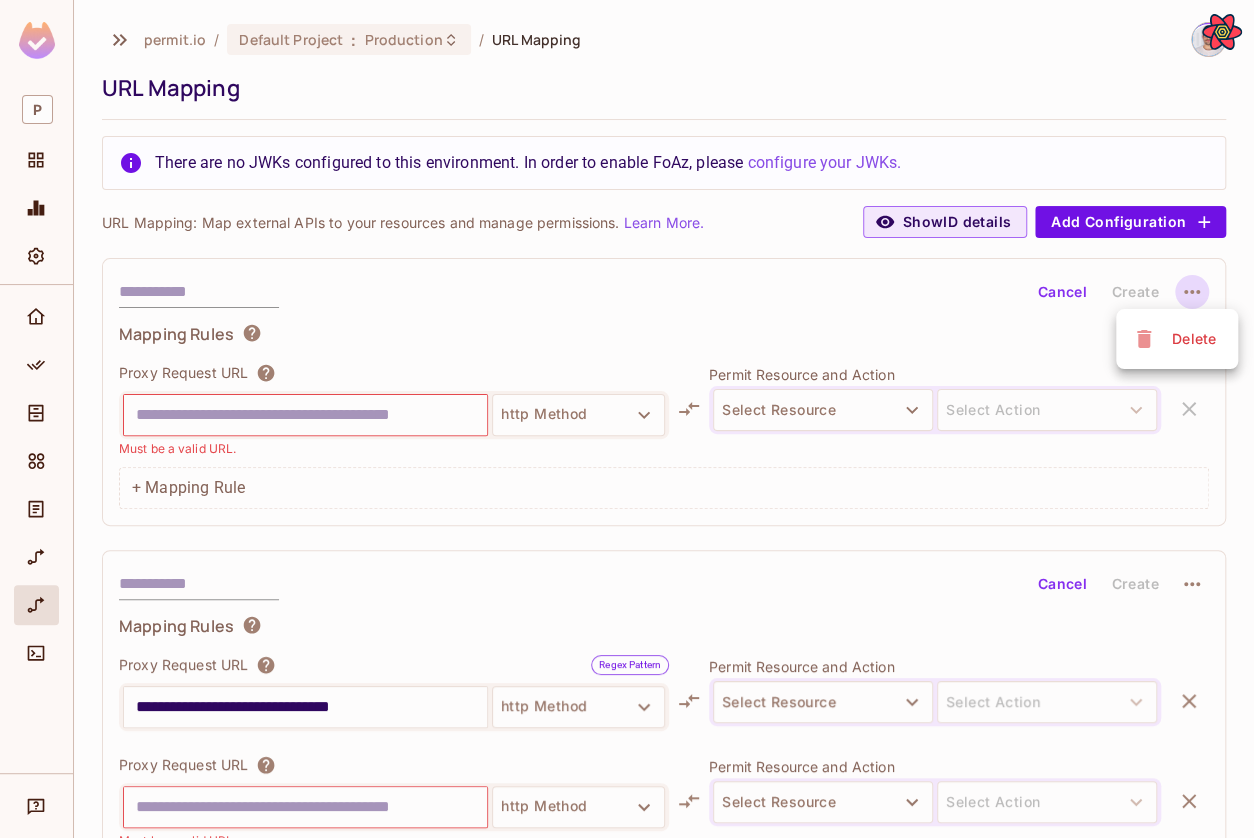 click on "Delete" at bounding box center [1194, 339] 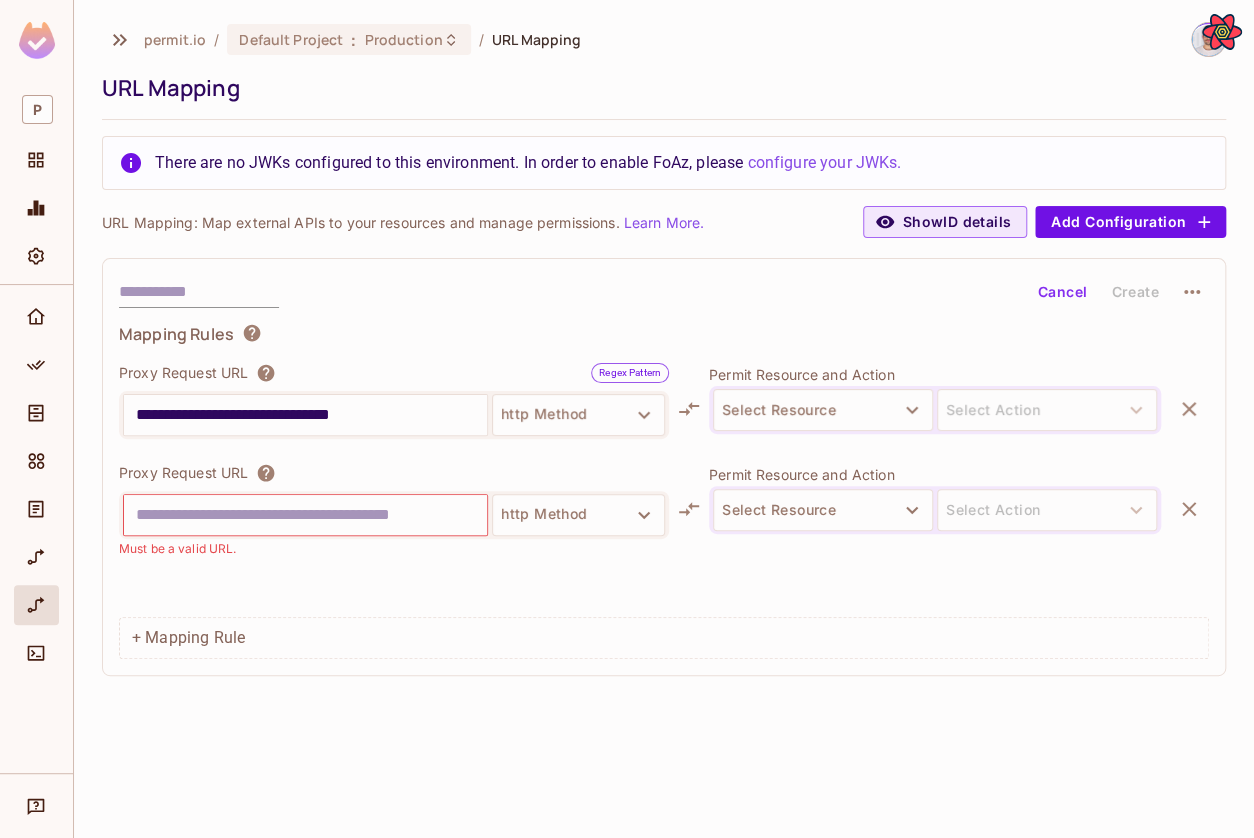 click on "**********" at bounding box center [664, 467] 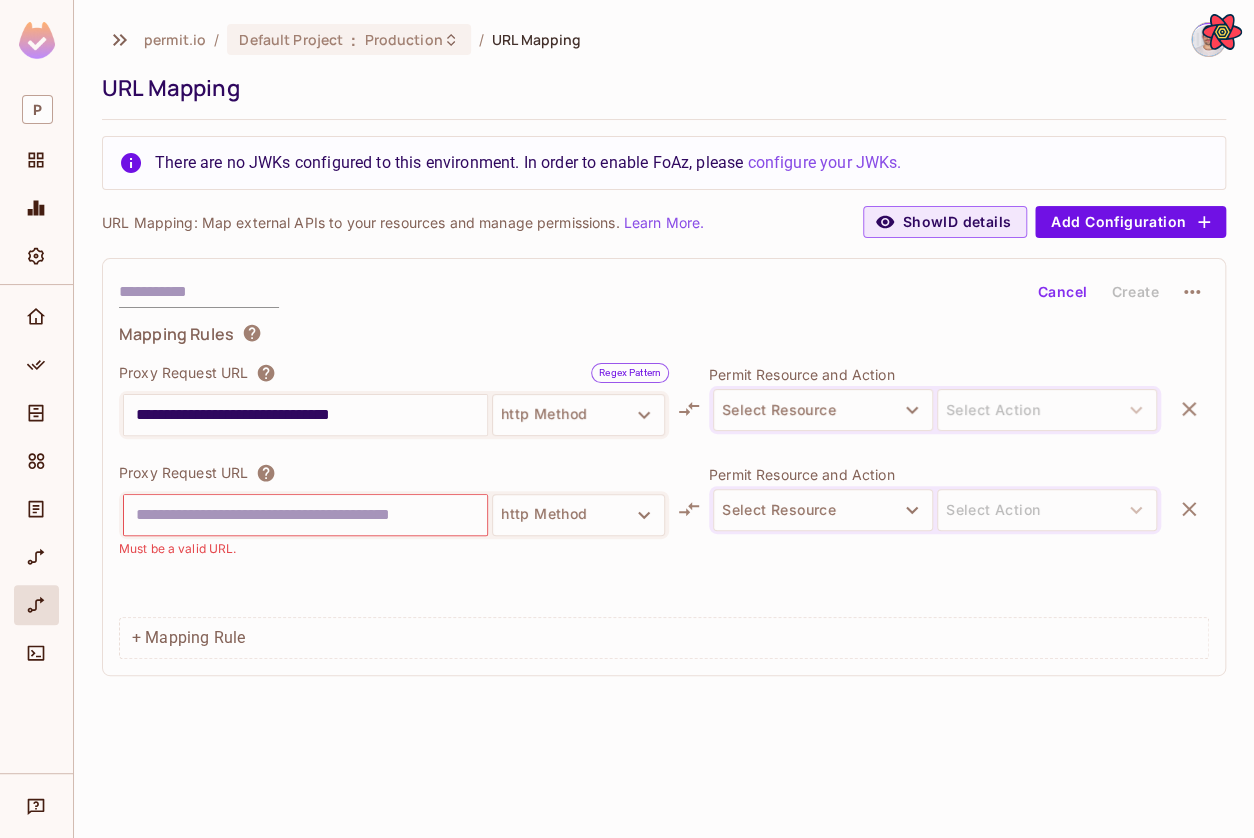 click at bounding box center (199, 292) 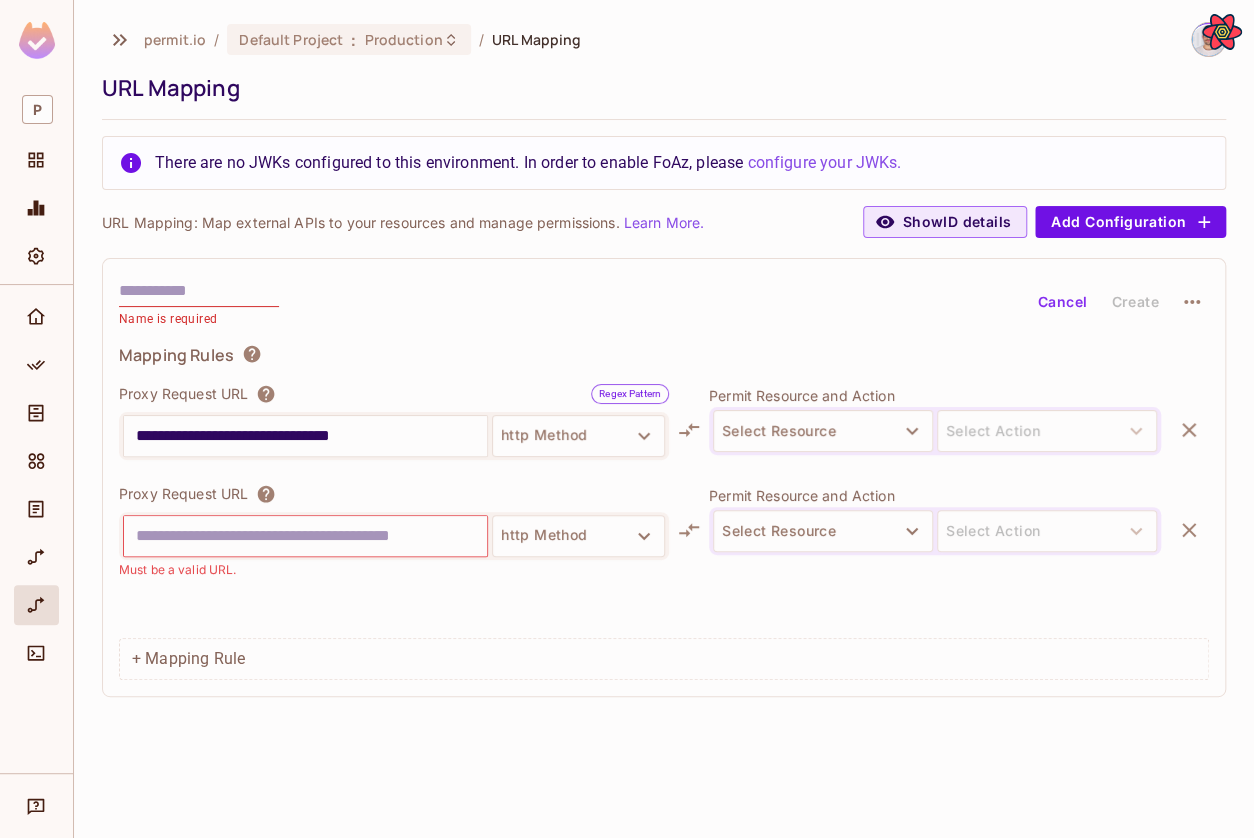 drag, startPoint x: 133, startPoint y: 368, endPoint x: 118, endPoint y: 369, distance: 15.033297 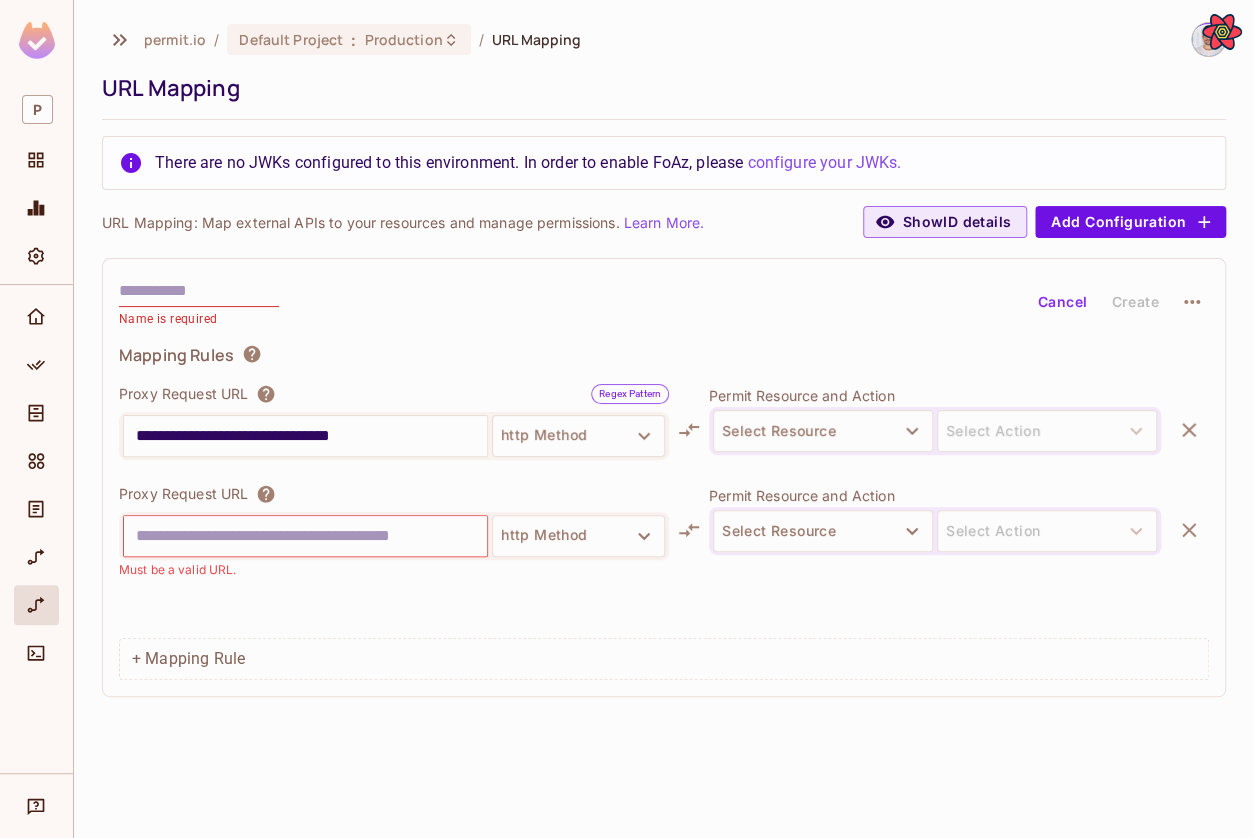 click on "**********" at bounding box center (664, 512) 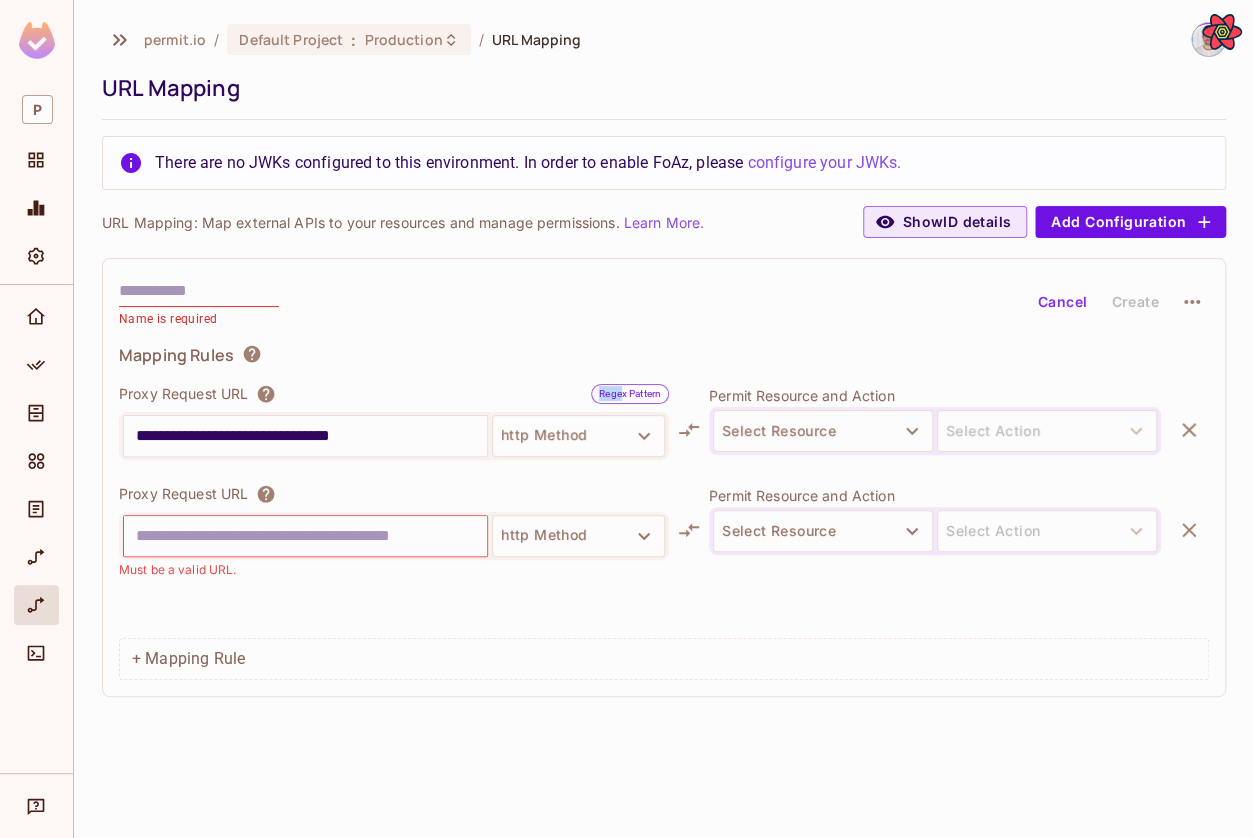 drag, startPoint x: 621, startPoint y: 395, endPoint x: 595, endPoint y: 393, distance: 26.076809 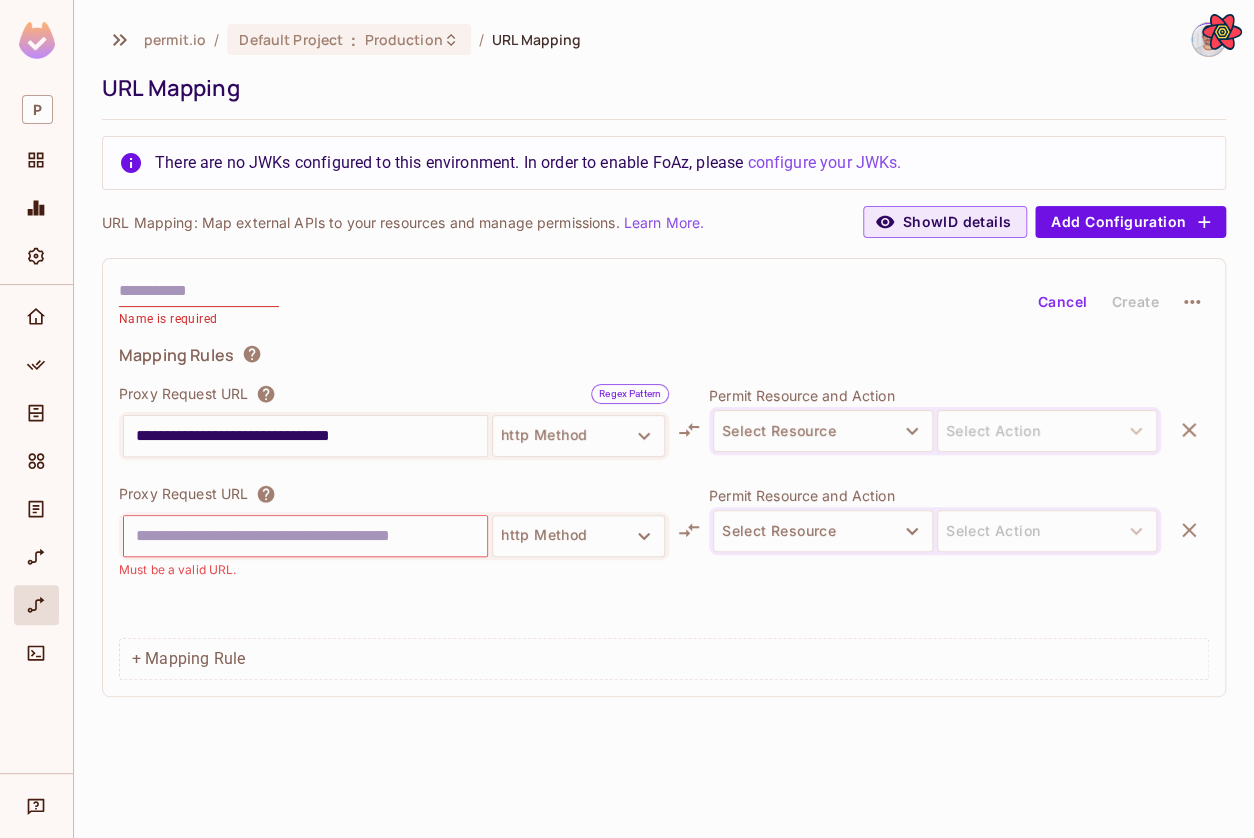click on "Regex Pattern" at bounding box center (630, 393) 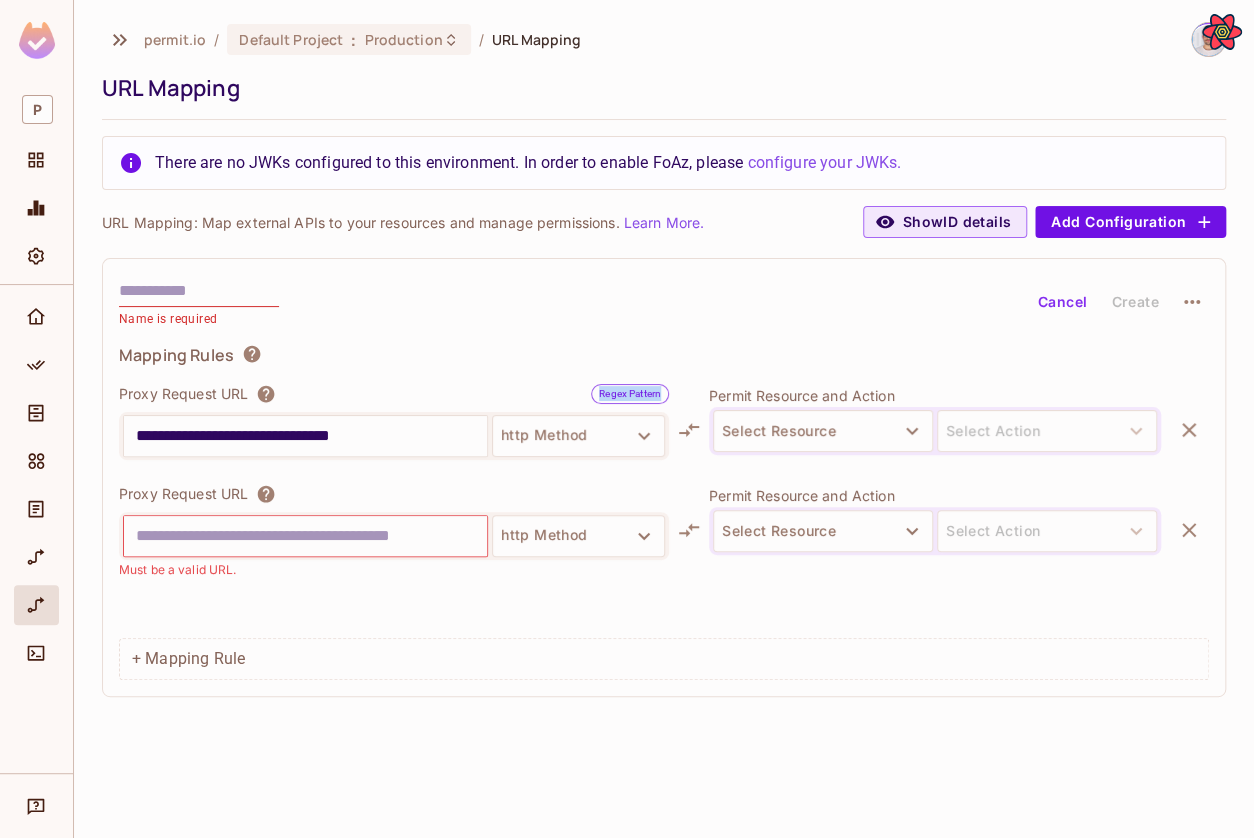 drag, startPoint x: 593, startPoint y: 393, endPoint x: 669, endPoint y: 385, distance: 76.41989 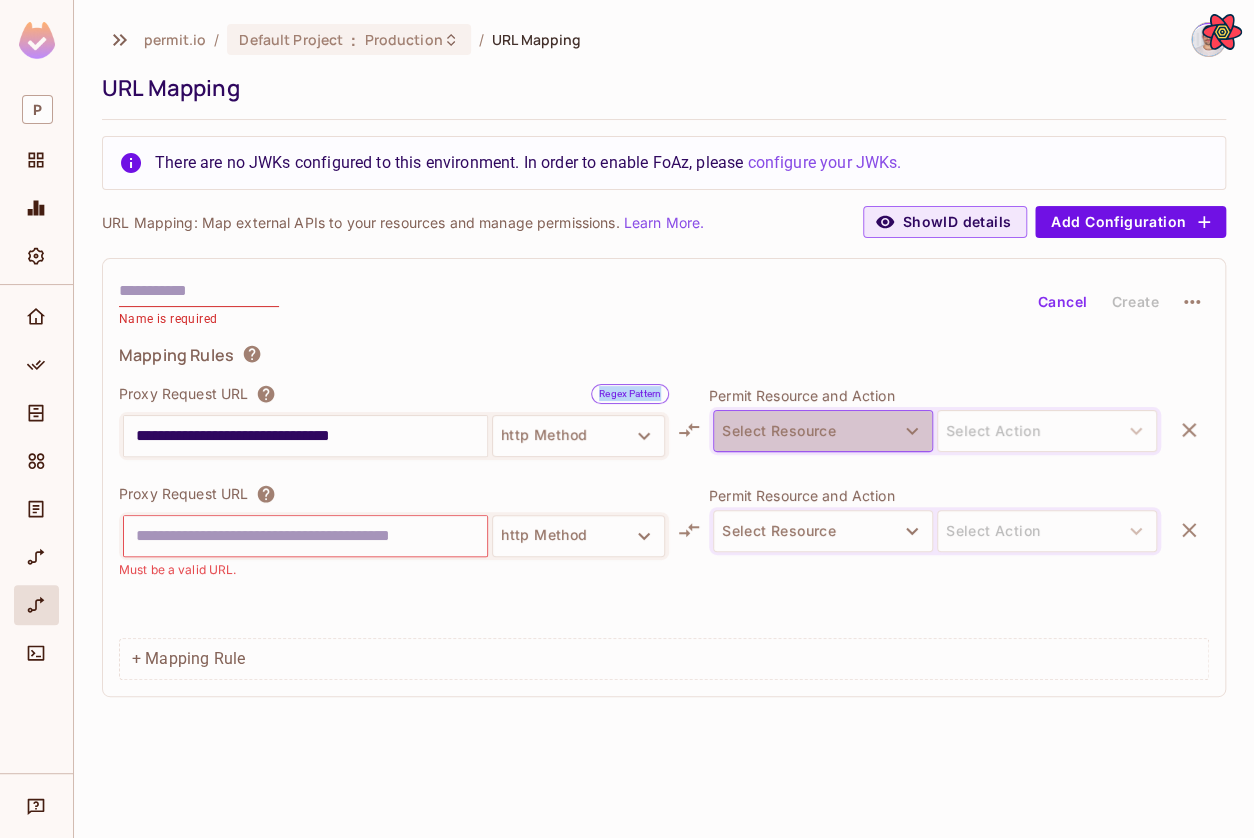 click on "Select Resource" at bounding box center (823, 431) 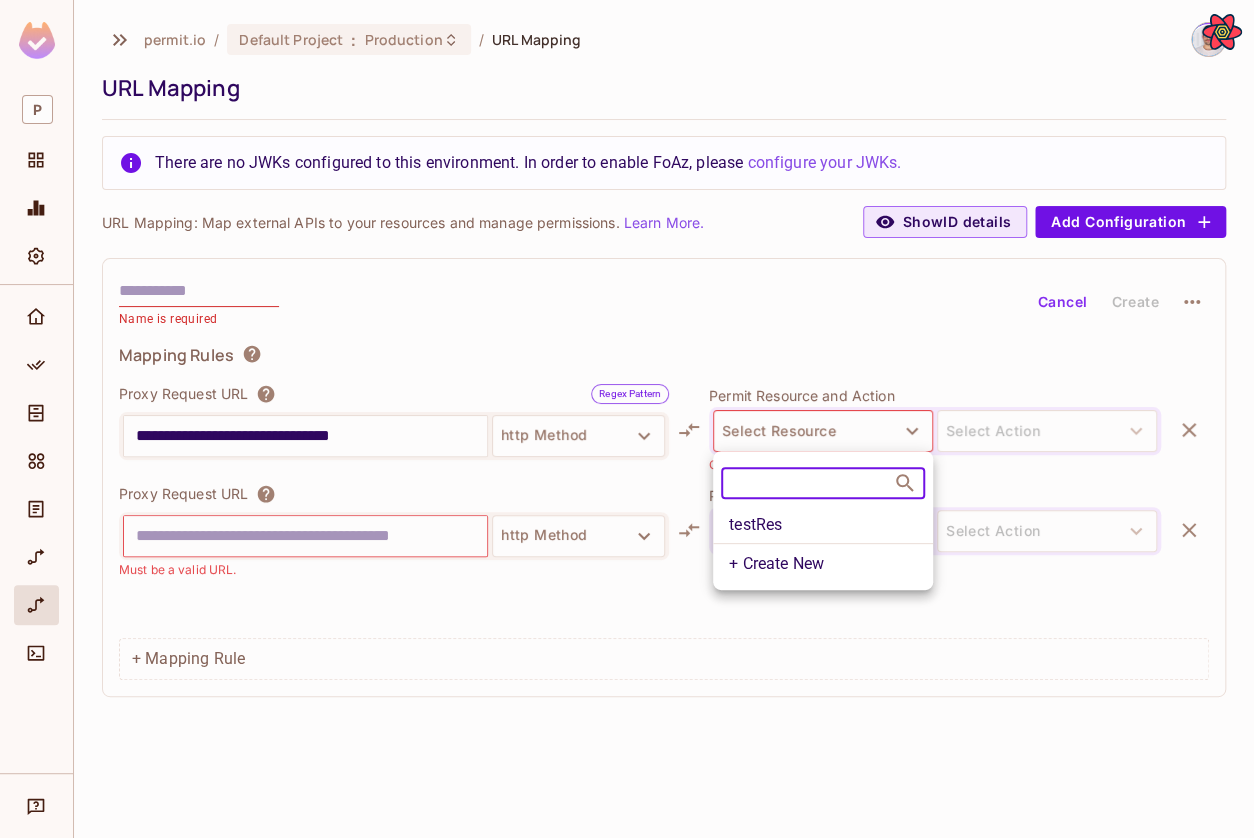 click at bounding box center (627, 419) 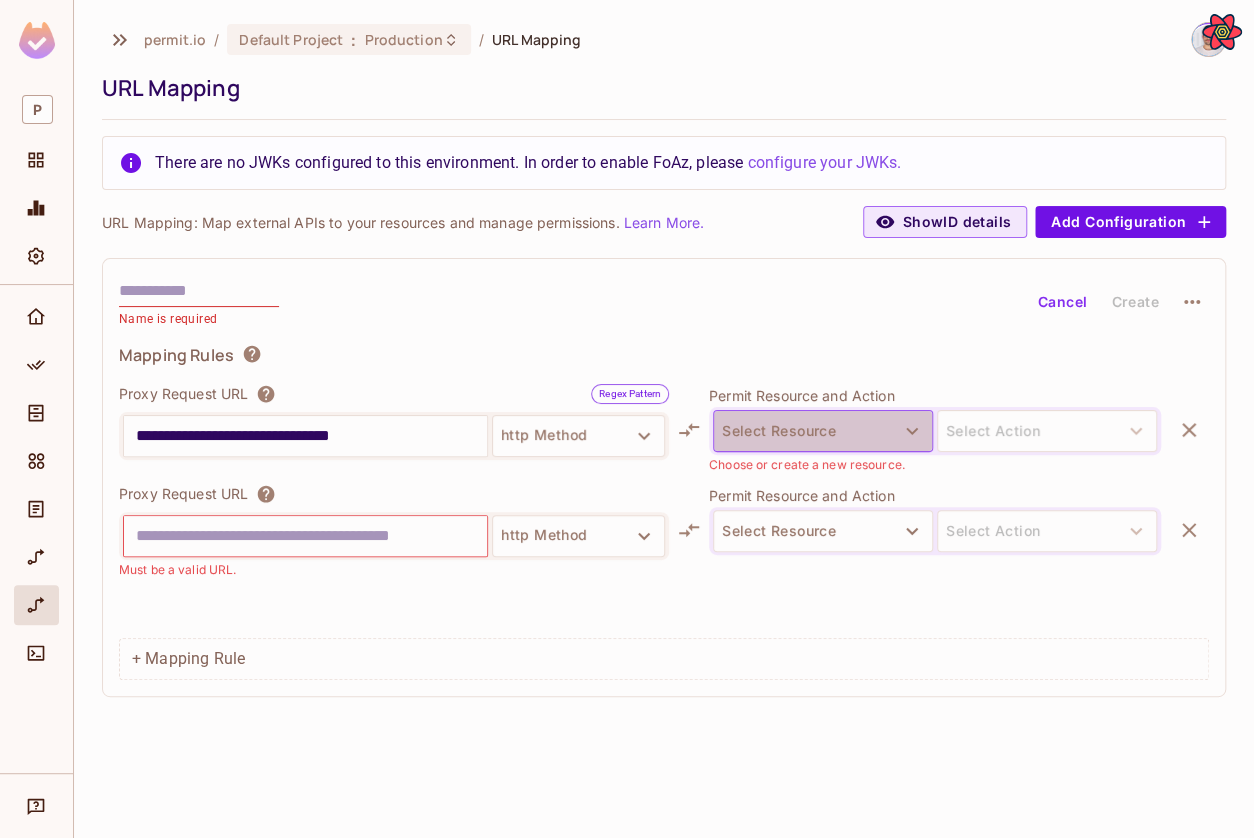 click on "Select Resource" at bounding box center [823, 431] 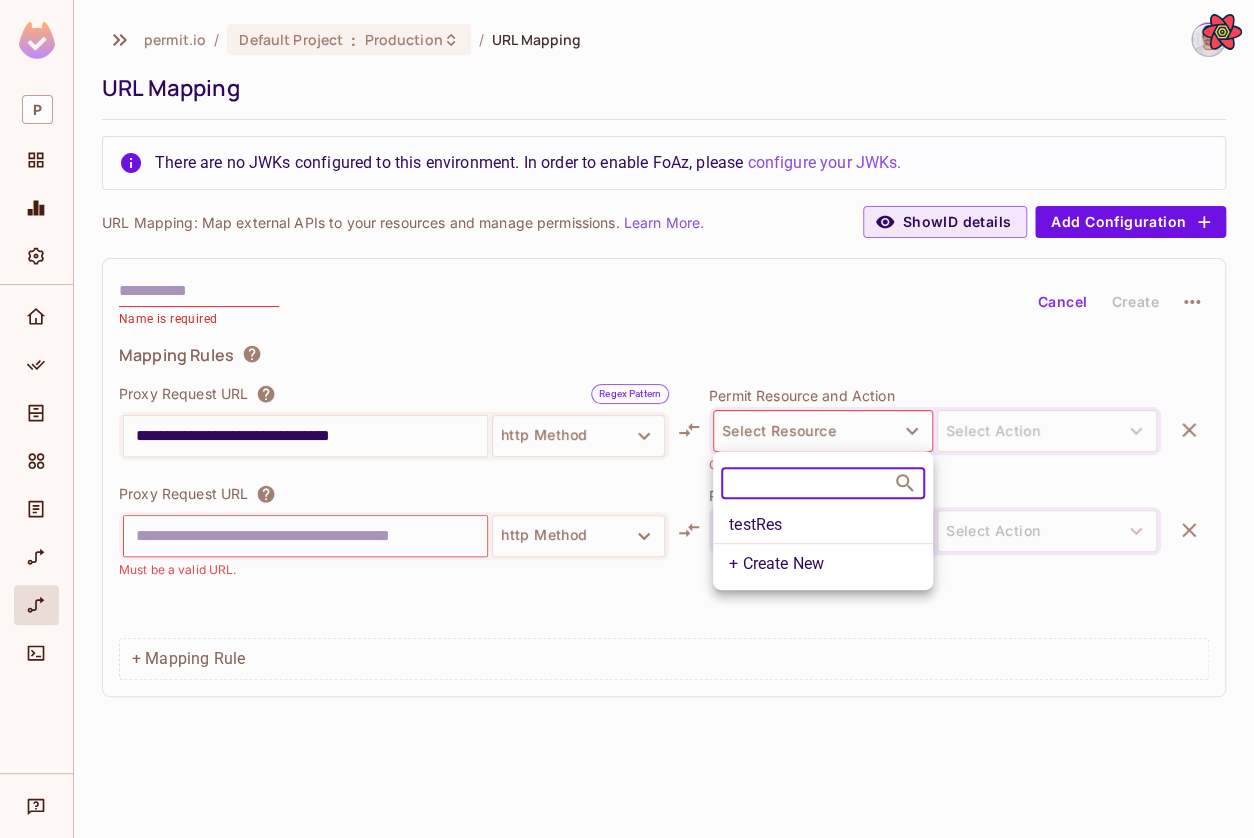 click on "+ Create New" at bounding box center [823, 562] 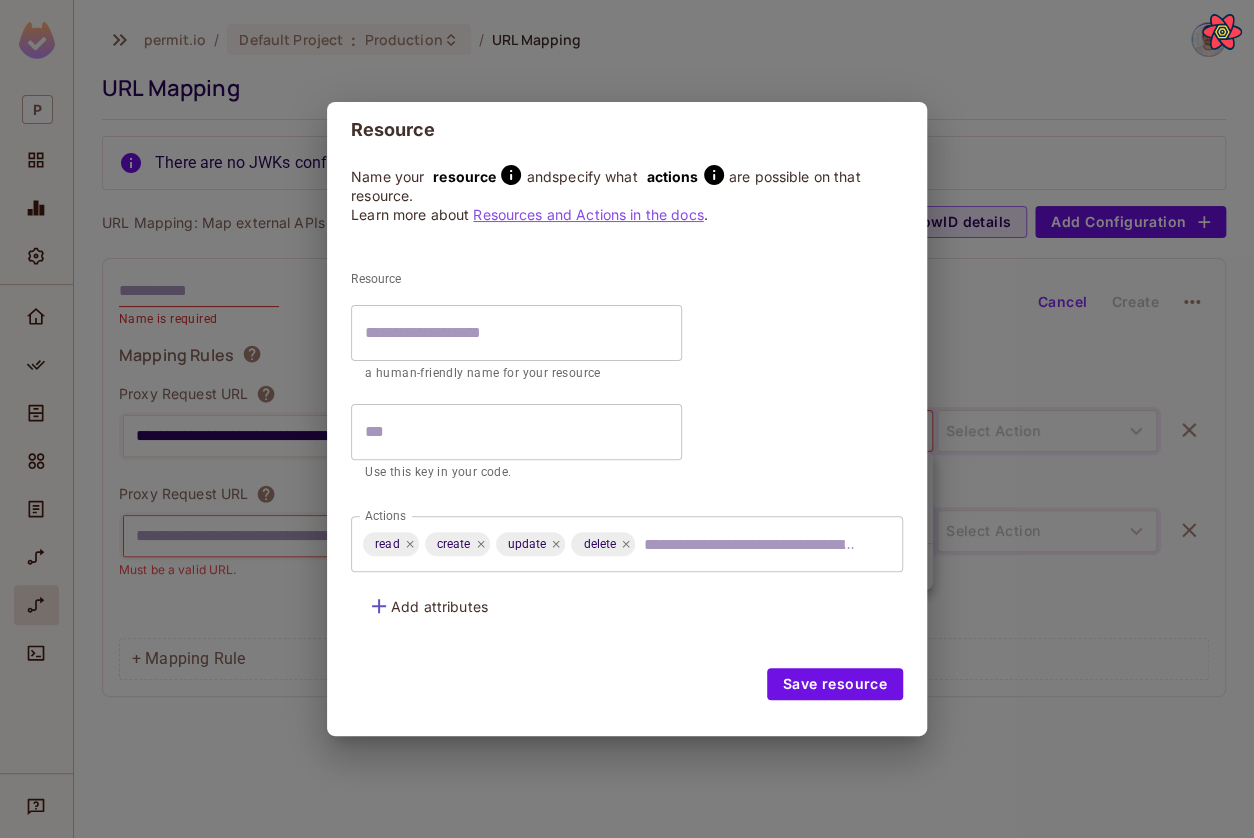 type 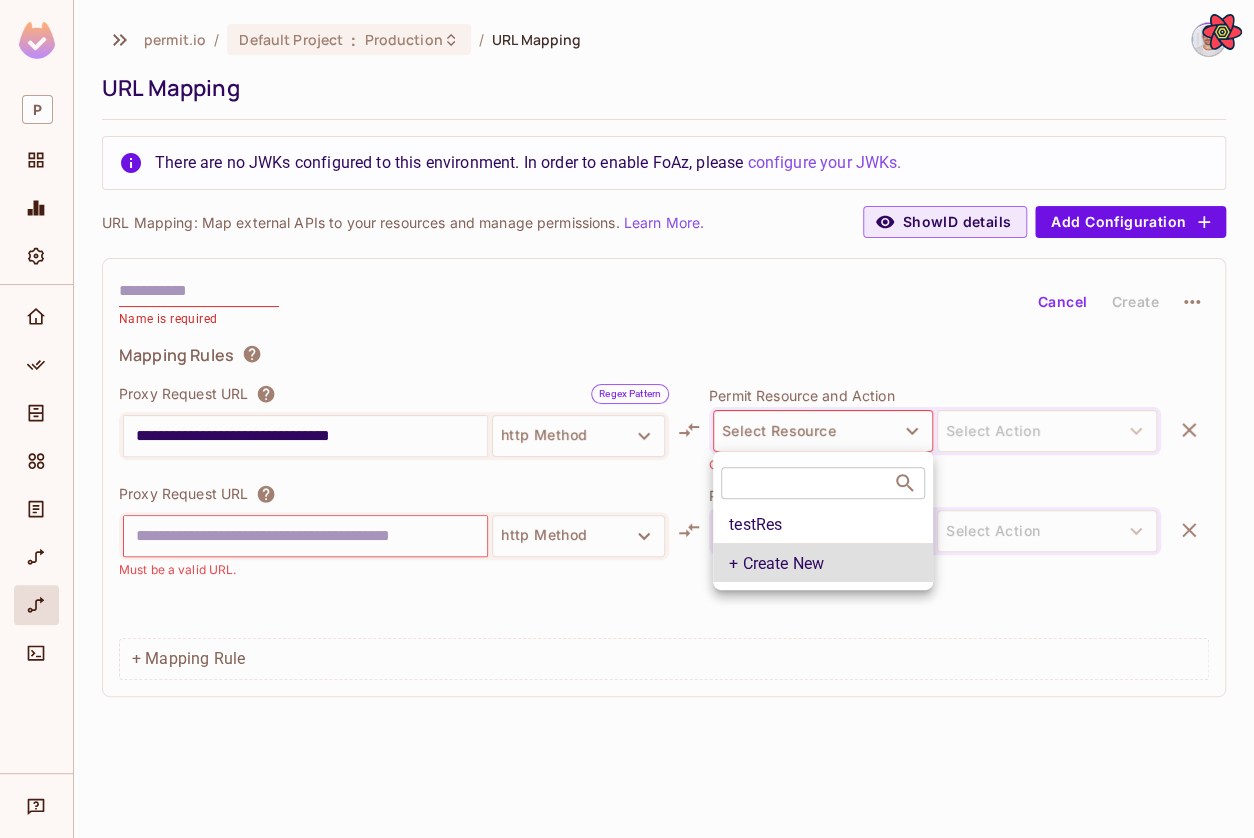 click on "testRes" at bounding box center [823, 525] 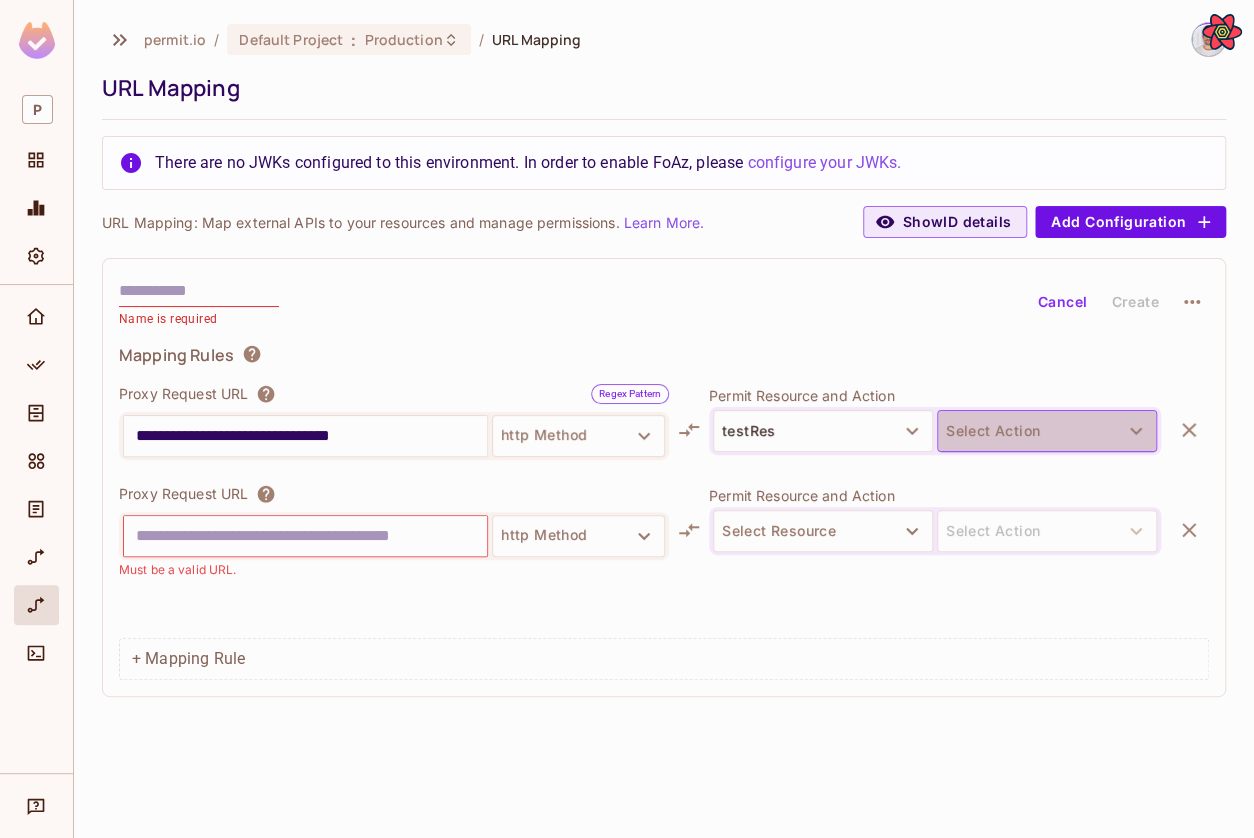click on "Select Action" at bounding box center [1047, 431] 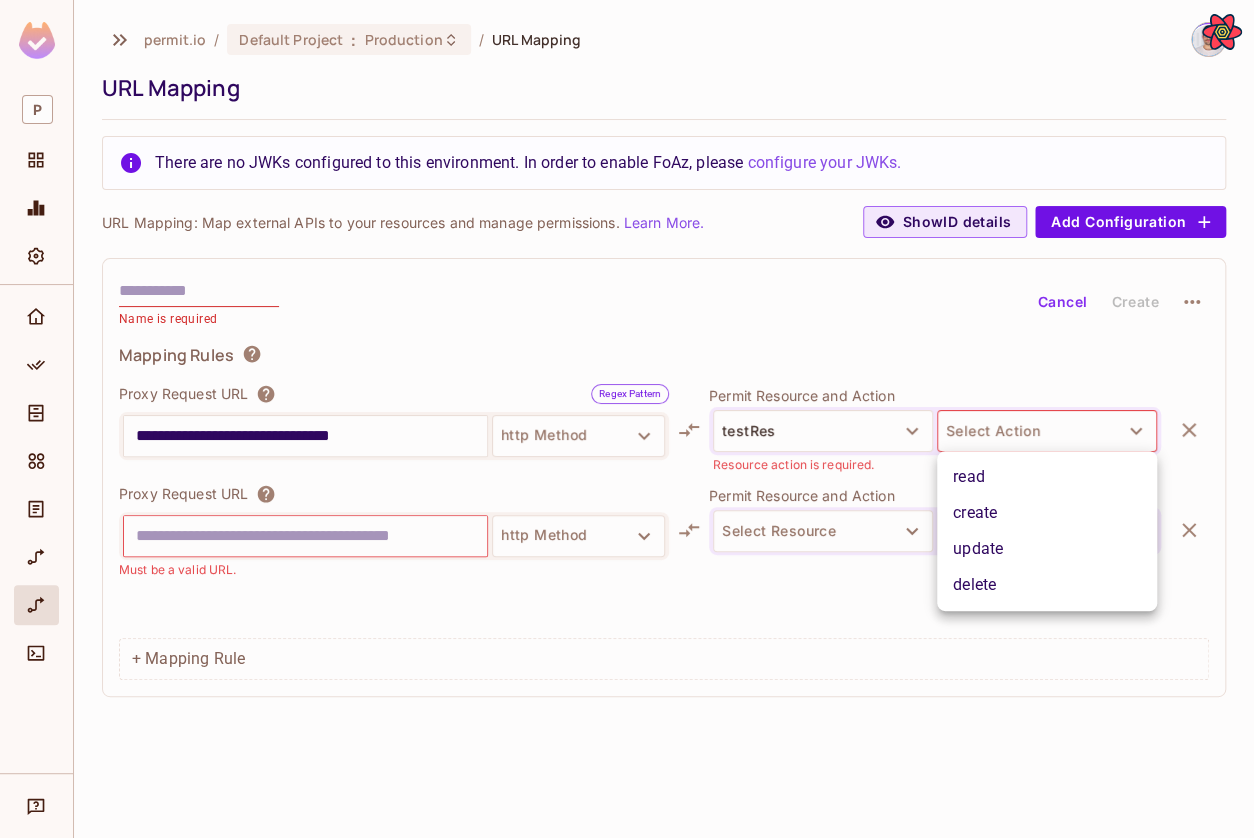 click on "read" at bounding box center (1047, 477) 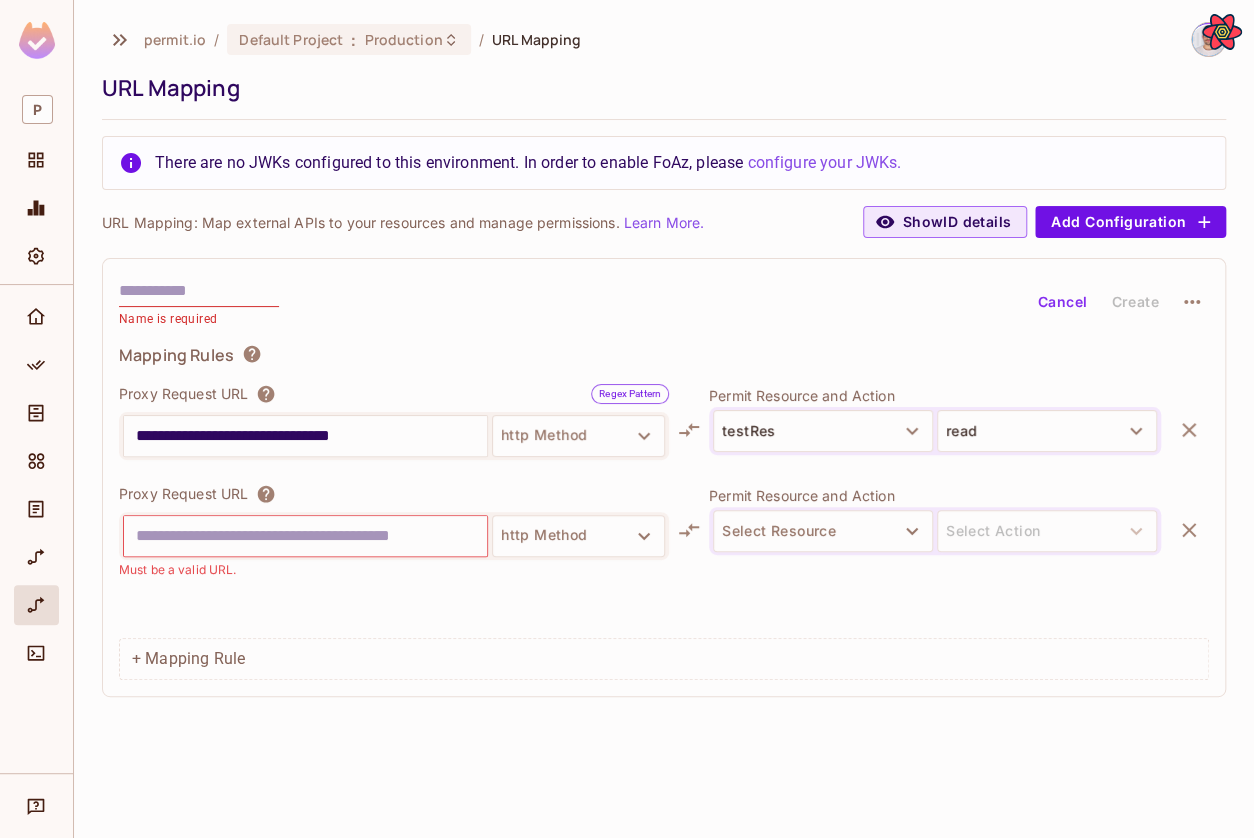 click on "**********" at bounding box center [664, 477] 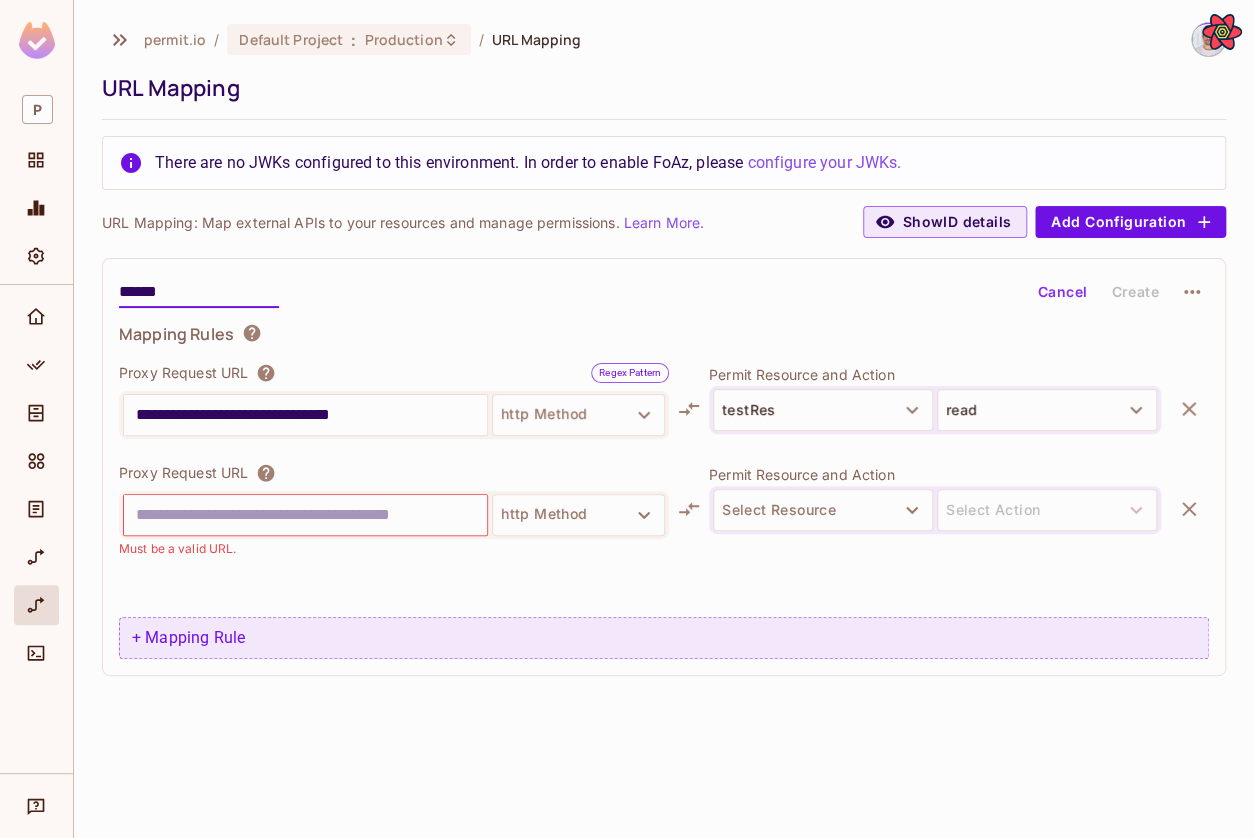 type on "******" 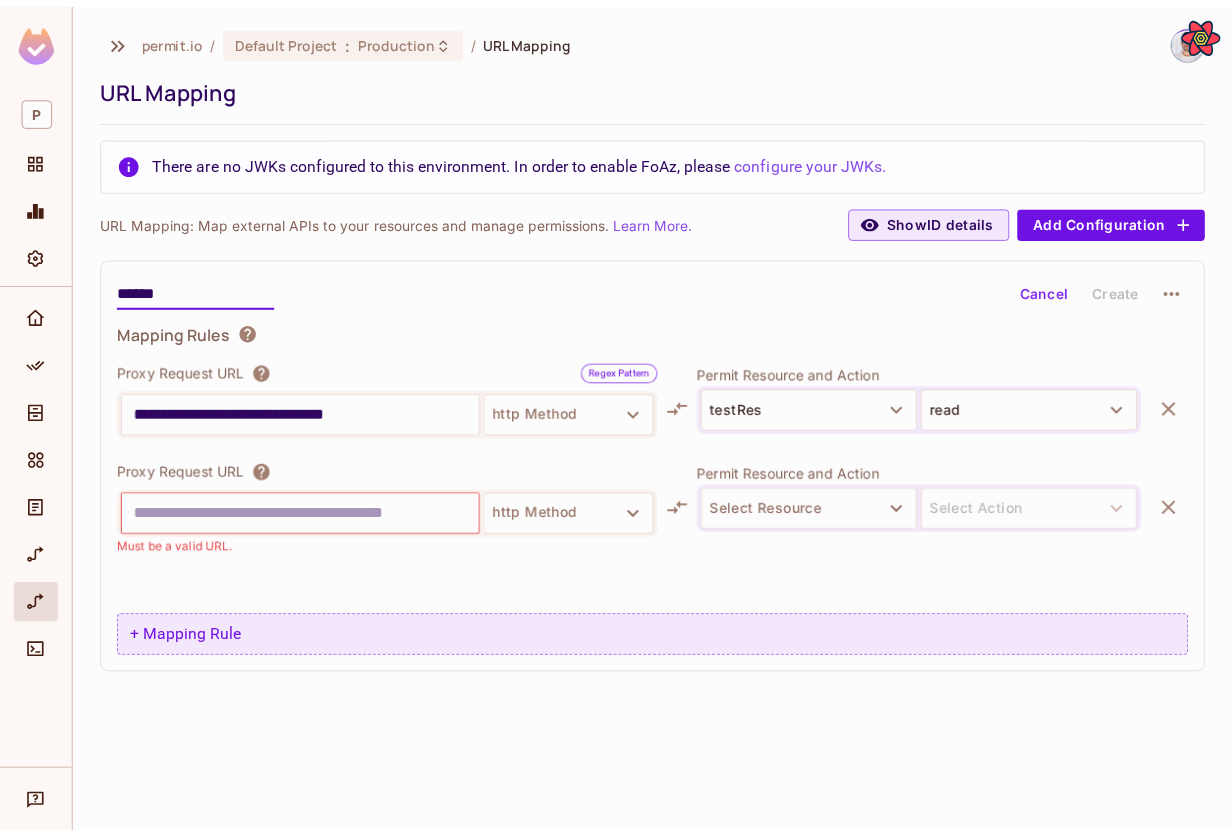 scroll, scrollTop: 21, scrollLeft: 0, axis: vertical 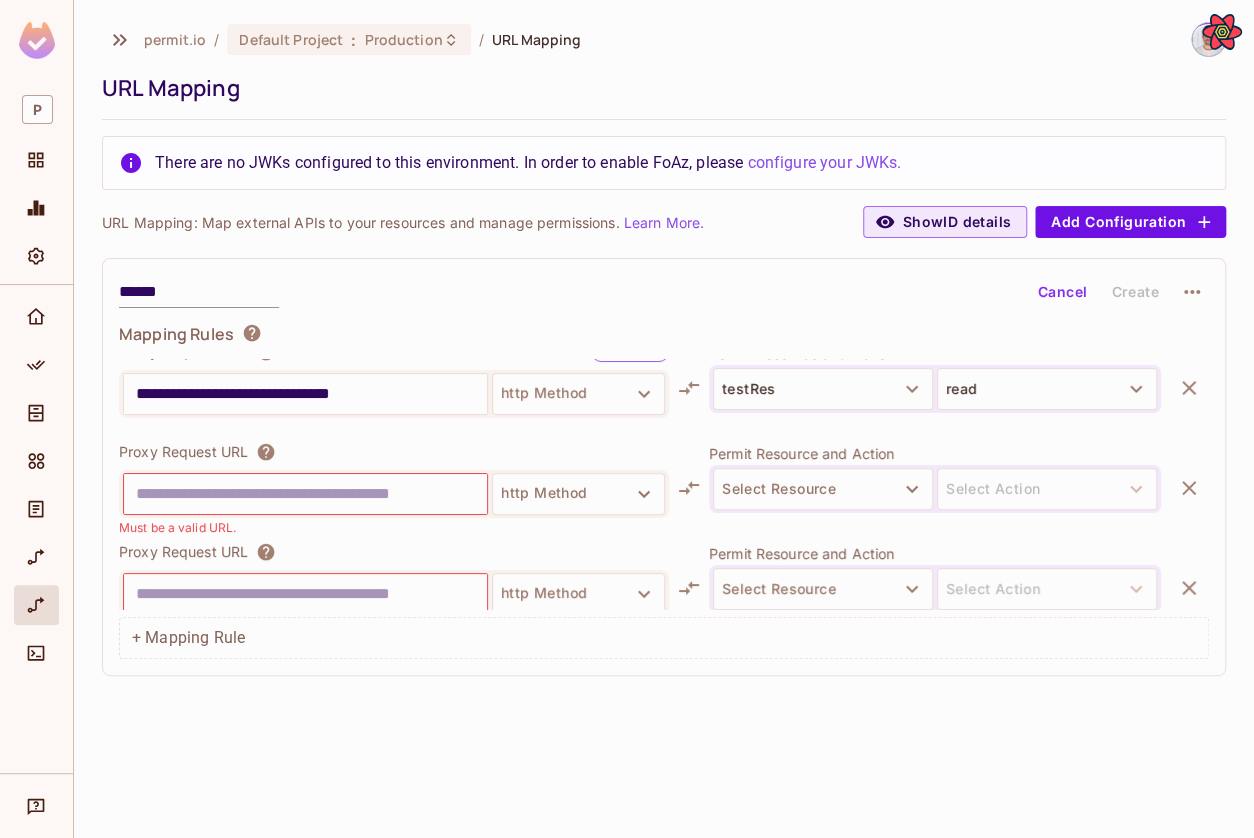 click on "****** Cancel Create" at bounding box center [664, 292] 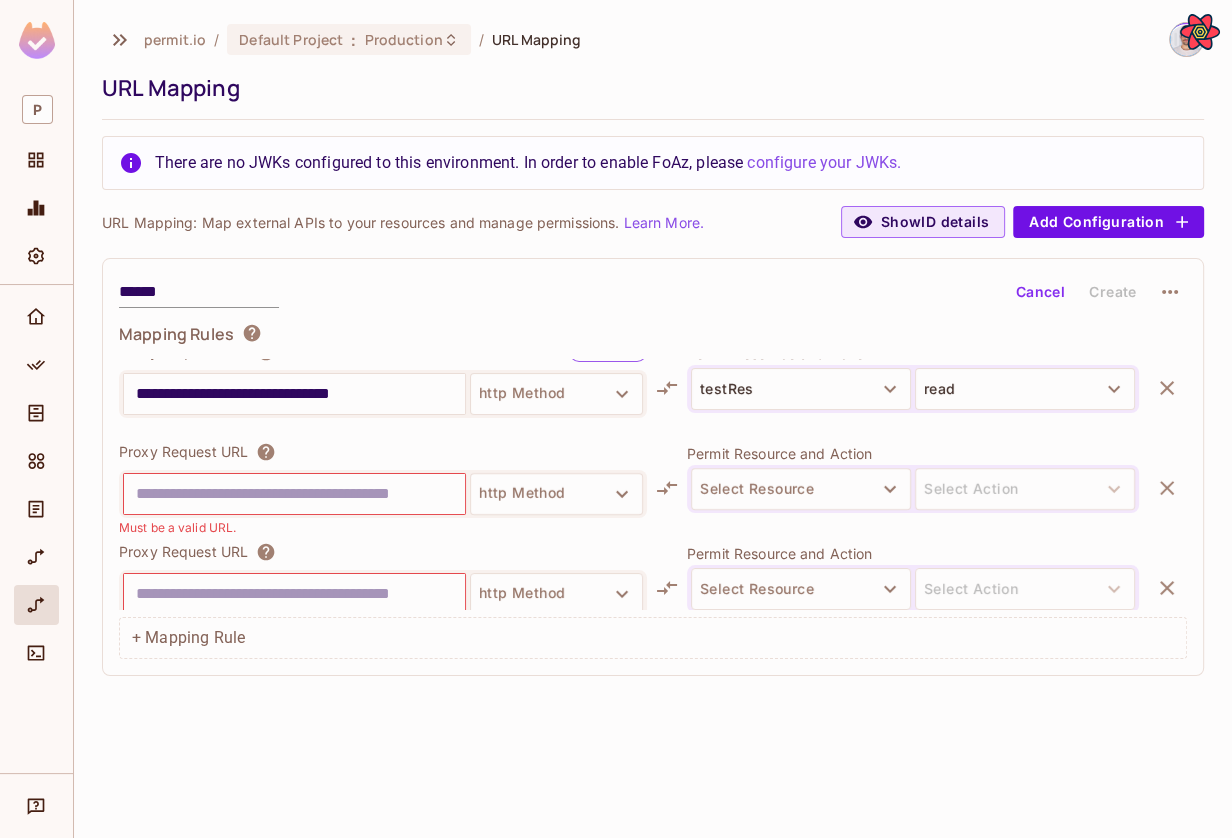 click on "******" at bounding box center (199, 292) 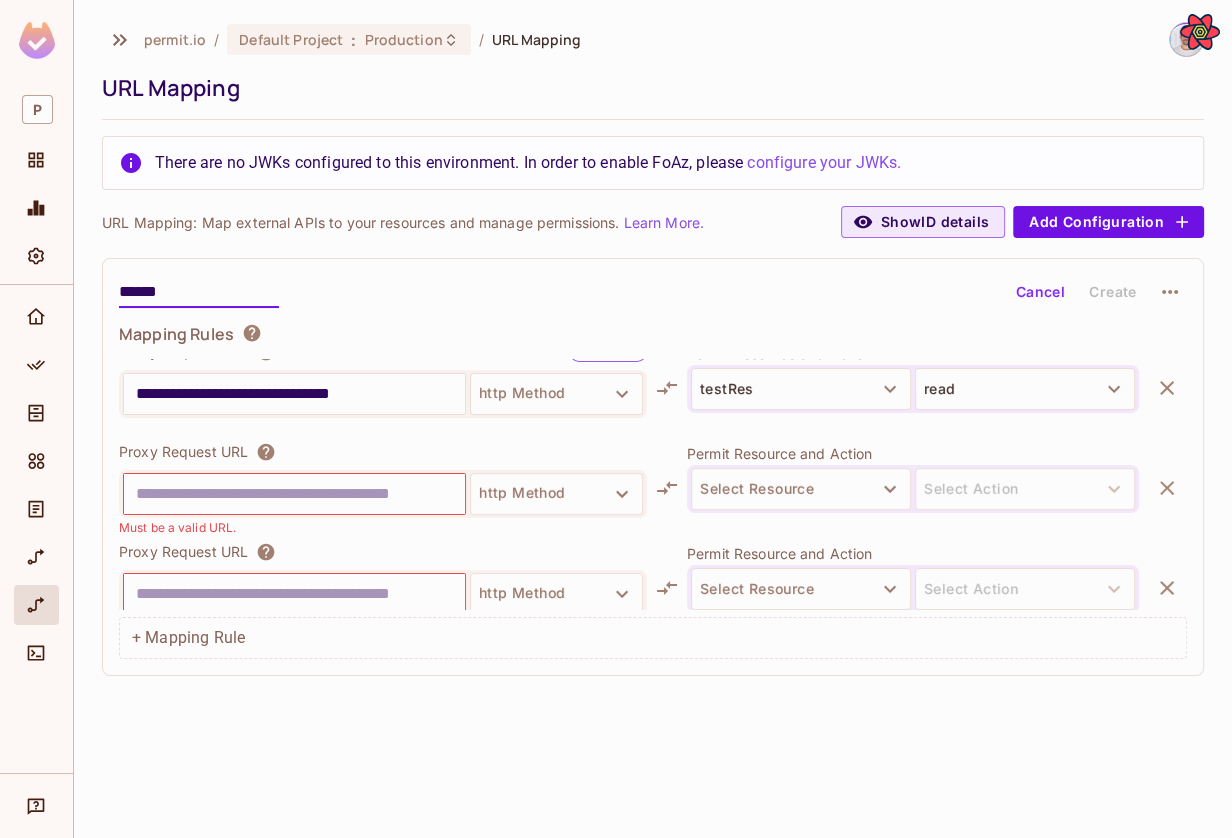 click on "******" at bounding box center [199, 292] 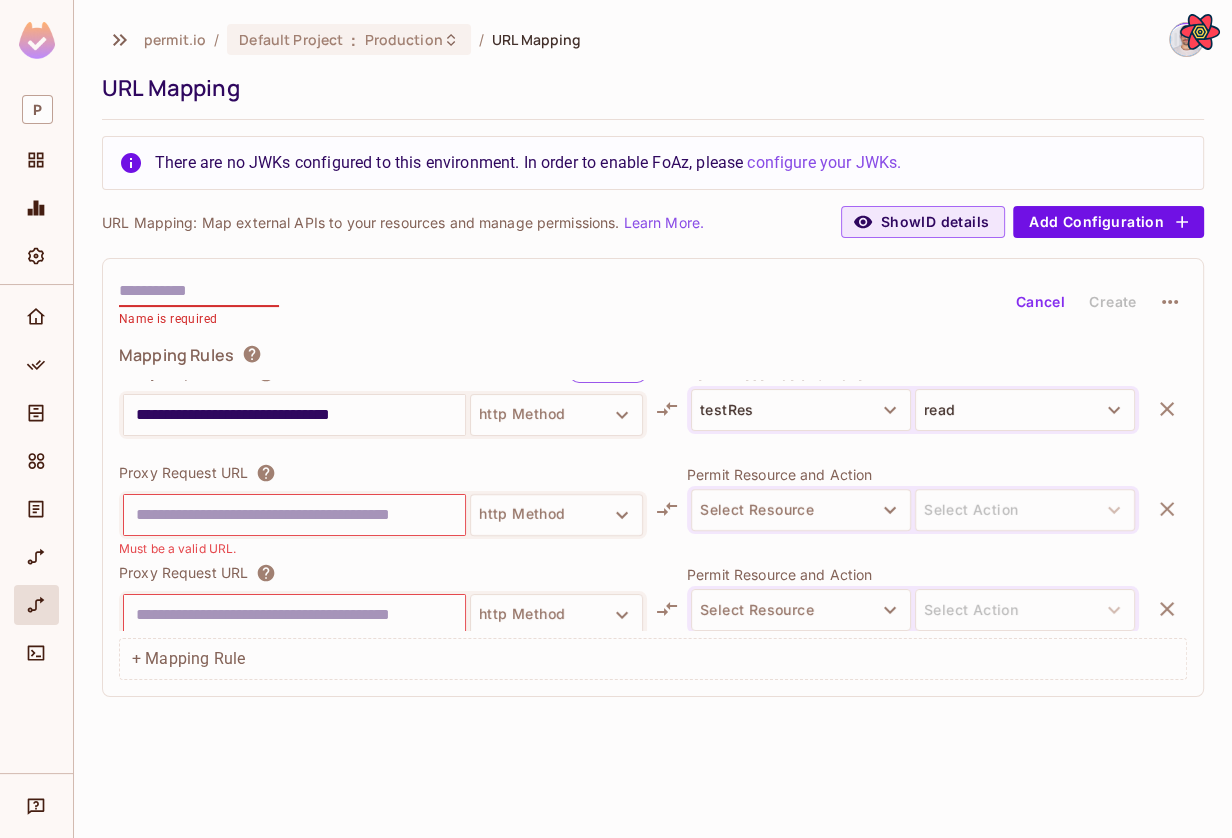 type 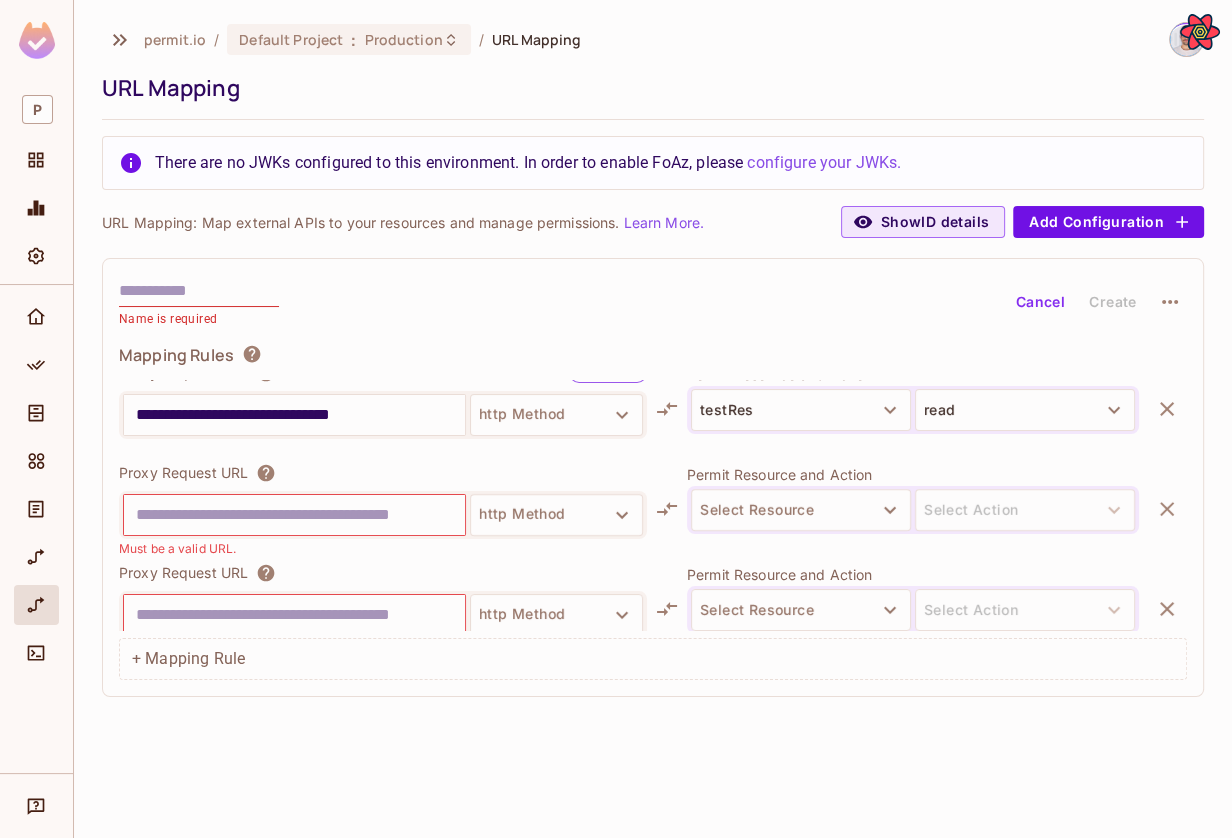 click on "**********" at bounding box center [653, 477] 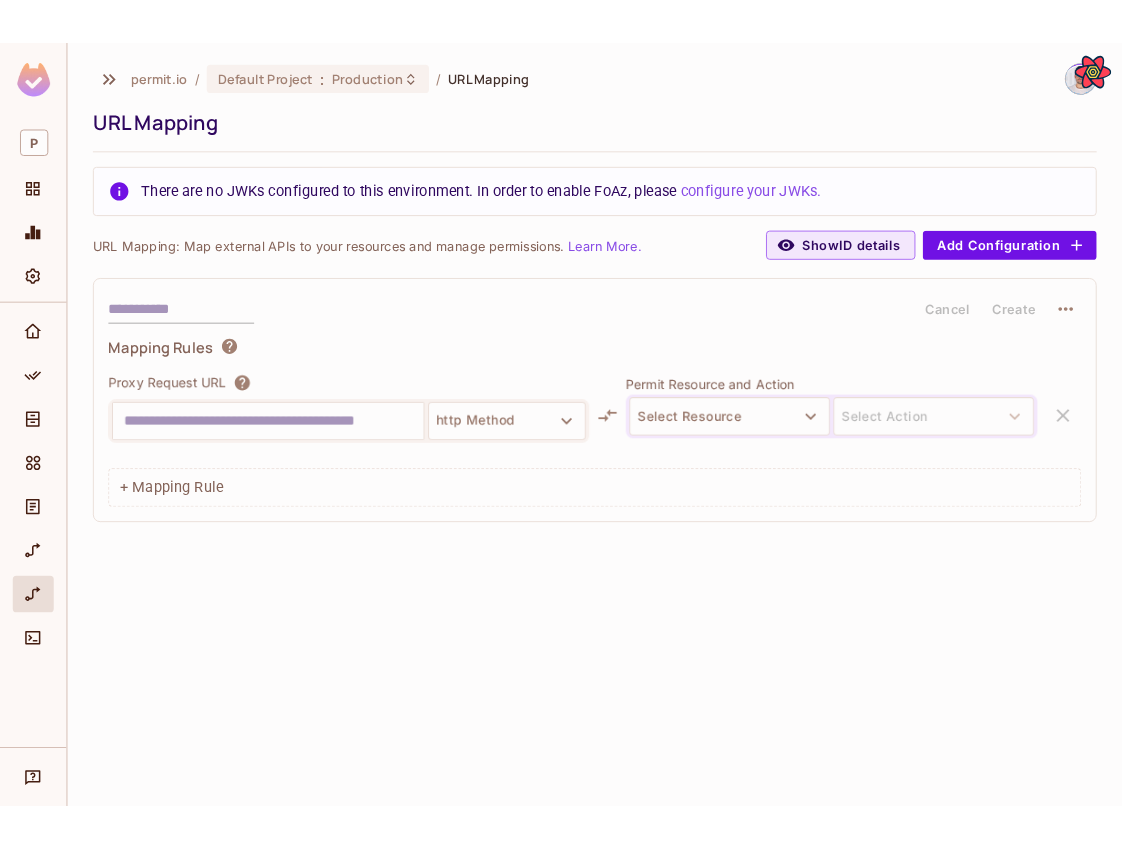 scroll, scrollTop: 0, scrollLeft: 0, axis: both 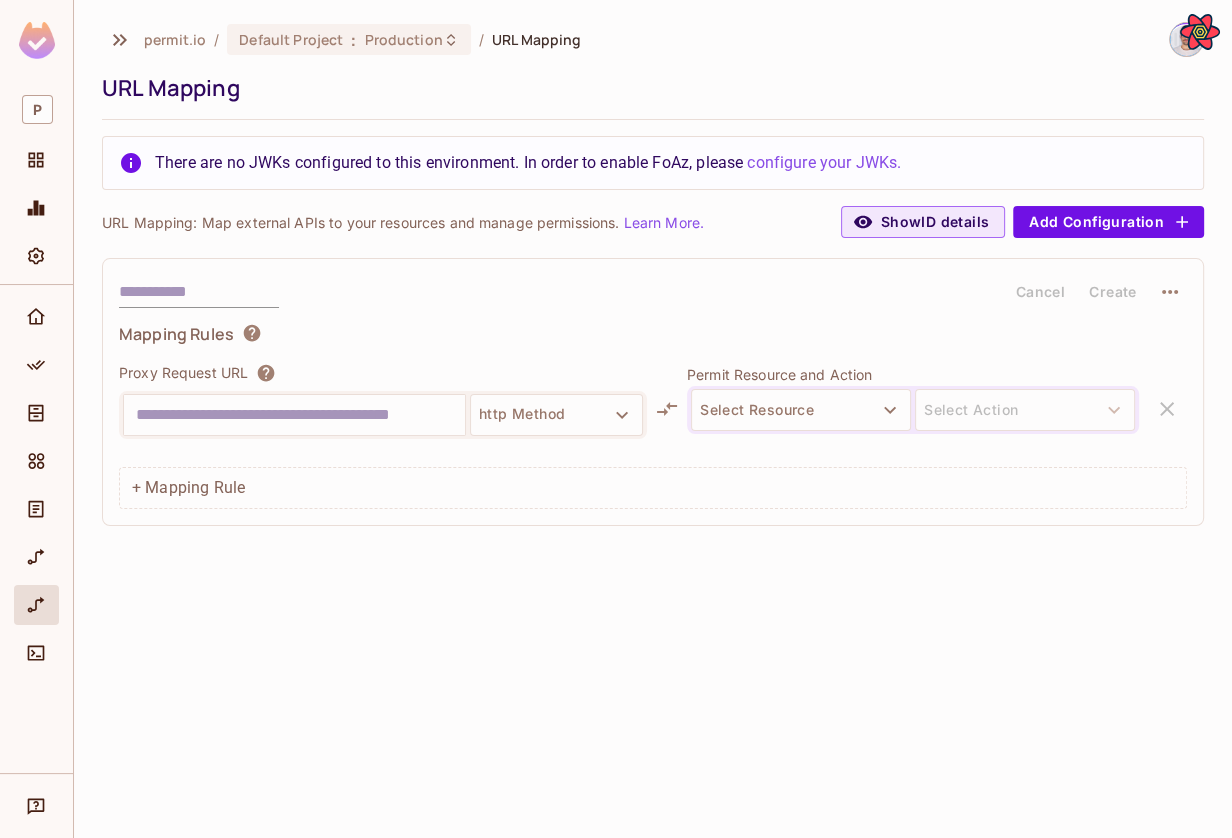 click at bounding box center [294, 415] 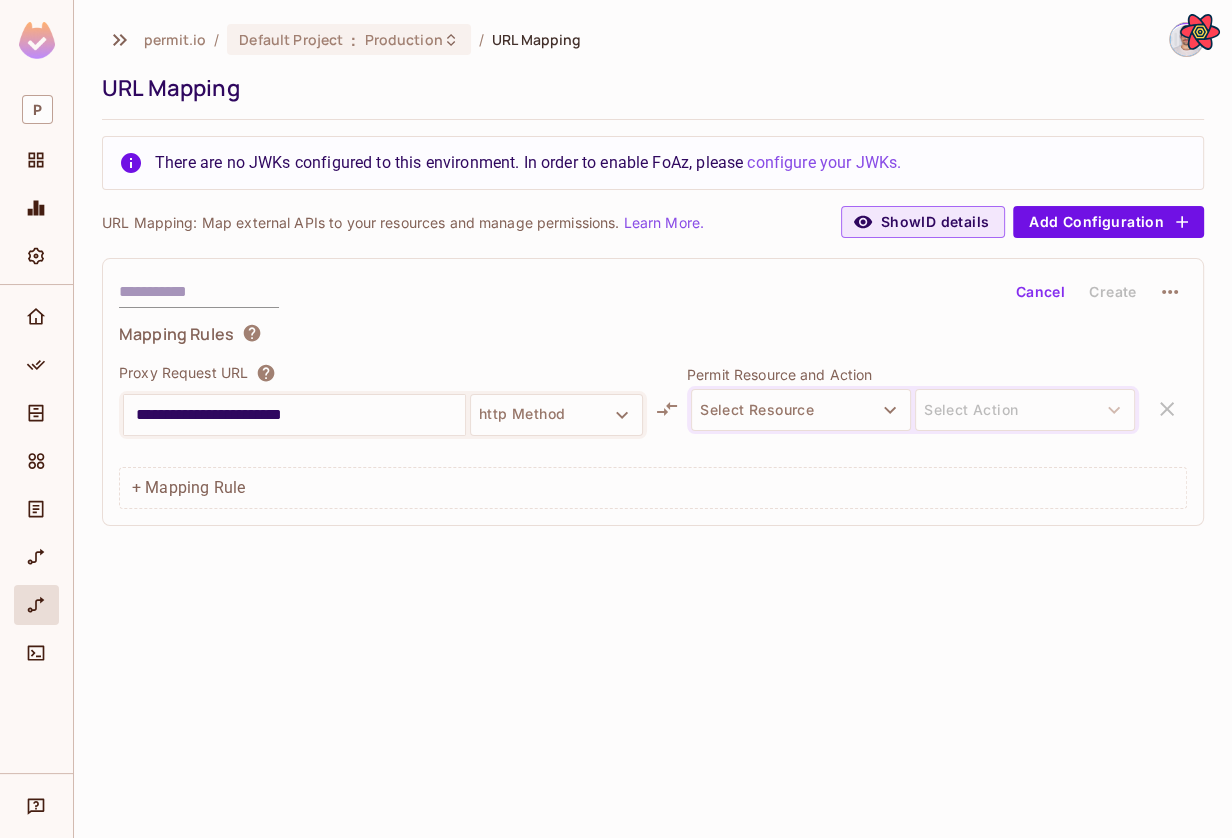type on "**********" 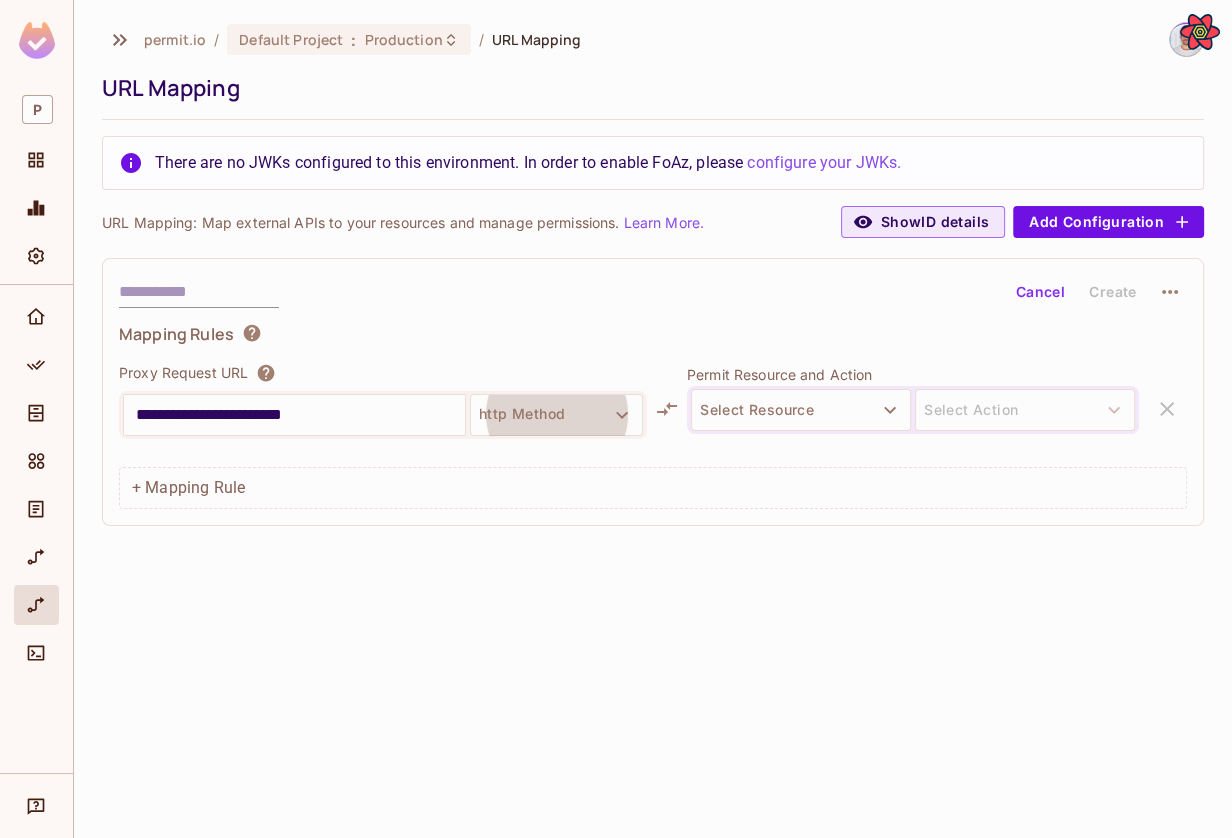 type 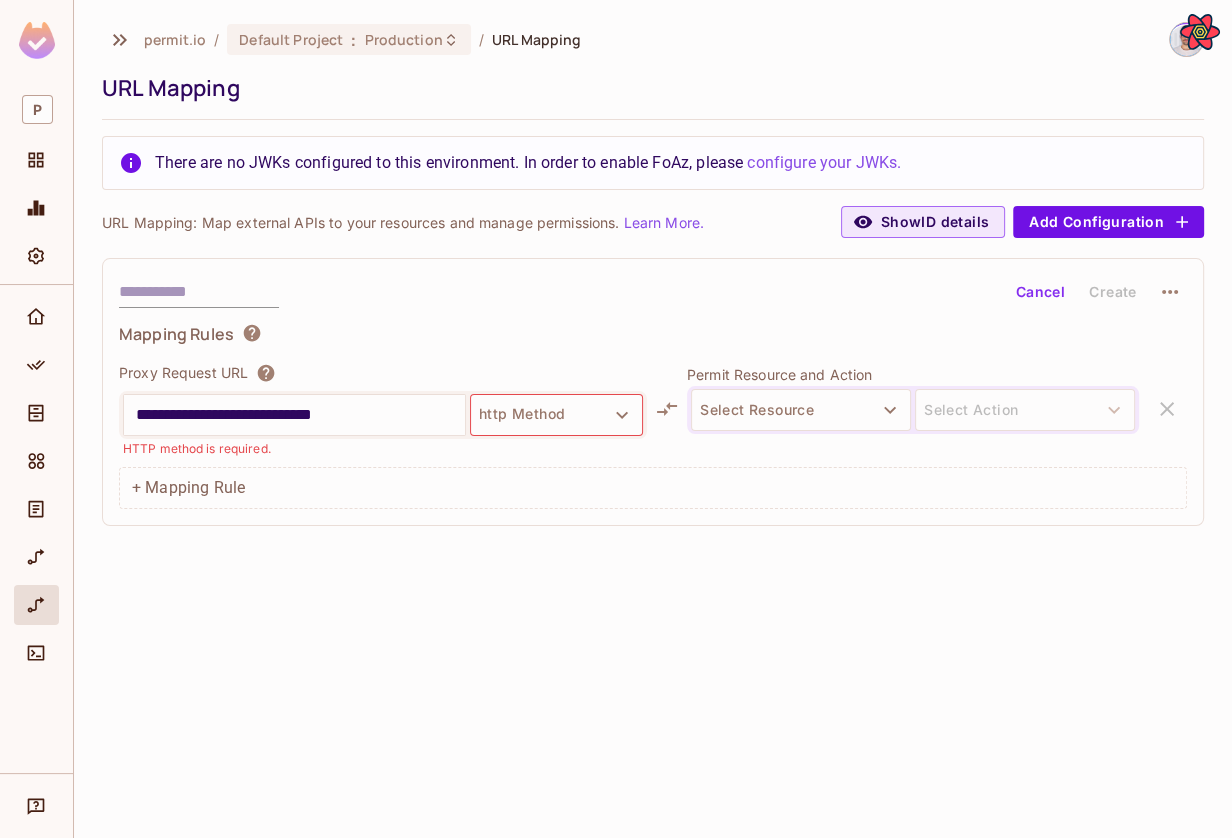 type on "**********" 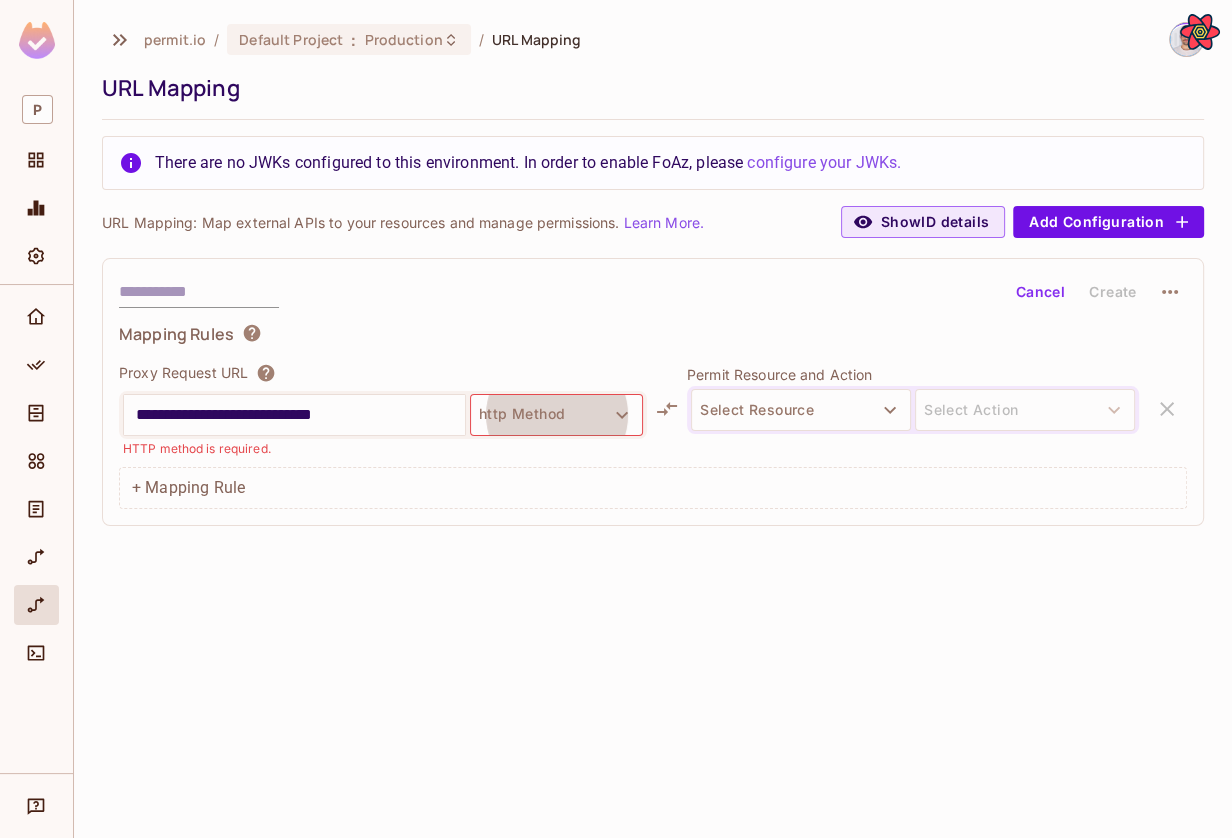 click on "http Method" at bounding box center [556, 415] 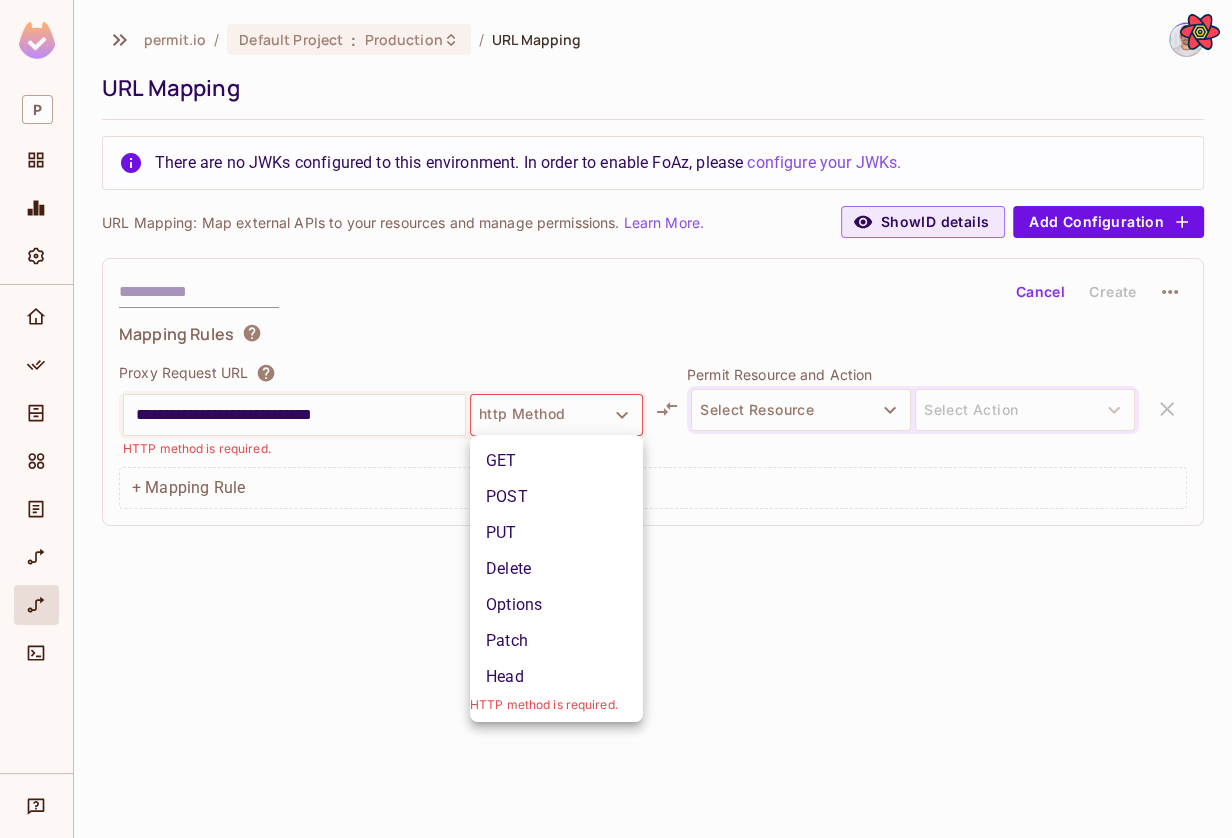 click on "Options" at bounding box center [556, 605] 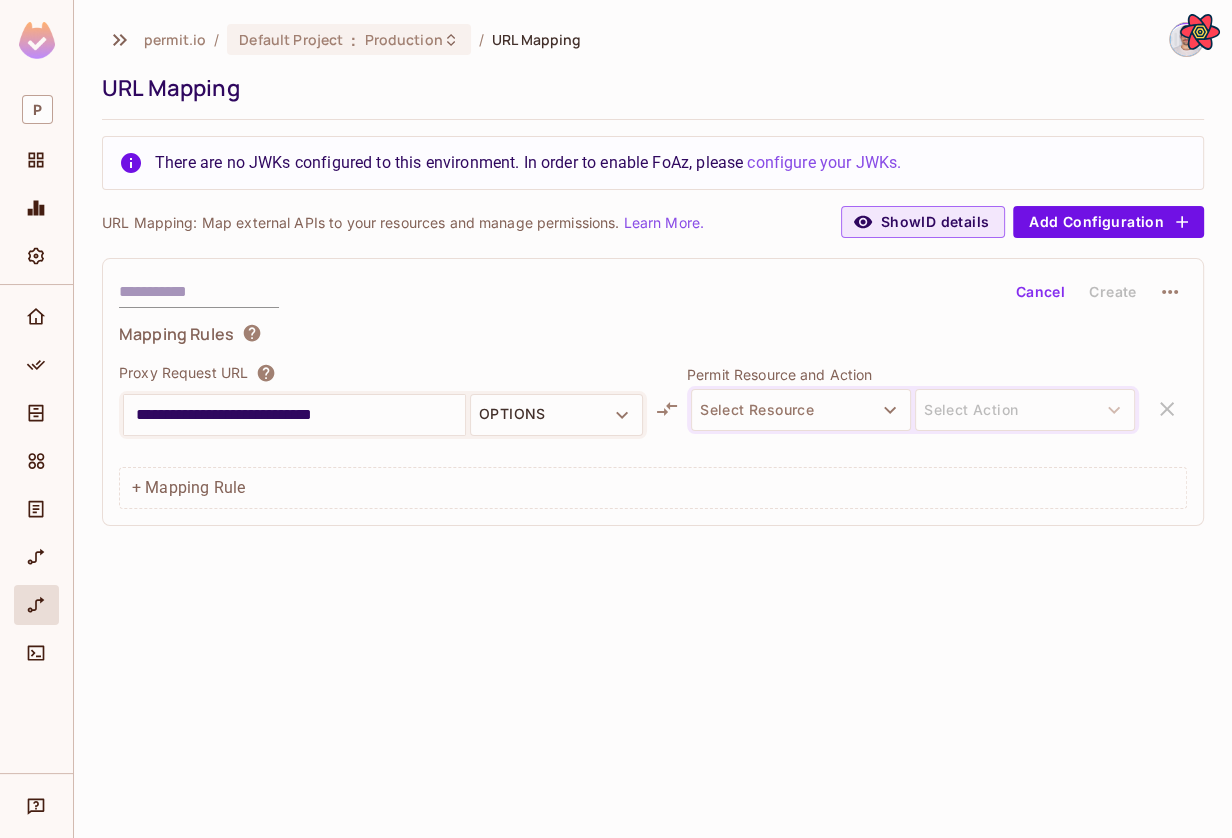 click on "**********" at bounding box center (653, 419) 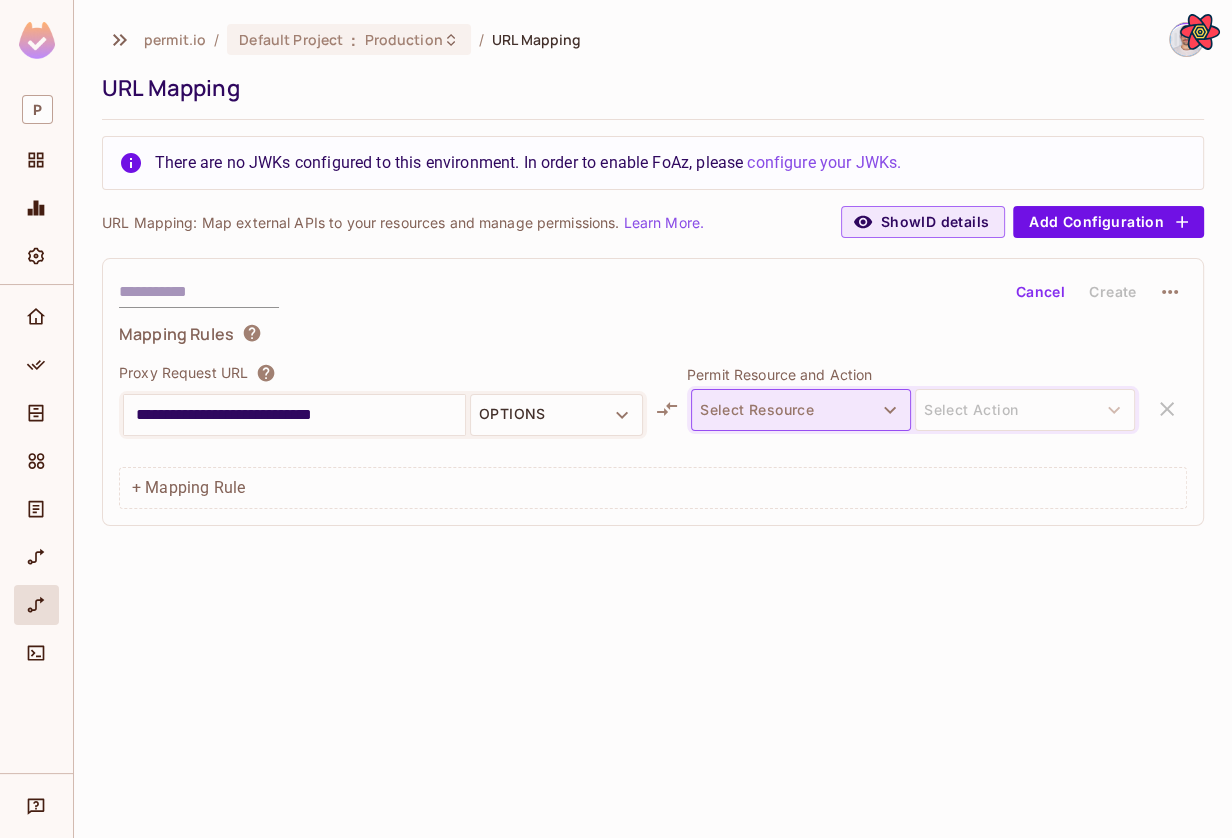click on "Select Resource" at bounding box center [801, 410] 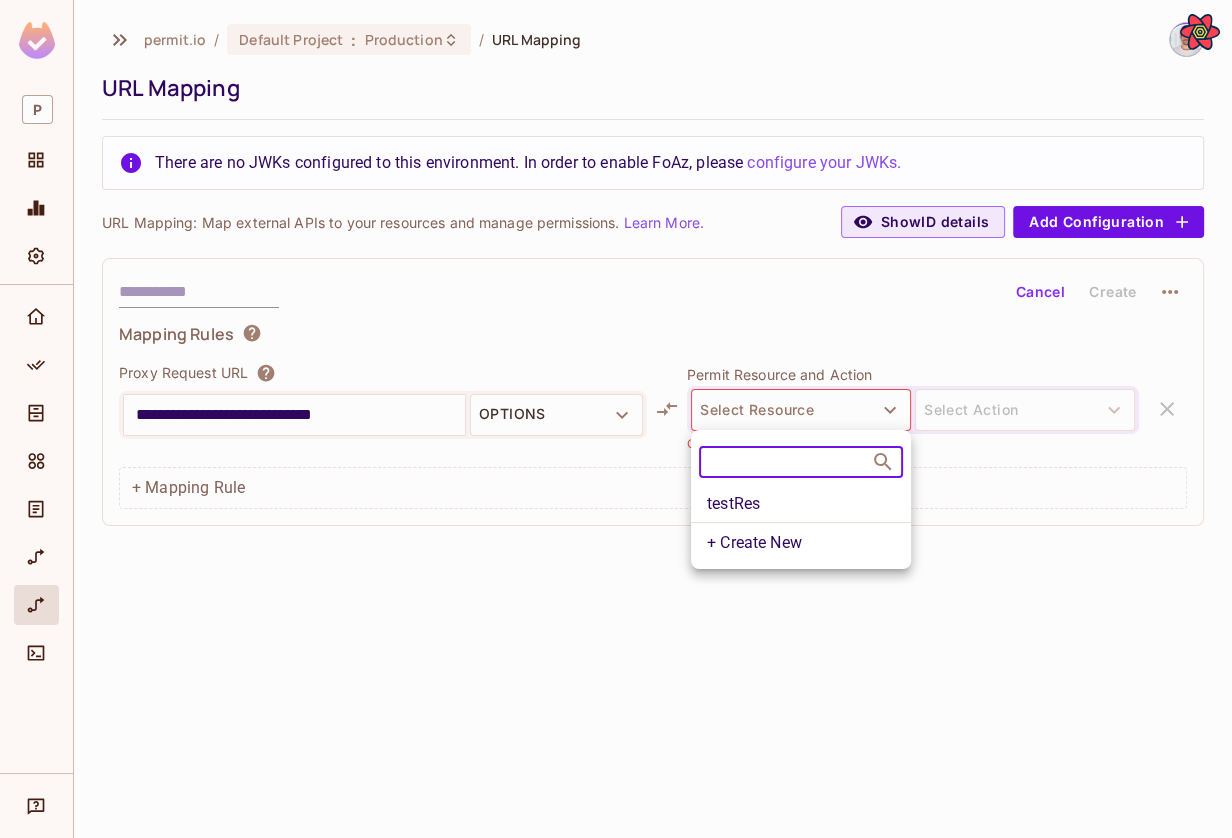 drag, startPoint x: 775, startPoint y: 492, endPoint x: 799, endPoint y: 486, distance: 24.738634 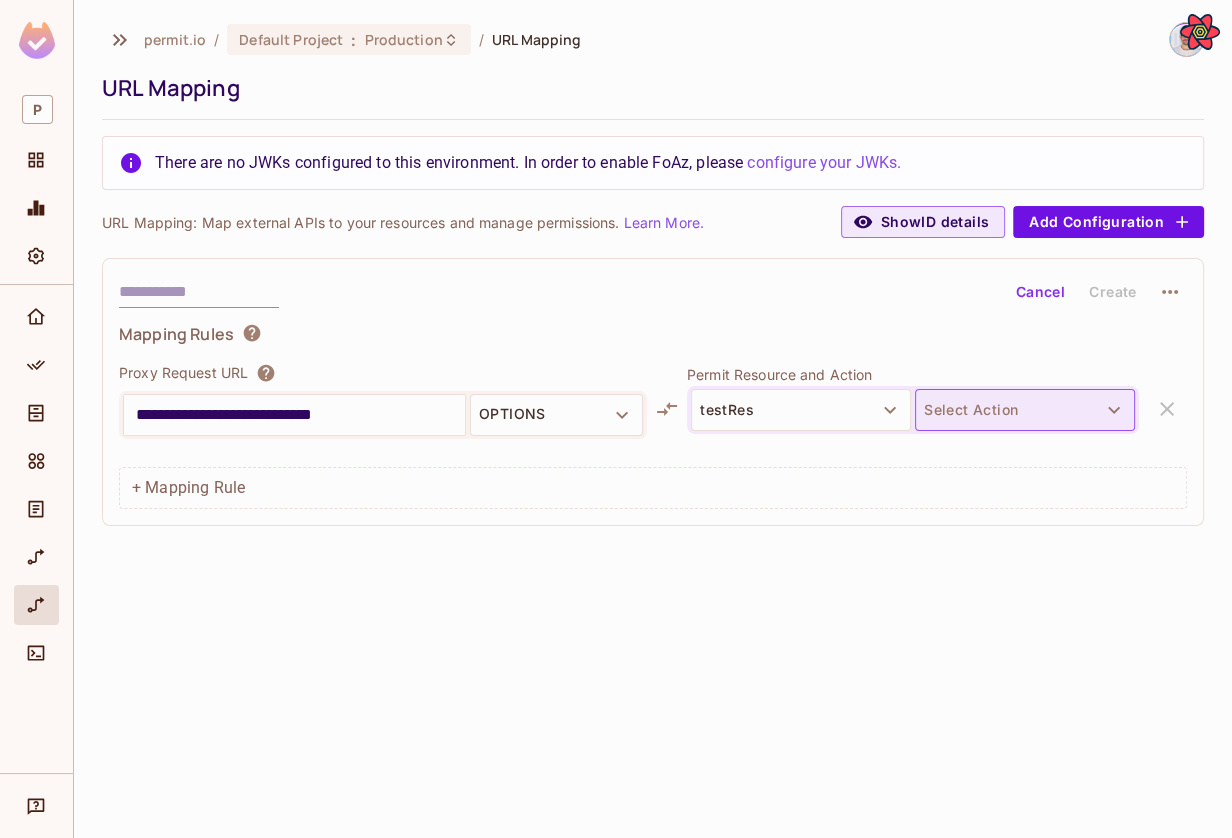 click on "Select Action" at bounding box center [1025, 410] 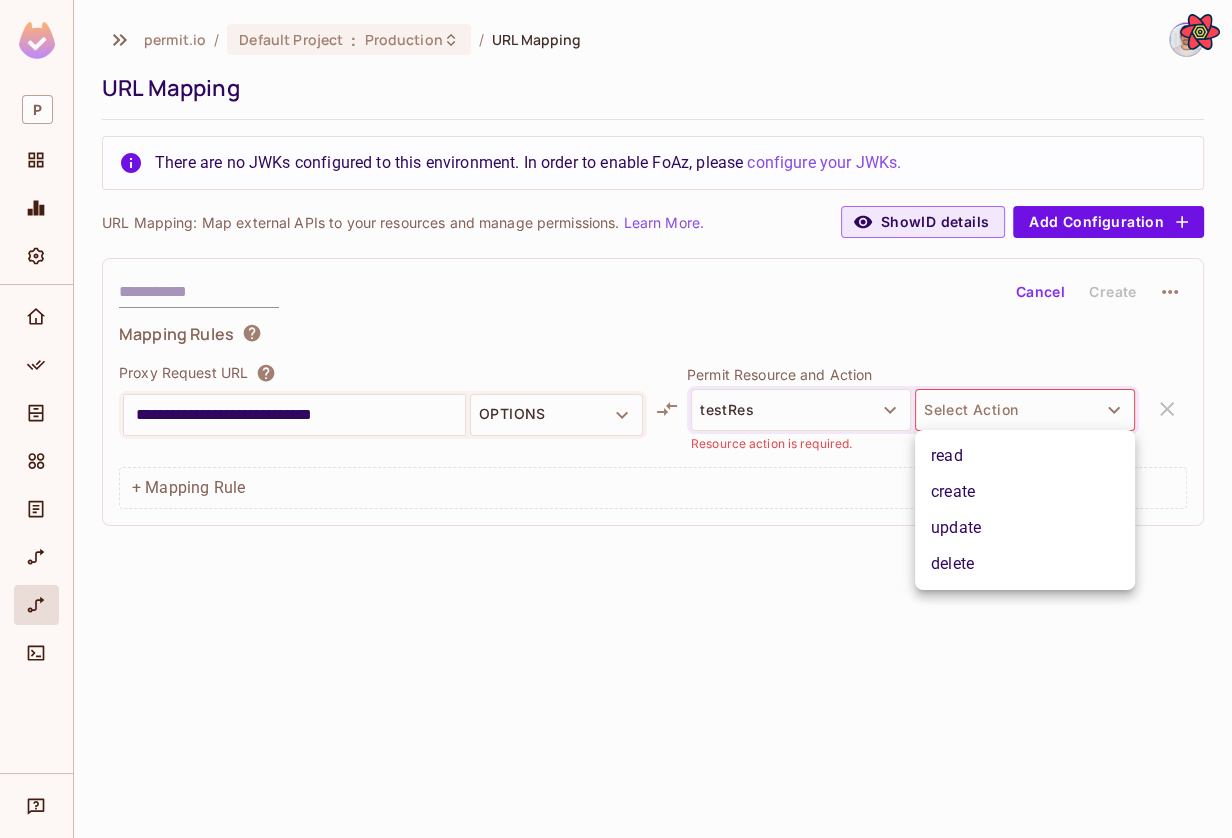 click on "create" at bounding box center (1025, 492) 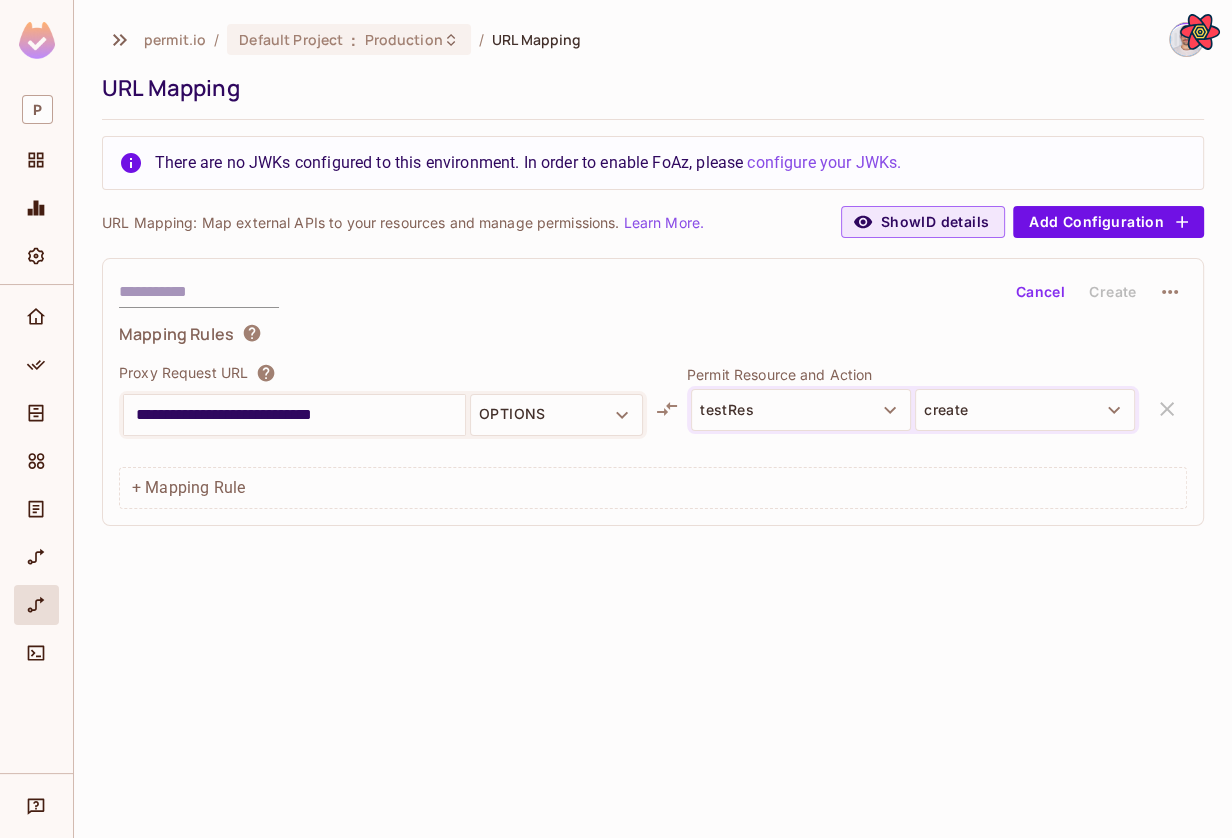 click at bounding box center (913, 443) 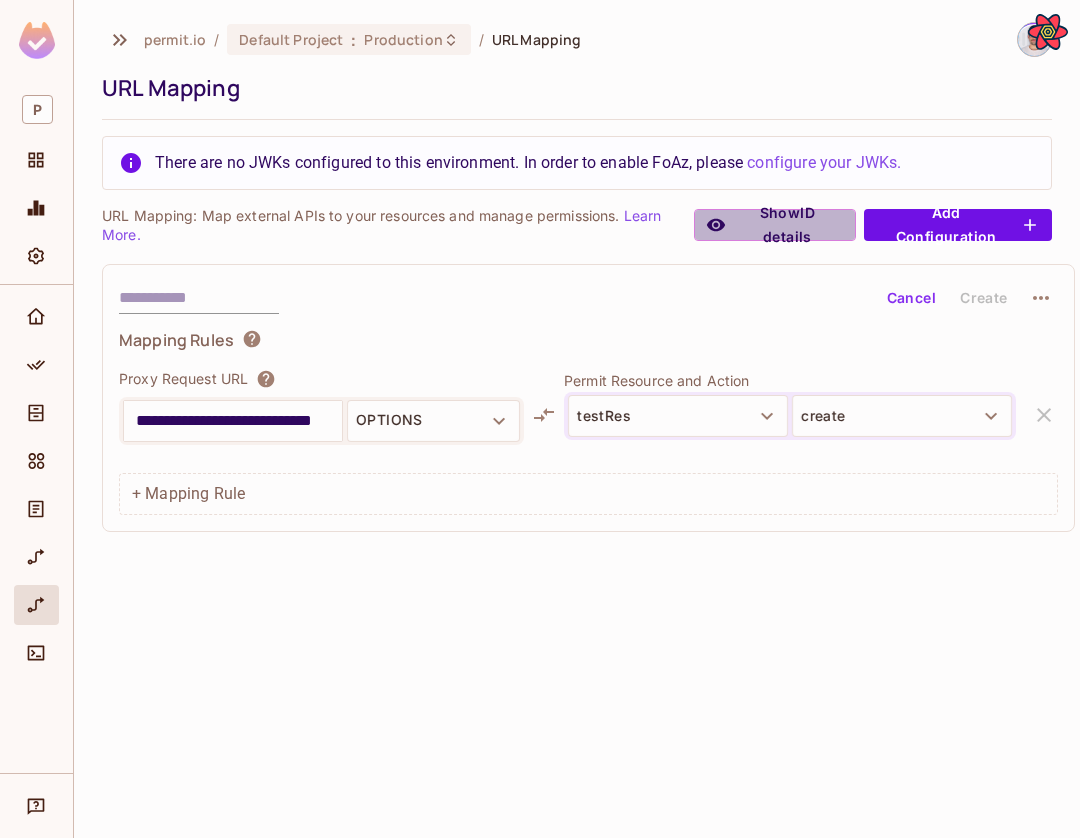 click on "Show  ID details" at bounding box center (775, 225) 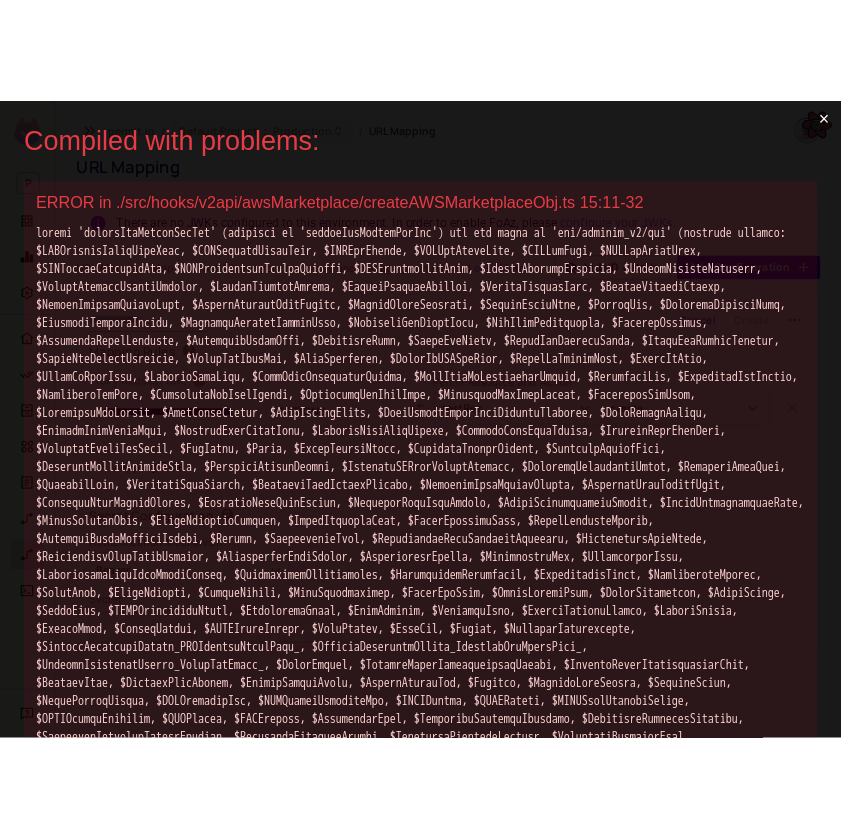 scroll, scrollTop: 0, scrollLeft: 0, axis: both 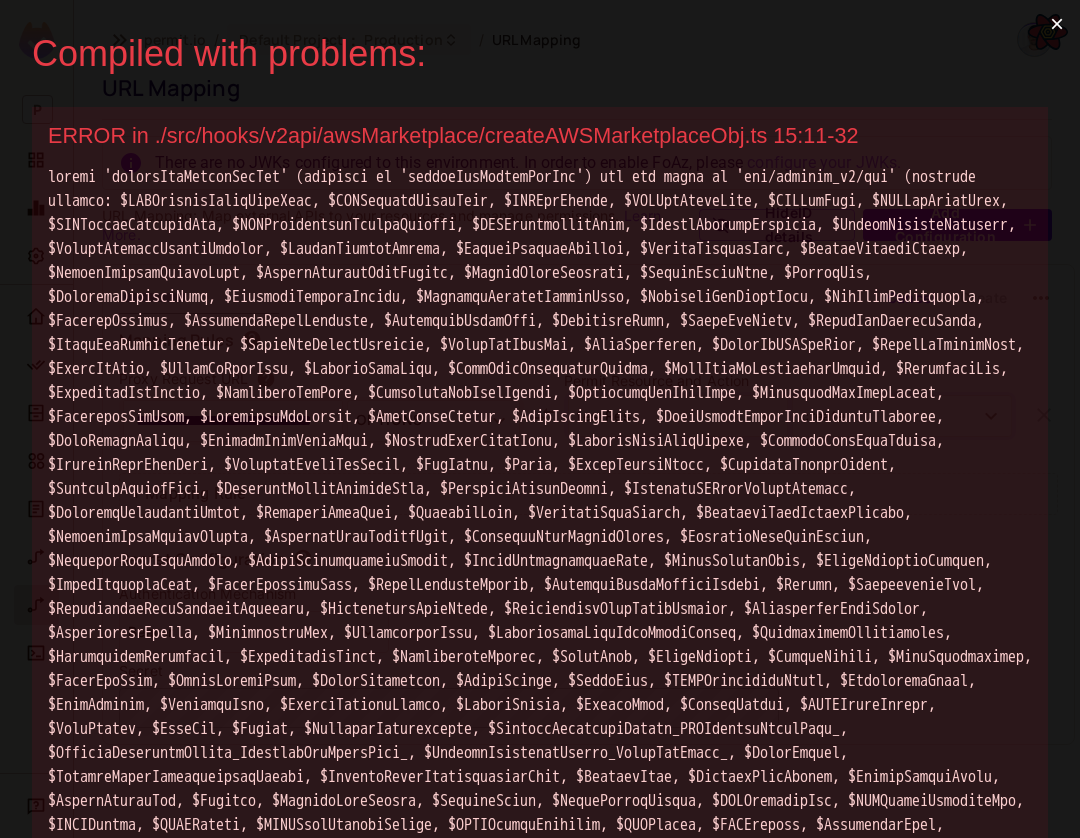click on "×" at bounding box center [1057, 24] 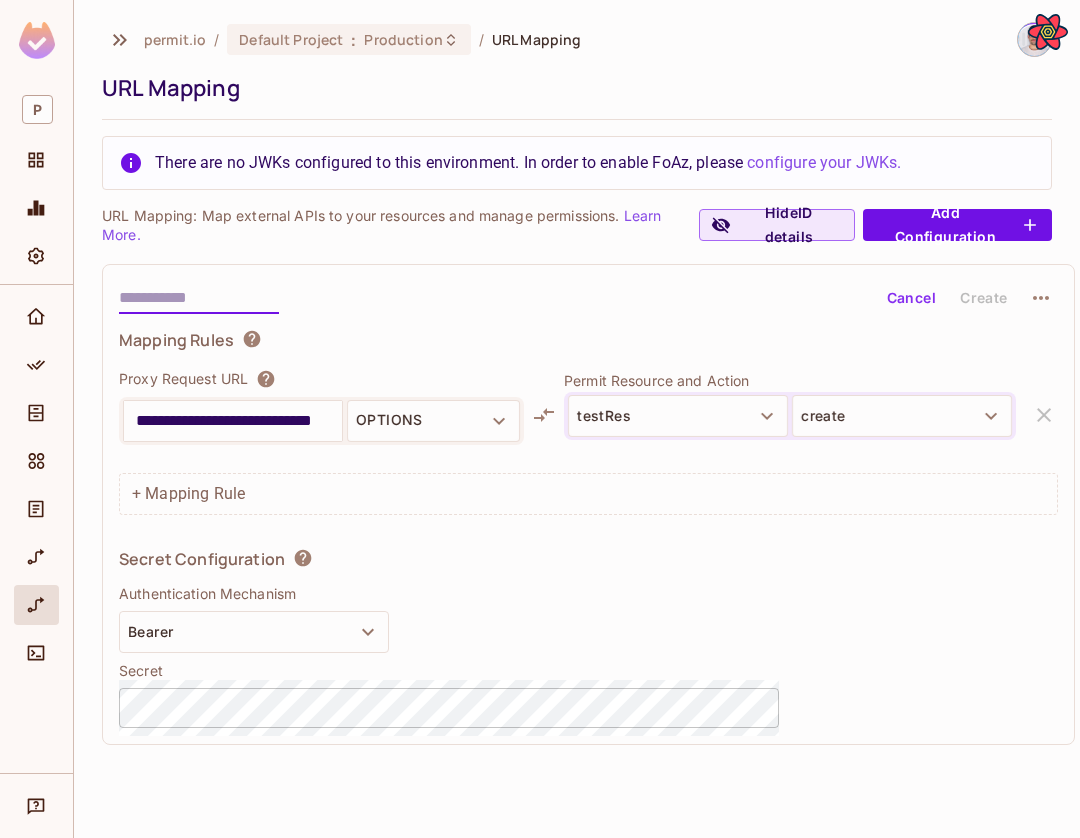click at bounding box center (199, 298) 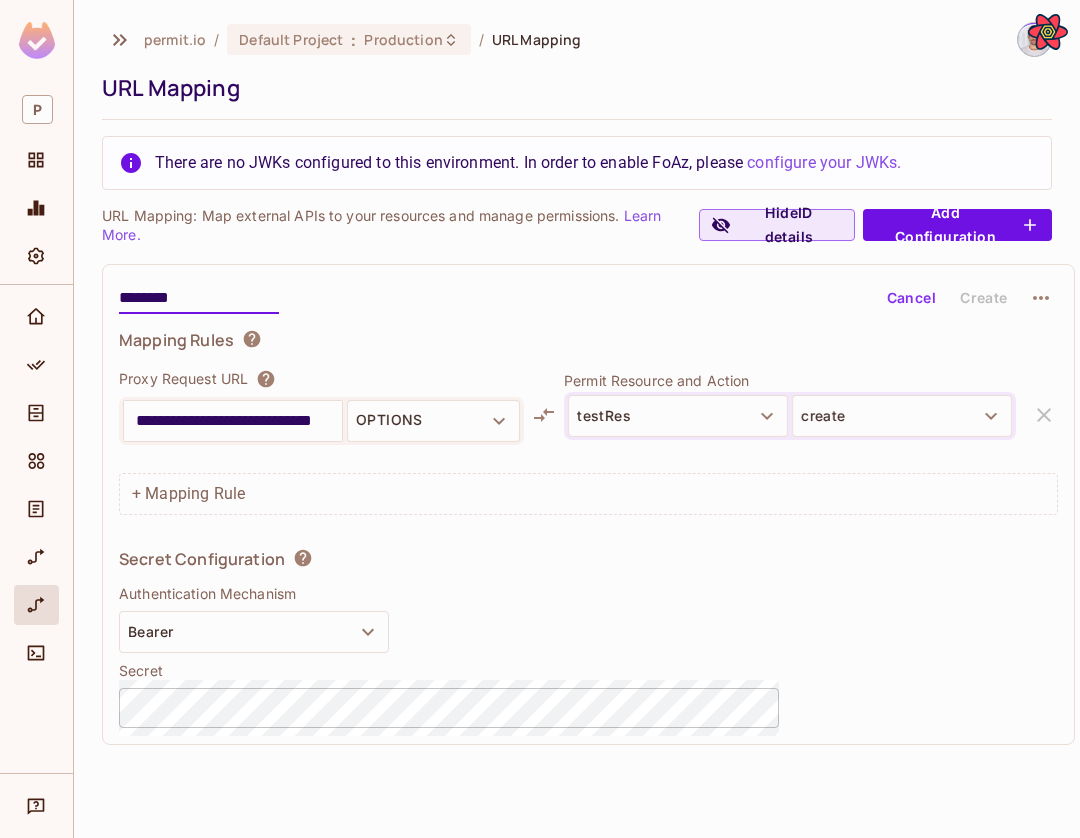 type on "********" 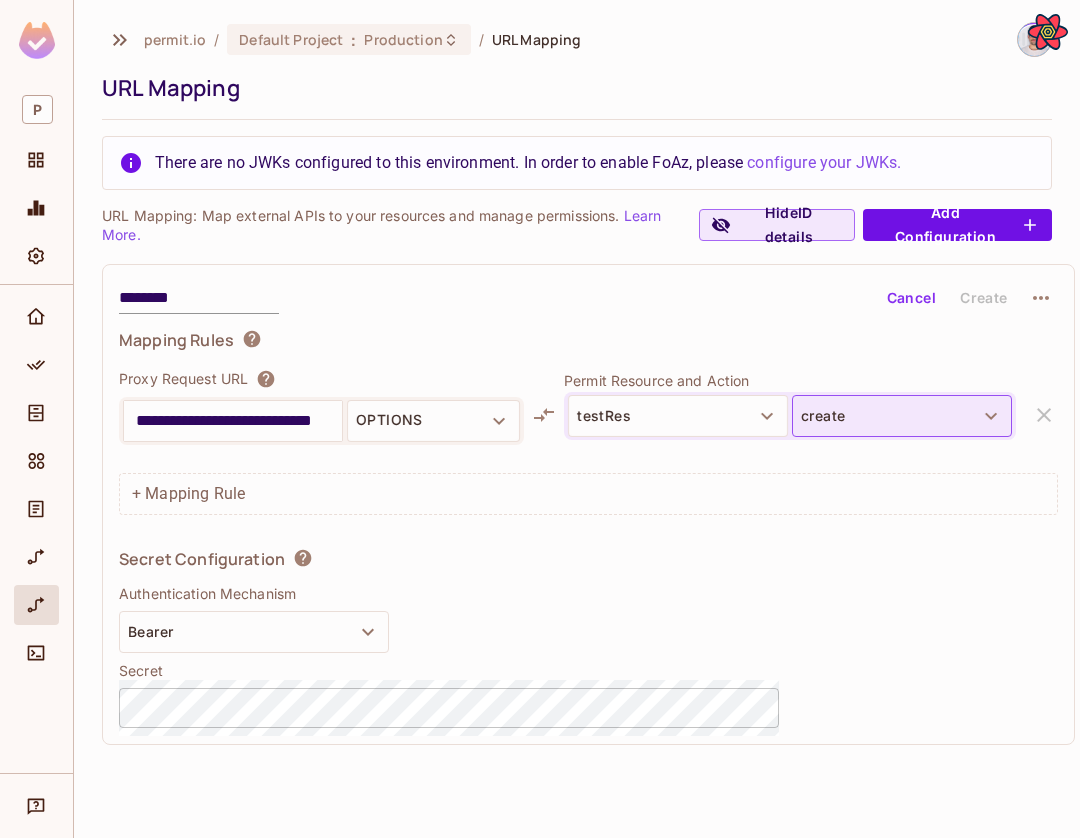 click on "create" at bounding box center [902, 416] 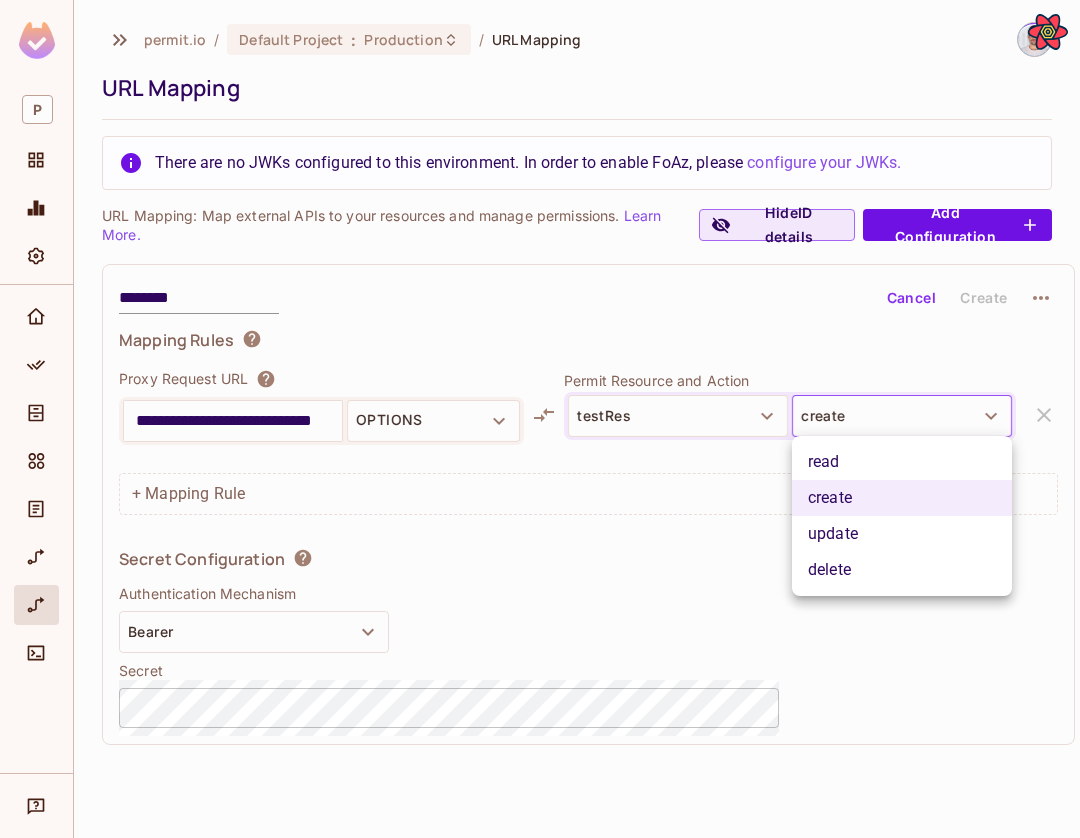 click at bounding box center (540, 419) 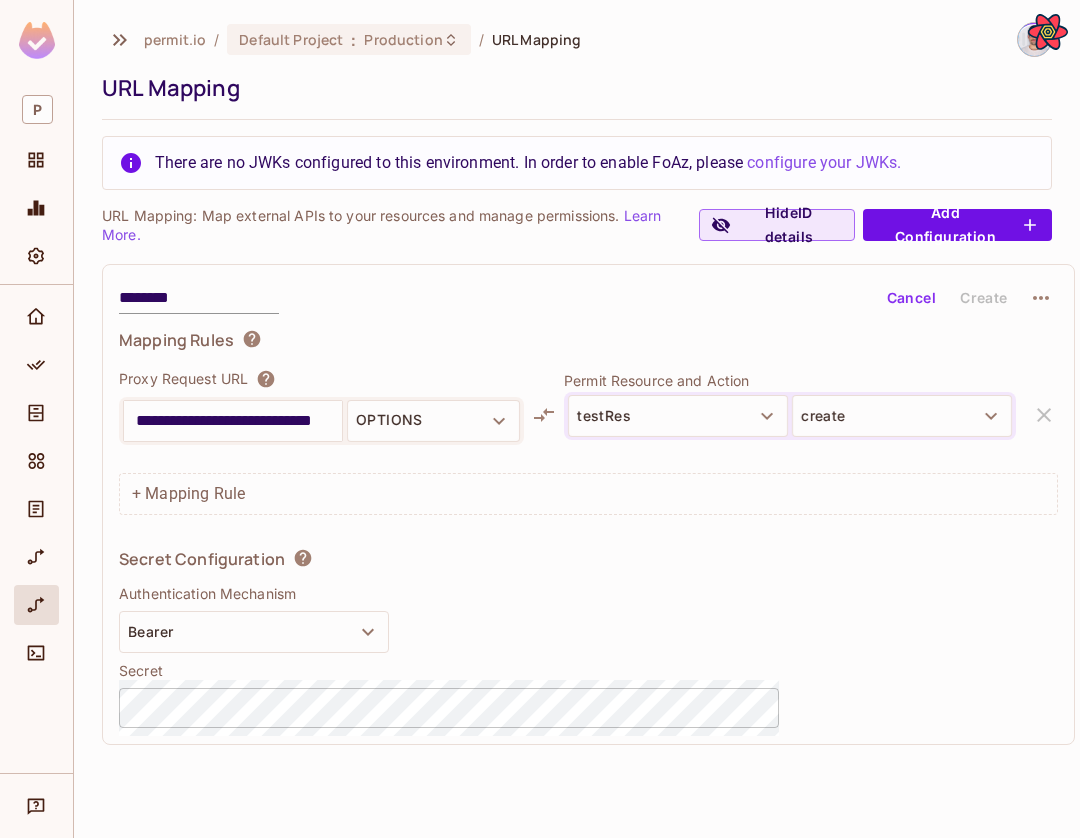 click on "**********" at bounding box center [233, 421] 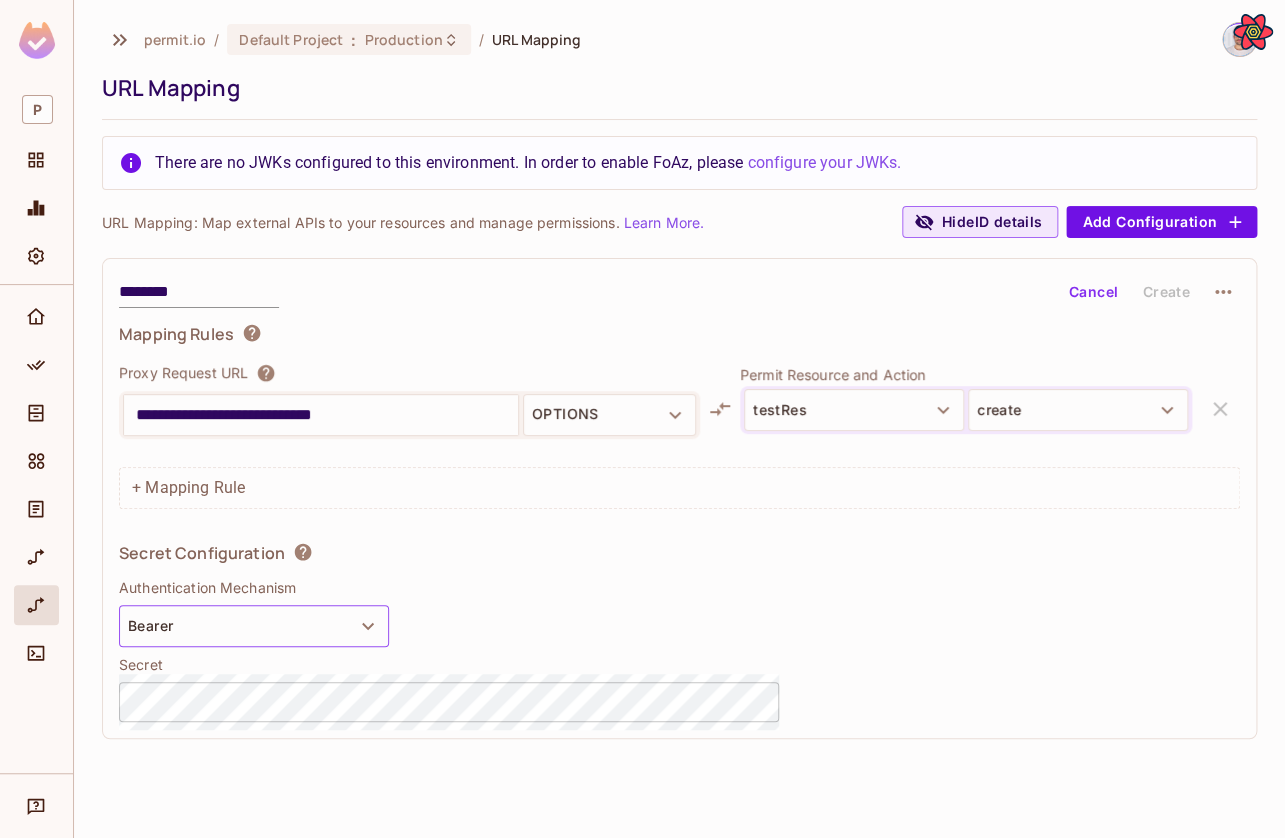 click on "Bearer" at bounding box center (254, 626) 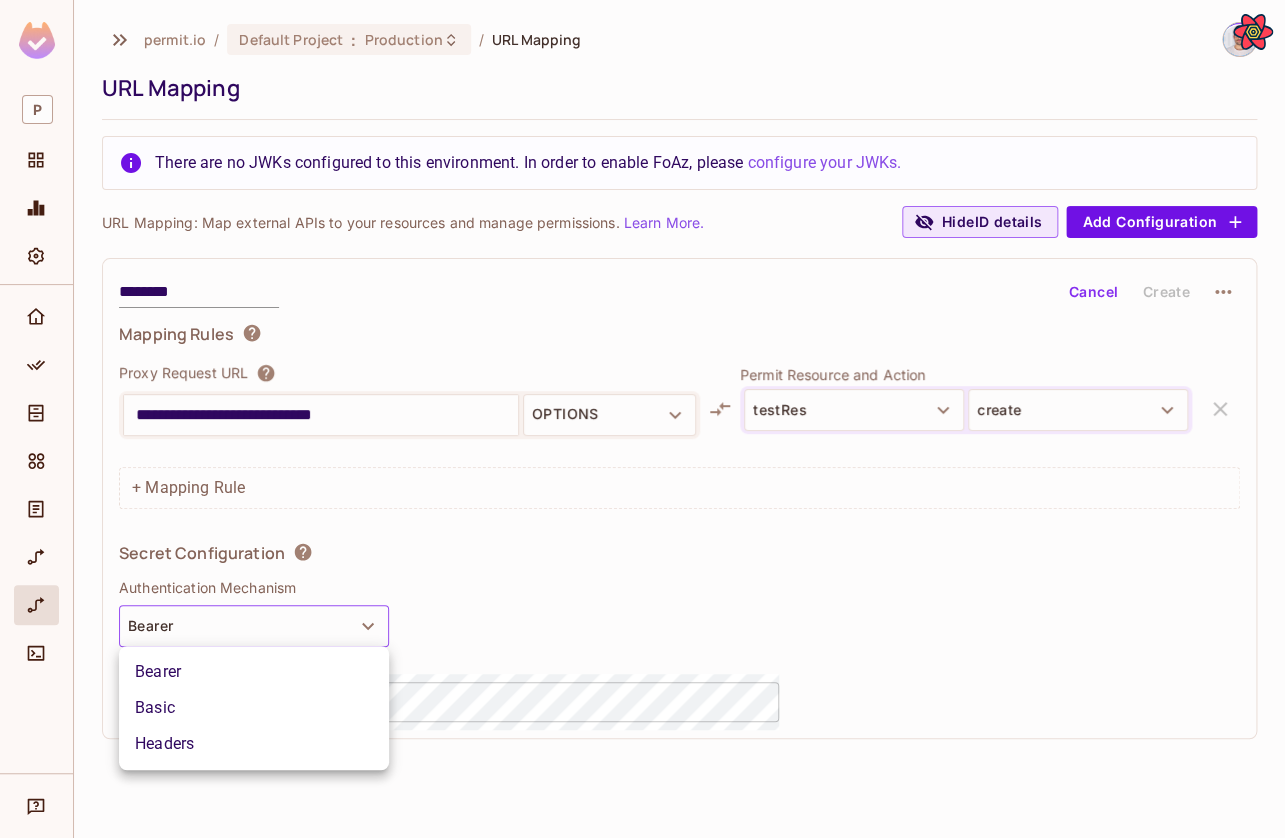 click at bounding box center (642, 419) 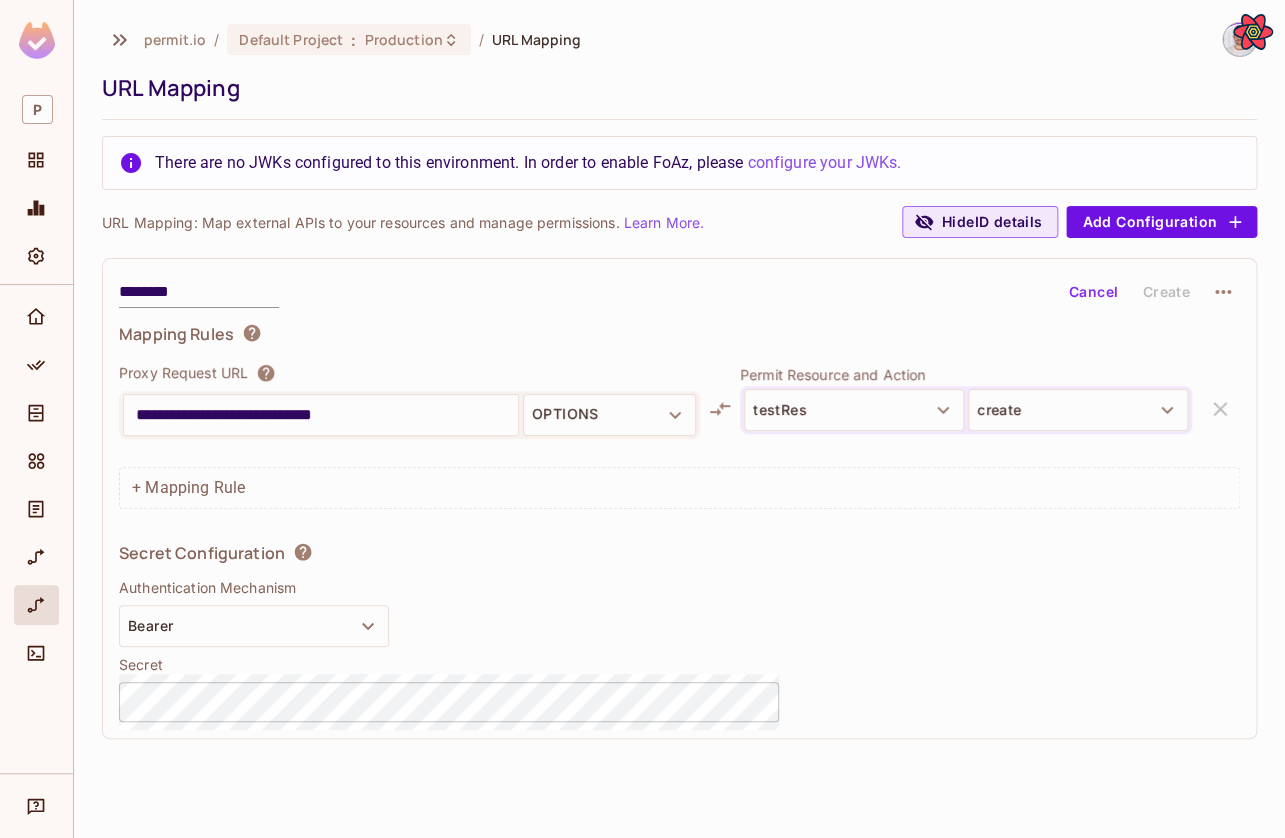 click on "Bearer Basic Headers" at bounding box center [642, 419] 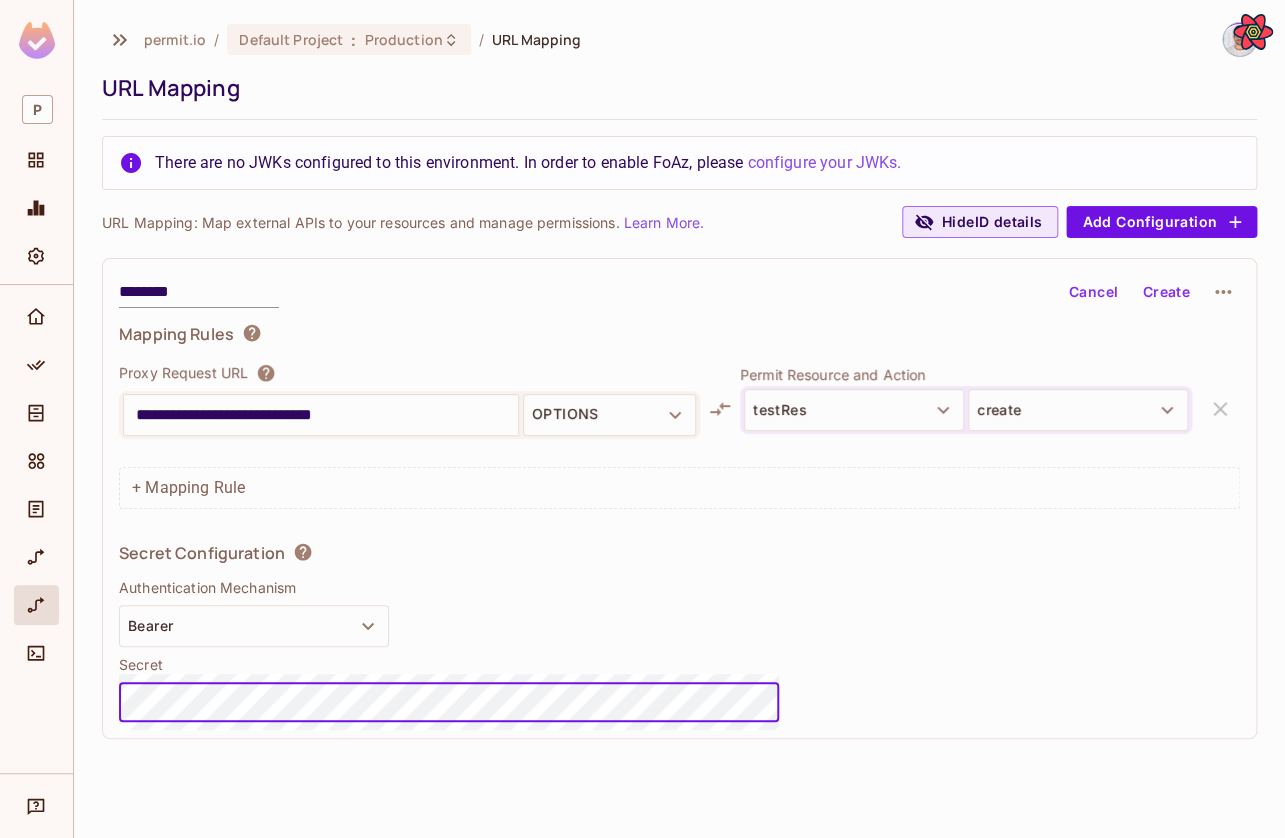 click on "Secret Configuration" at bounding box center [449, 556] 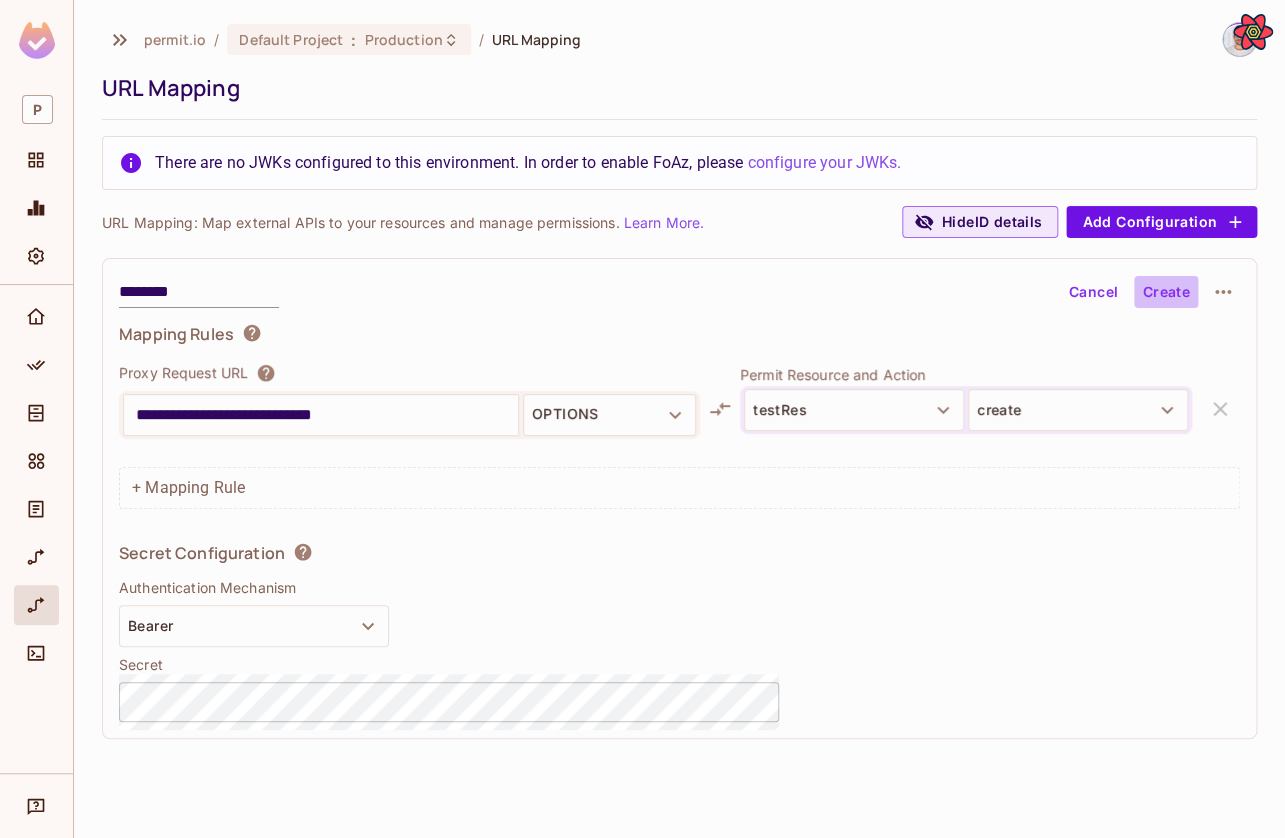 click on "Create" at bounding box center [1166, 292] 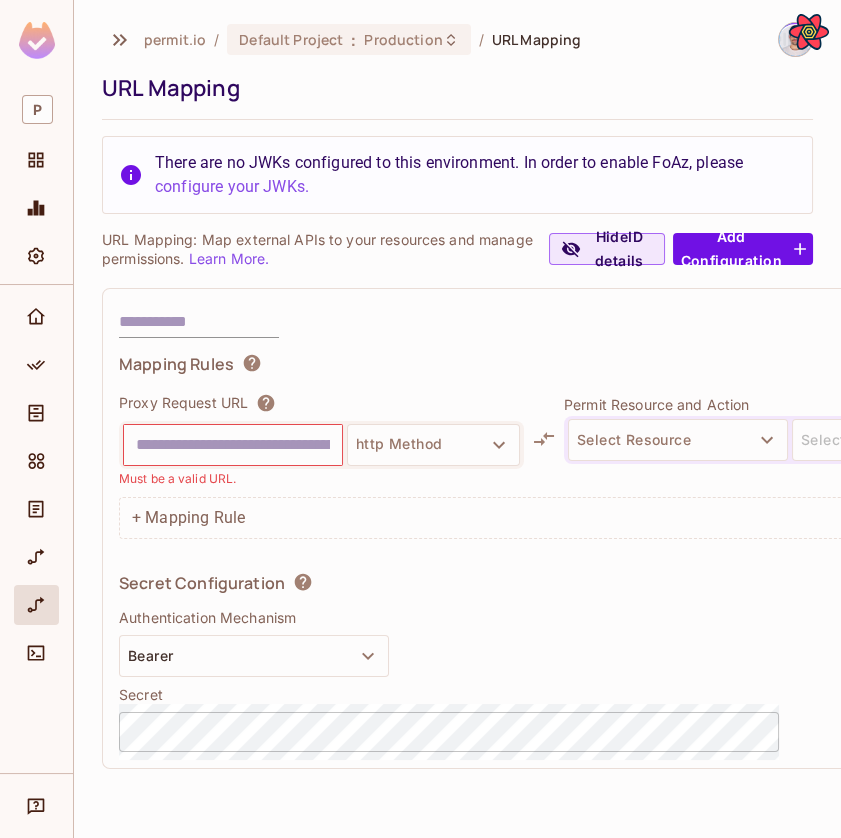 click at bounding box center (233, 445) 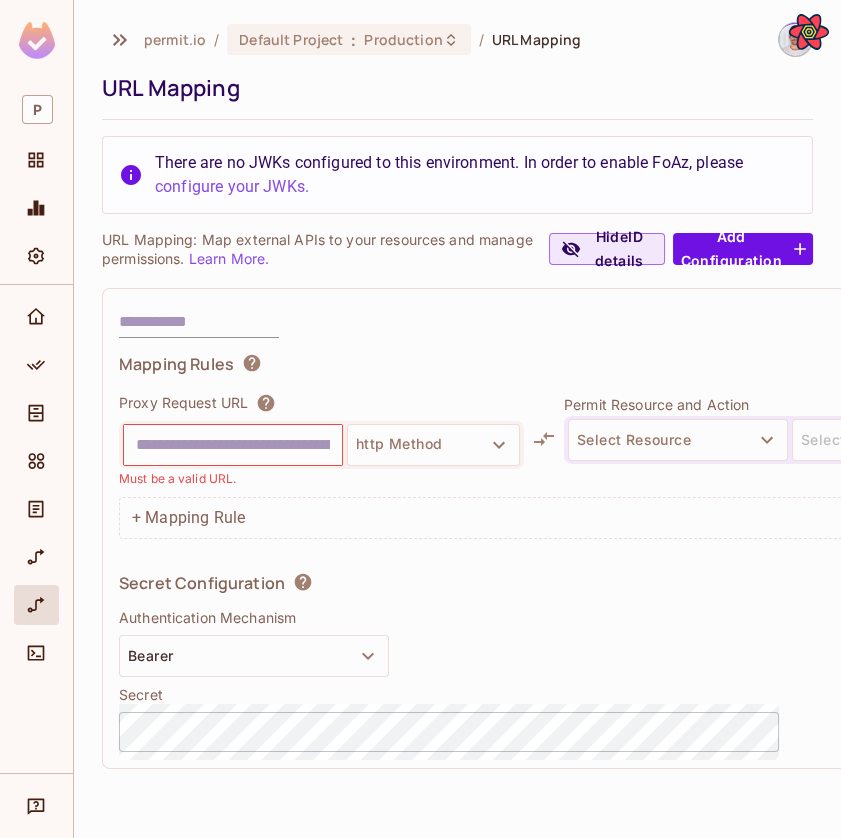 click on "Mapping Rules" at bounding box center (588, 367) 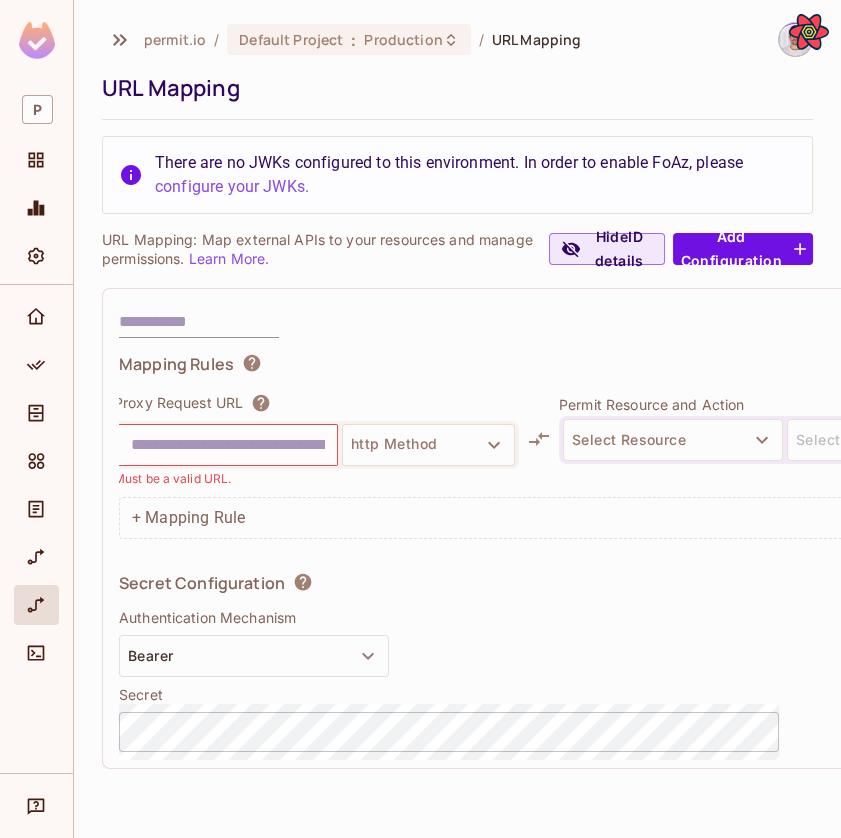 scroll, scrollTop: 0, scrollLeft: 0, axis: both 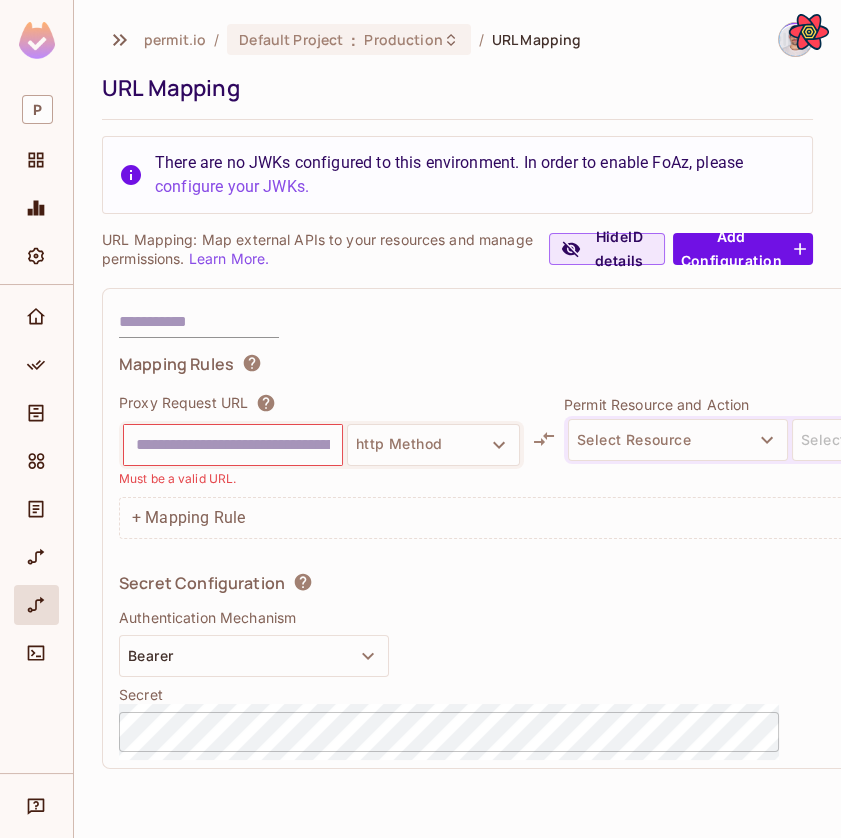 click at bounding box center [233, 445] 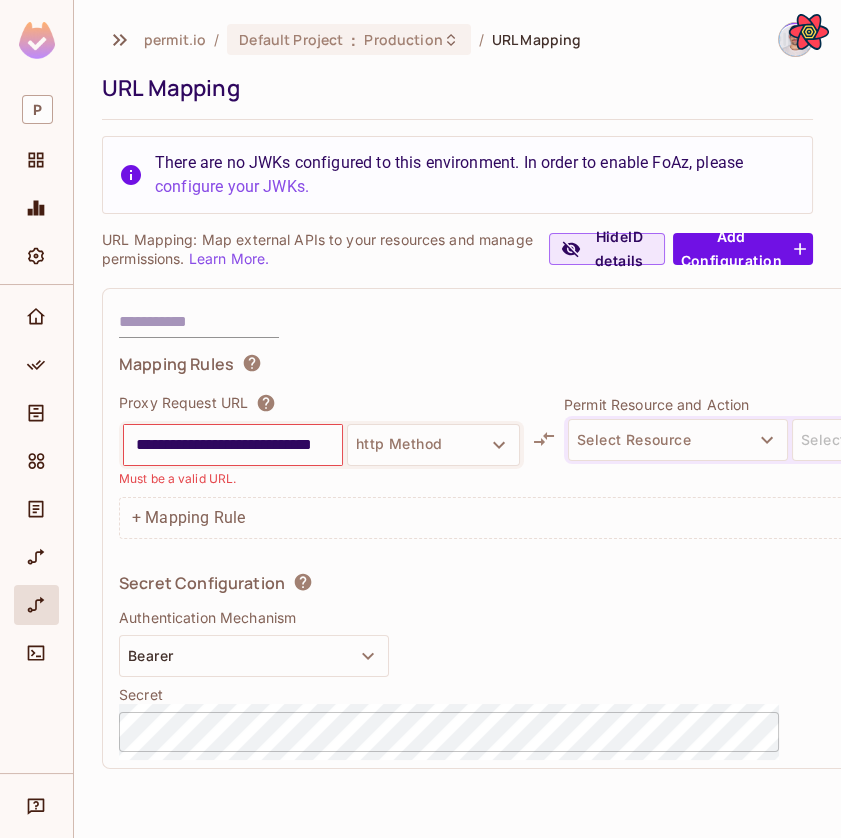 scroll, scrollTop: 0, scrollLeft: 37, axis: horizontal 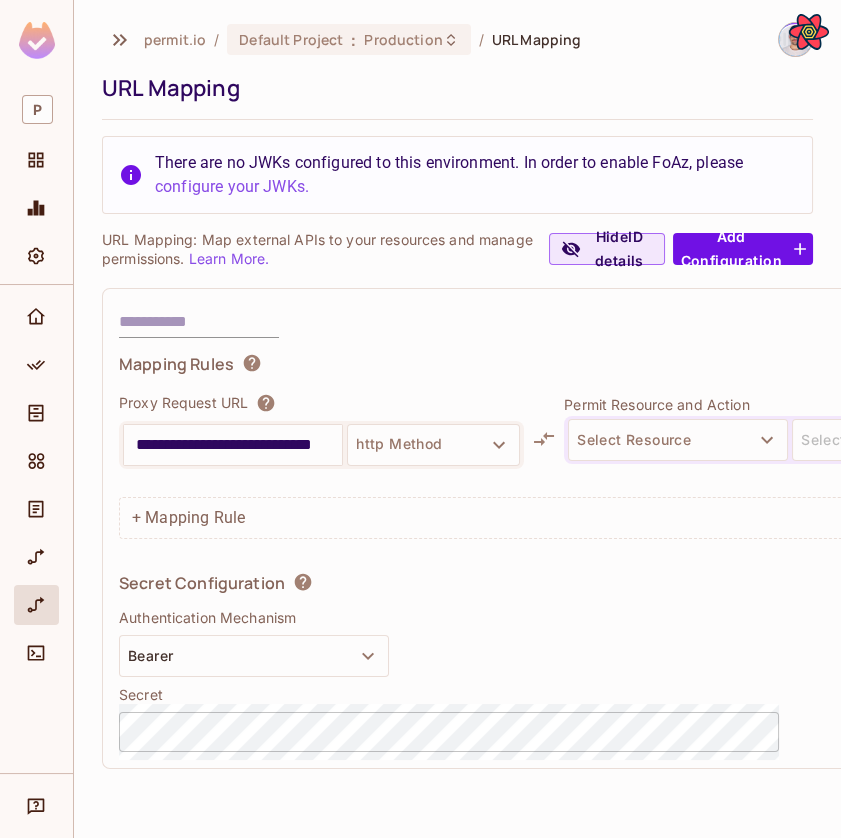 type on "**********" 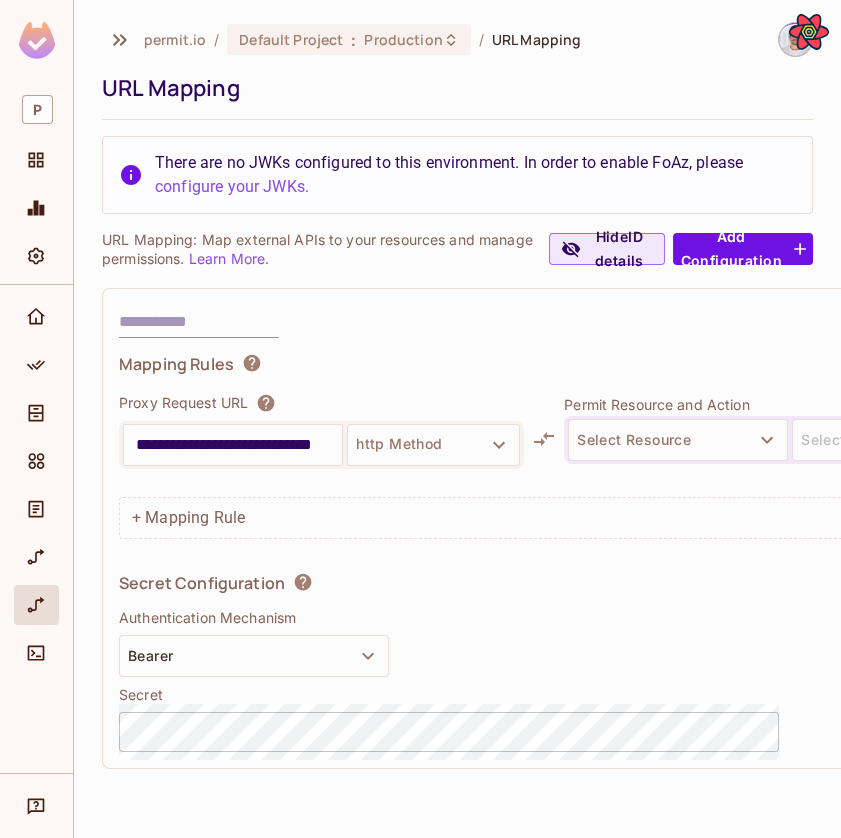 click on "**********" at bounding box center [588, 446] 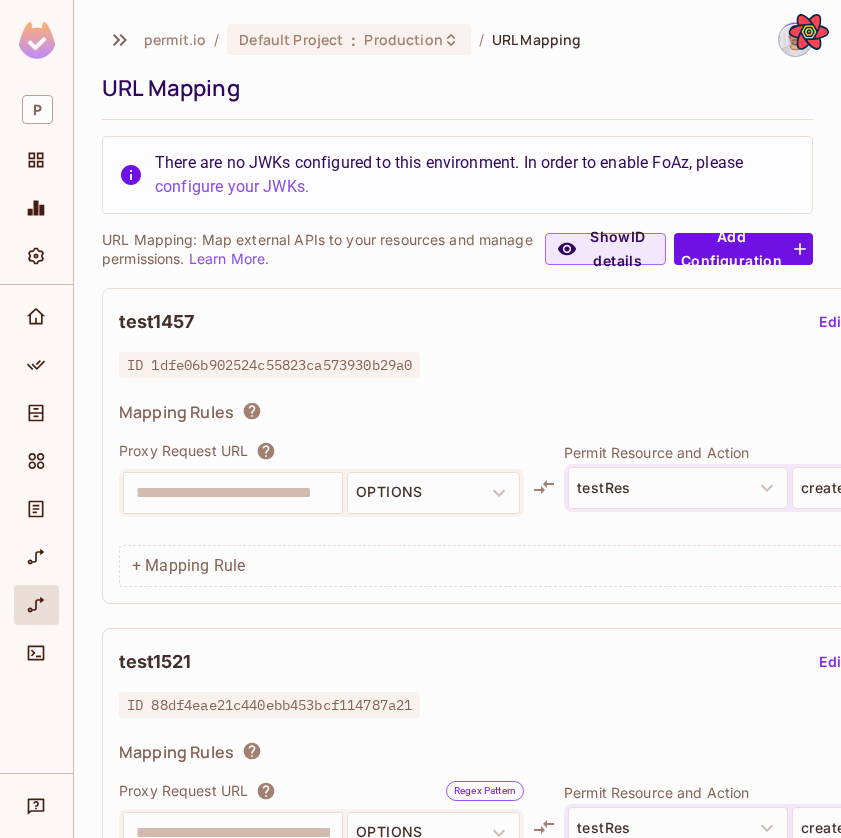 scroll, scrollTop: 0, scrollLeft: 0, axis: both 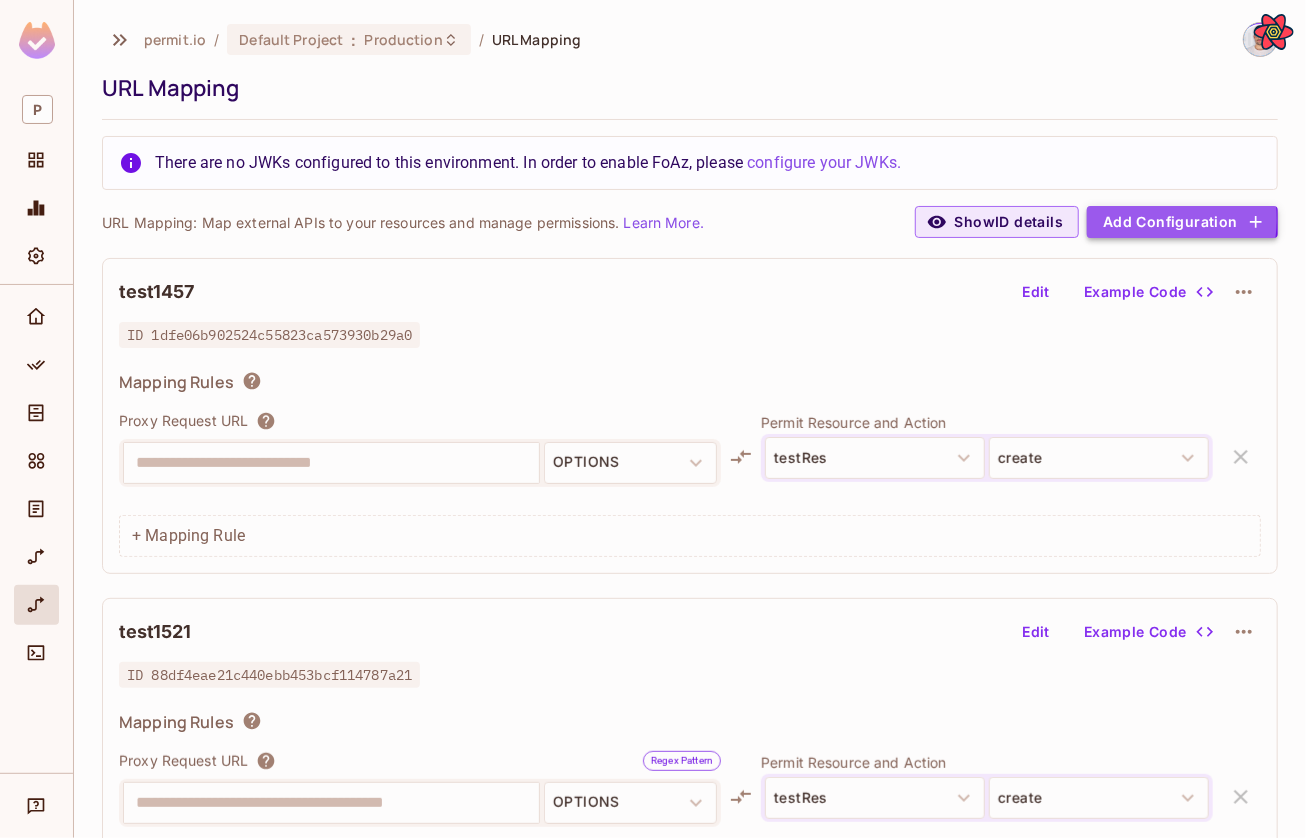 click on "Add Configuration" at bounding box center [1182, 222] 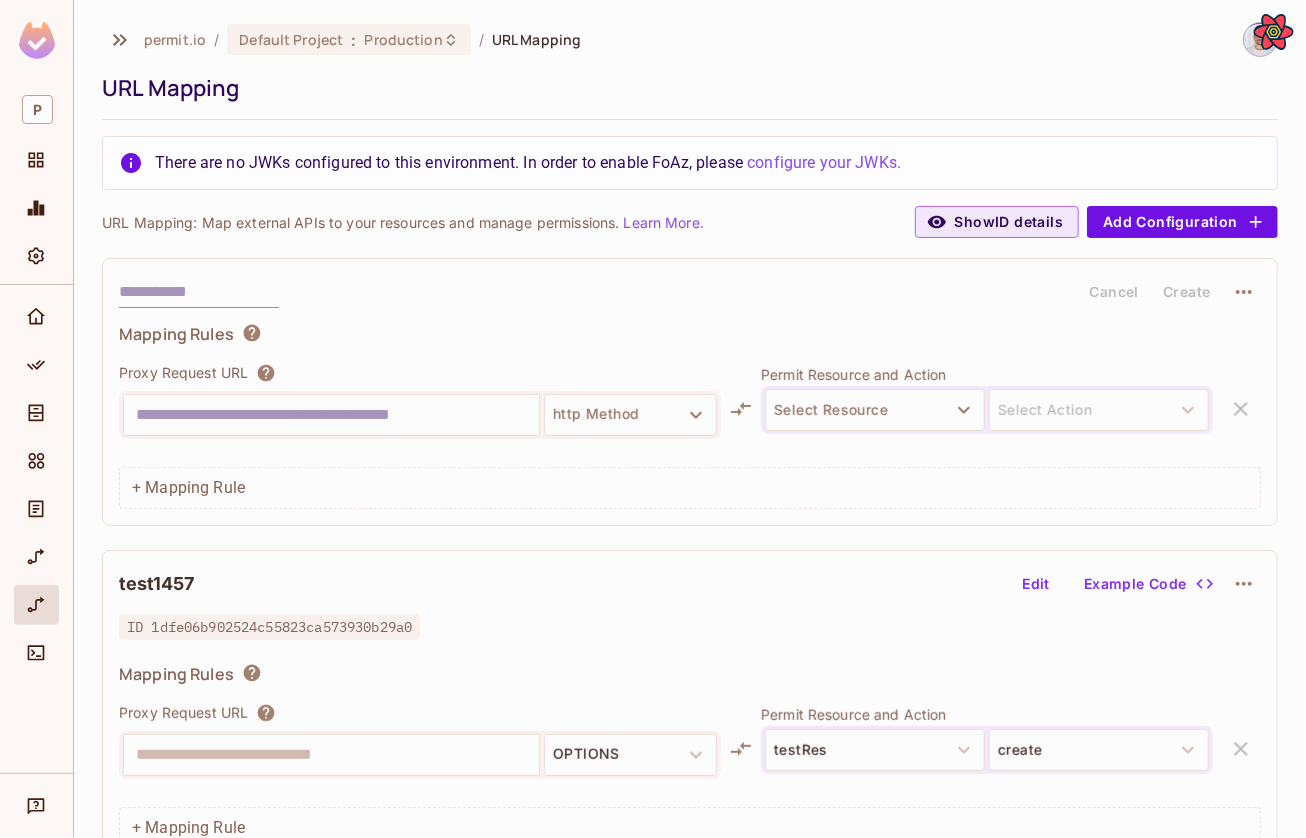 click at bounding box center (331, 415) 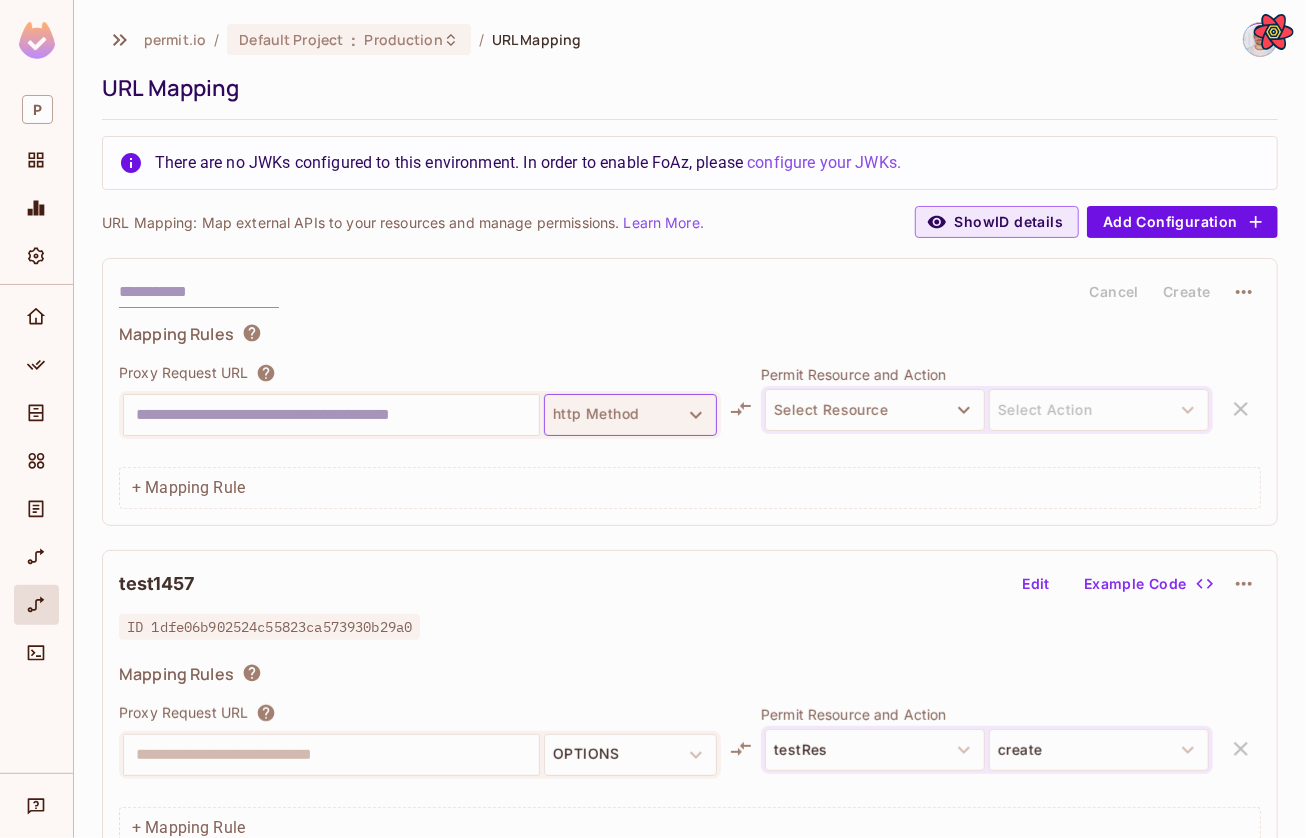 click on "http Method" at bounding box center (630, 415) 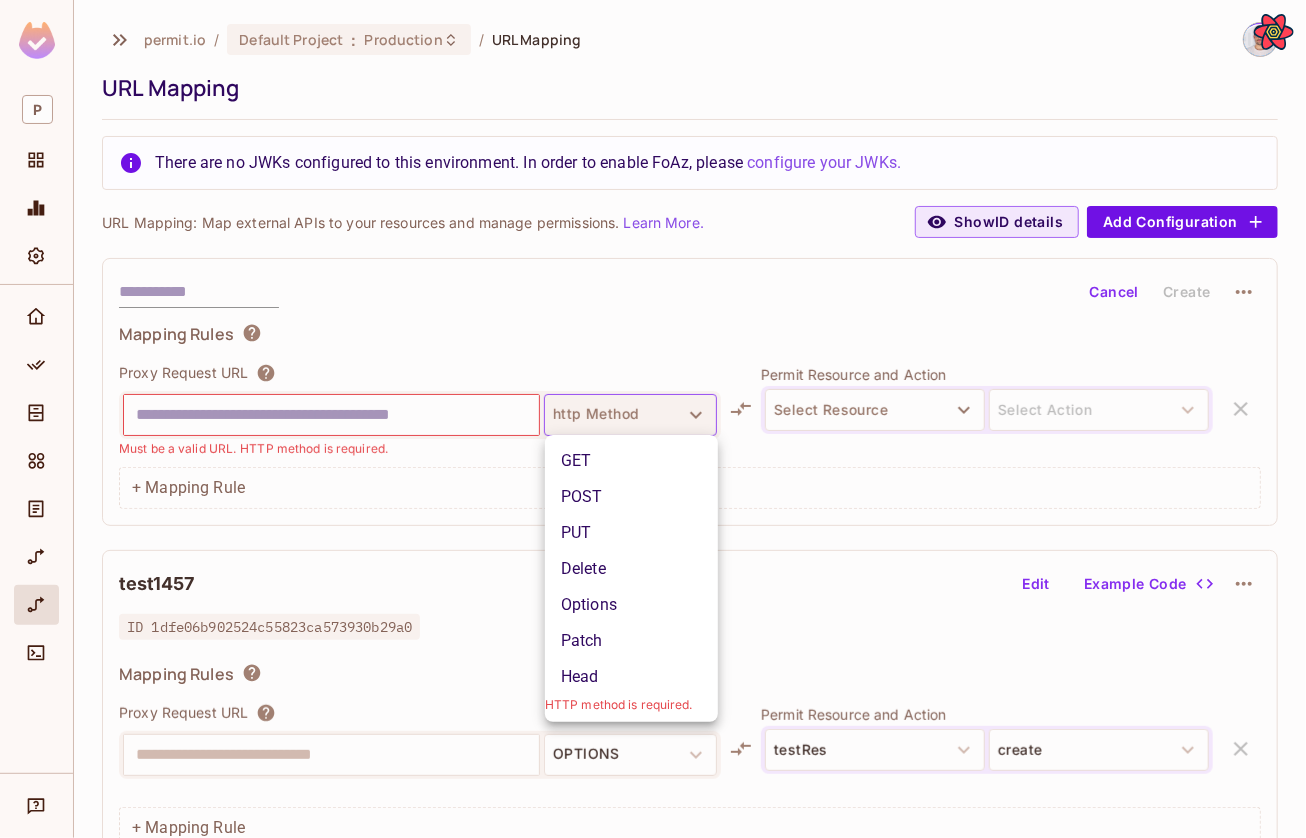 click at bounding box center [653, 419] 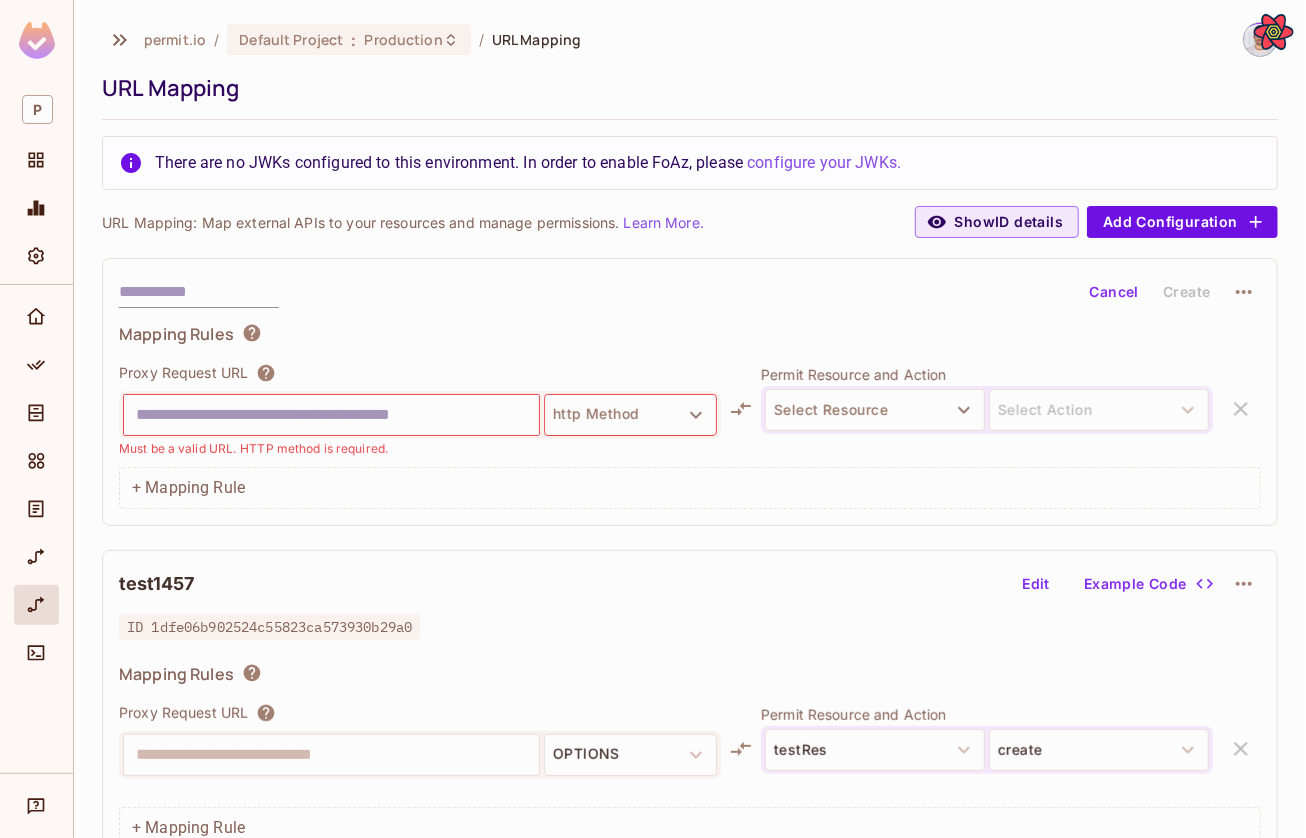click on "GET POST PUT Delete Options Patch Head HTTP method is required." at bounding box center [653, 419] 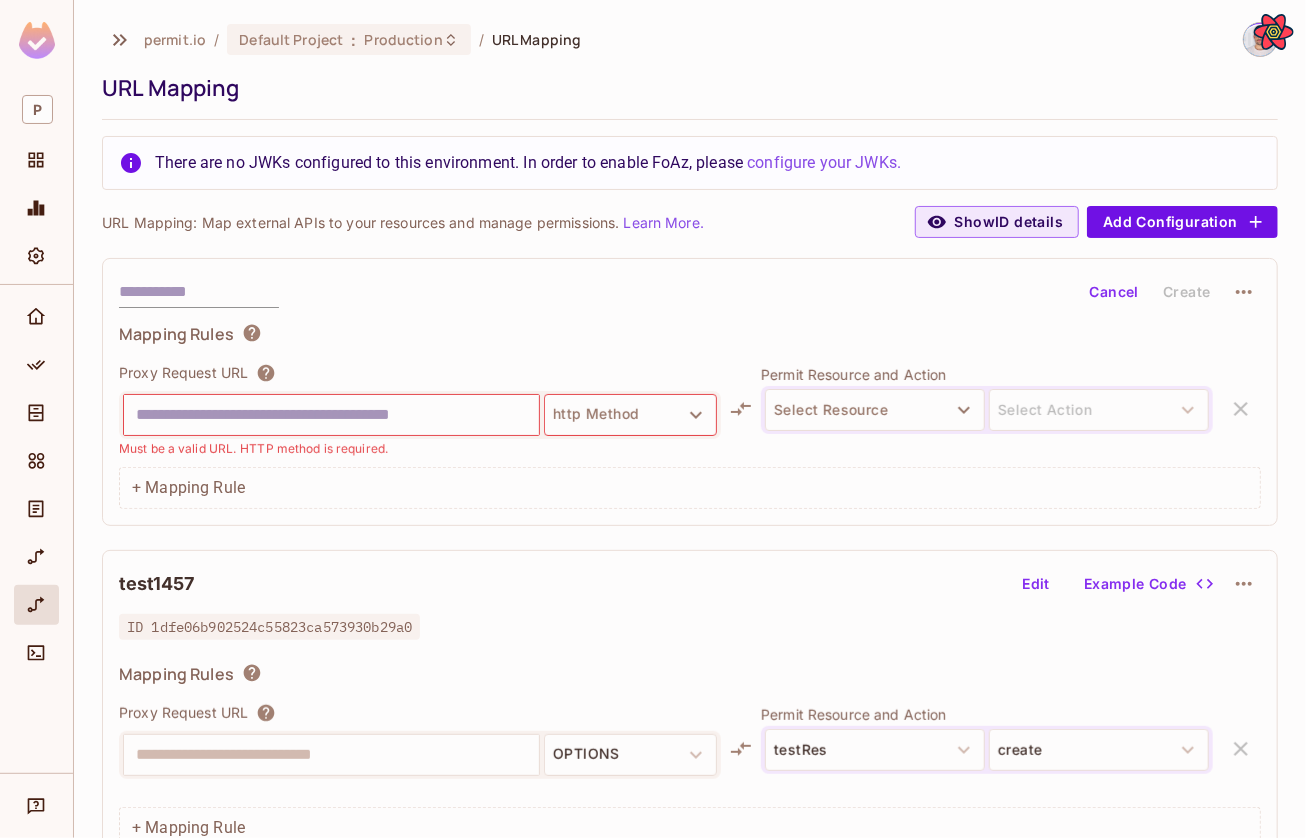 click on "**********" at bounding box center (690, 618) 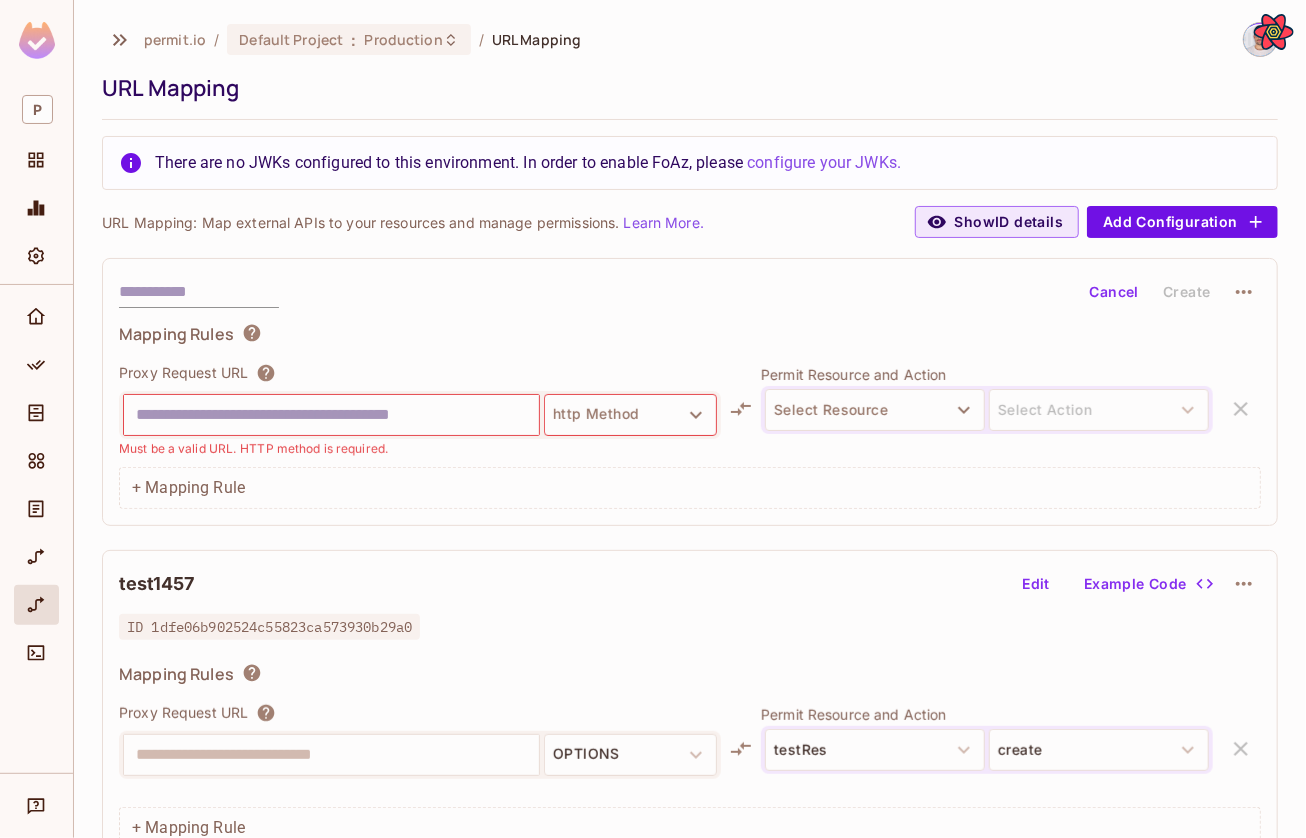 click at bounding box center (331, 415) 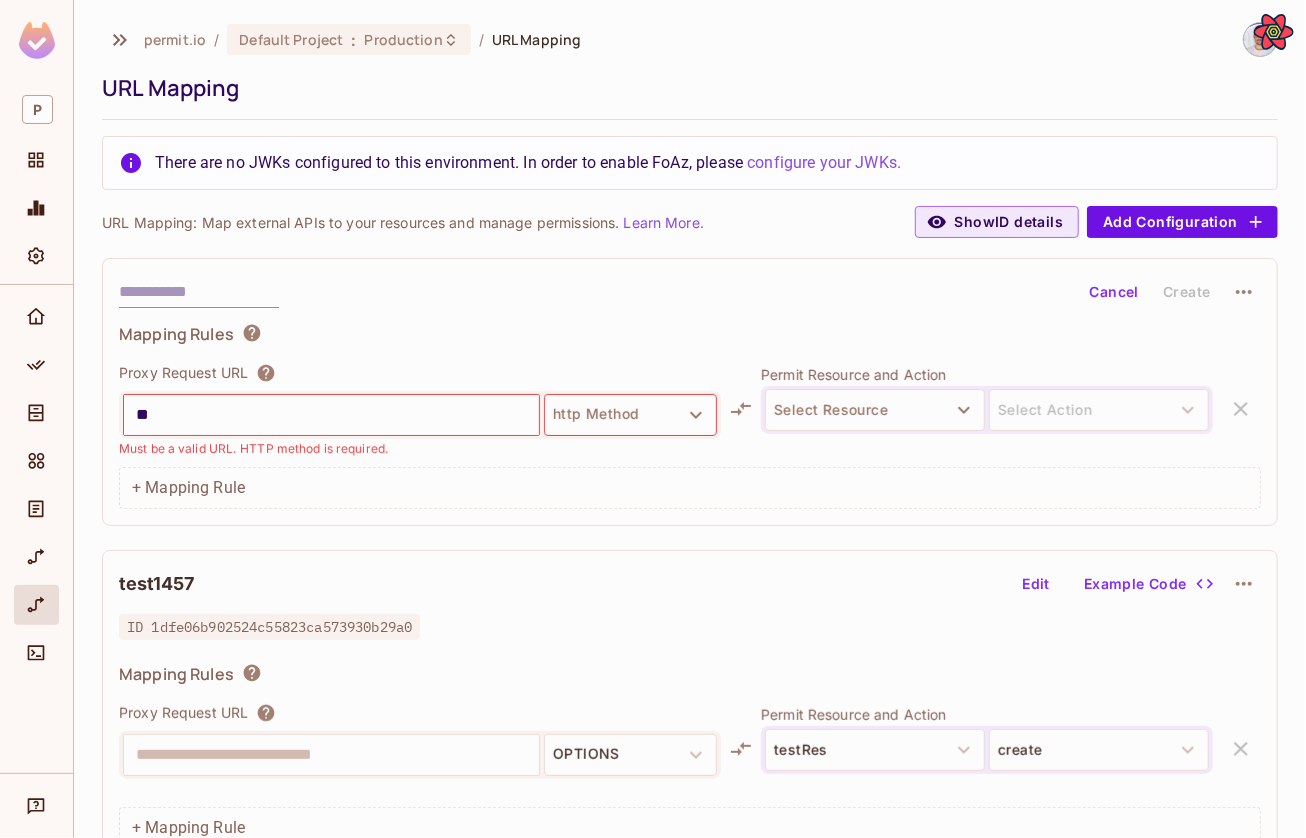 type on "***" 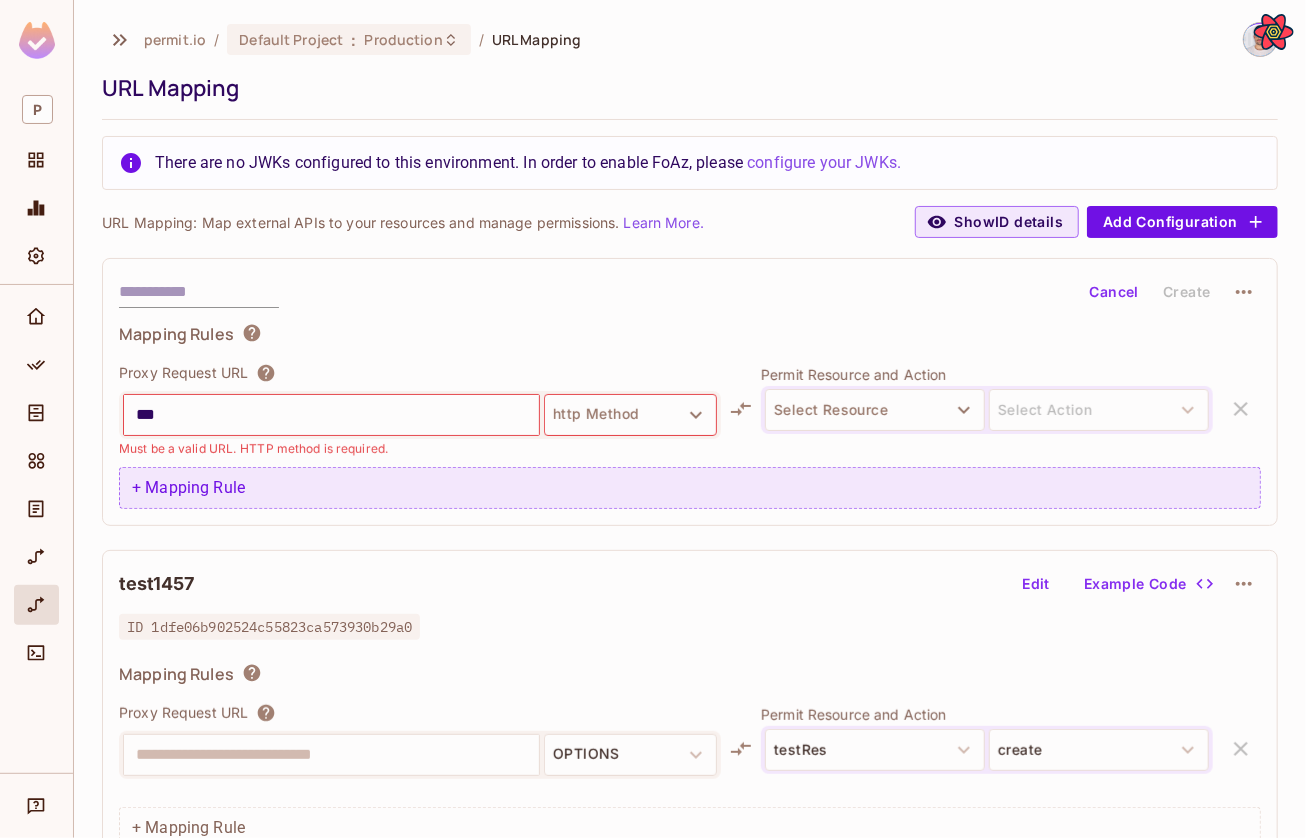 type 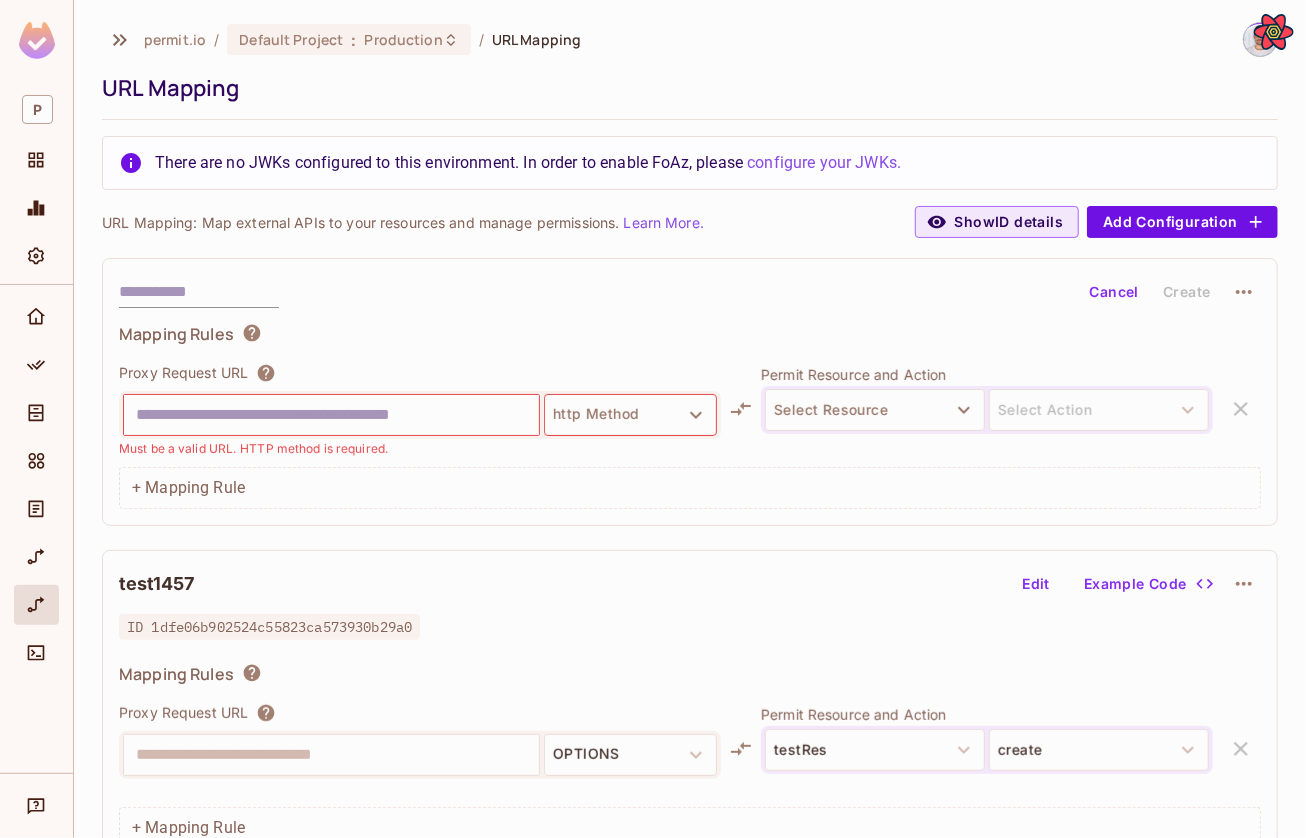 click on "ID 1dfe06b902524c55823ca573930b29a0" at bounding box center (690, 627) 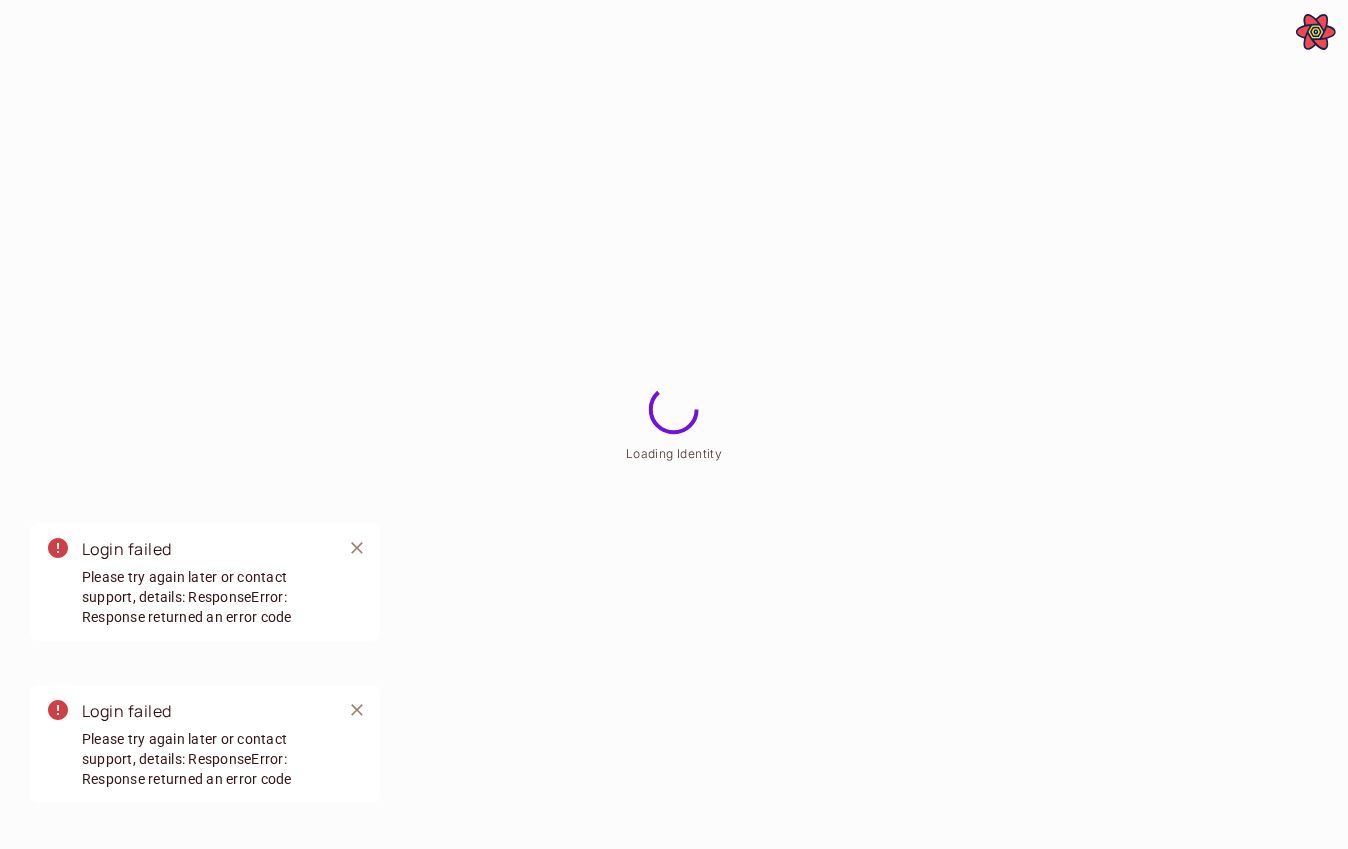click on "**********" at bounding box center (674, 0) 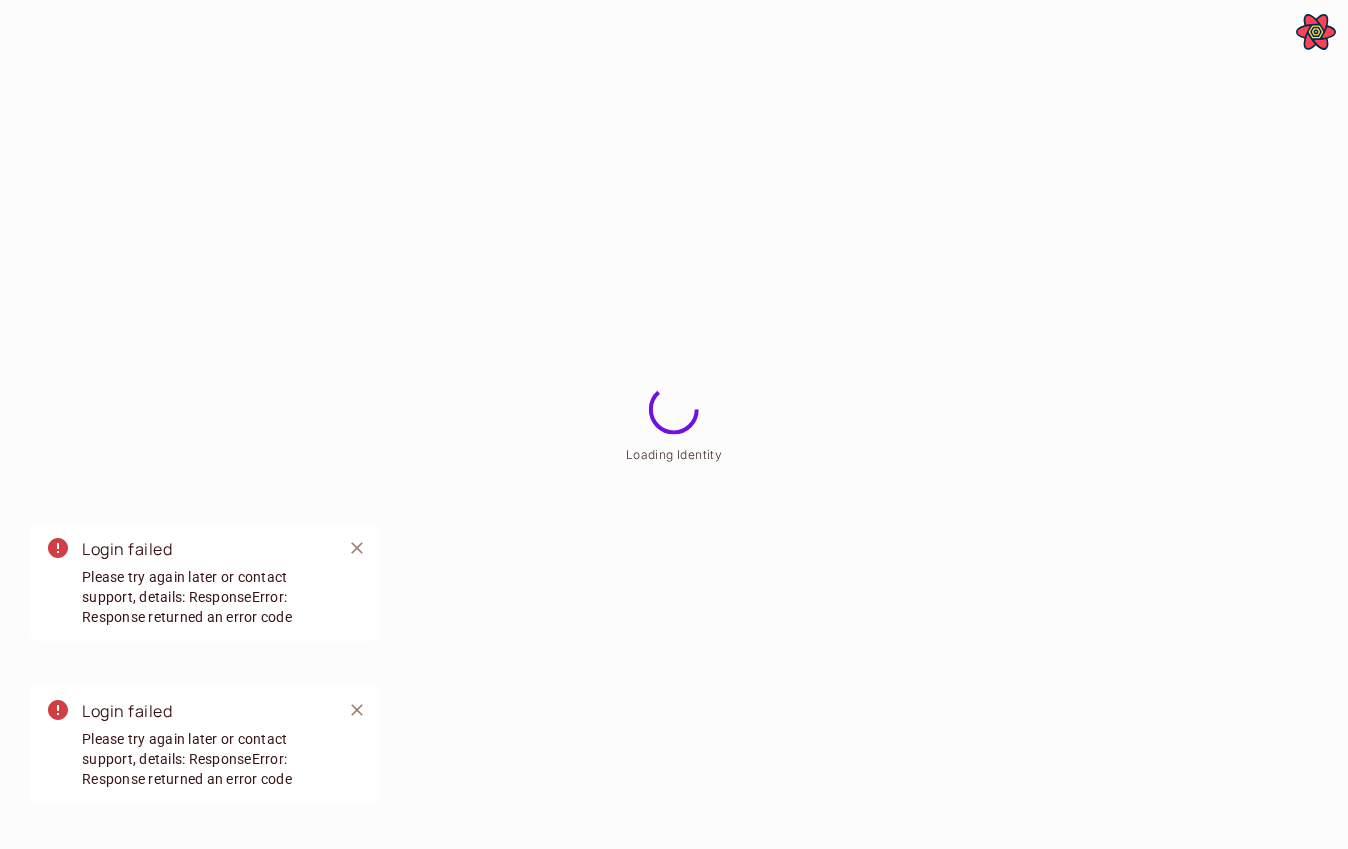 scroll, scrollTop: 0, scrollLeft: 0, axis: both 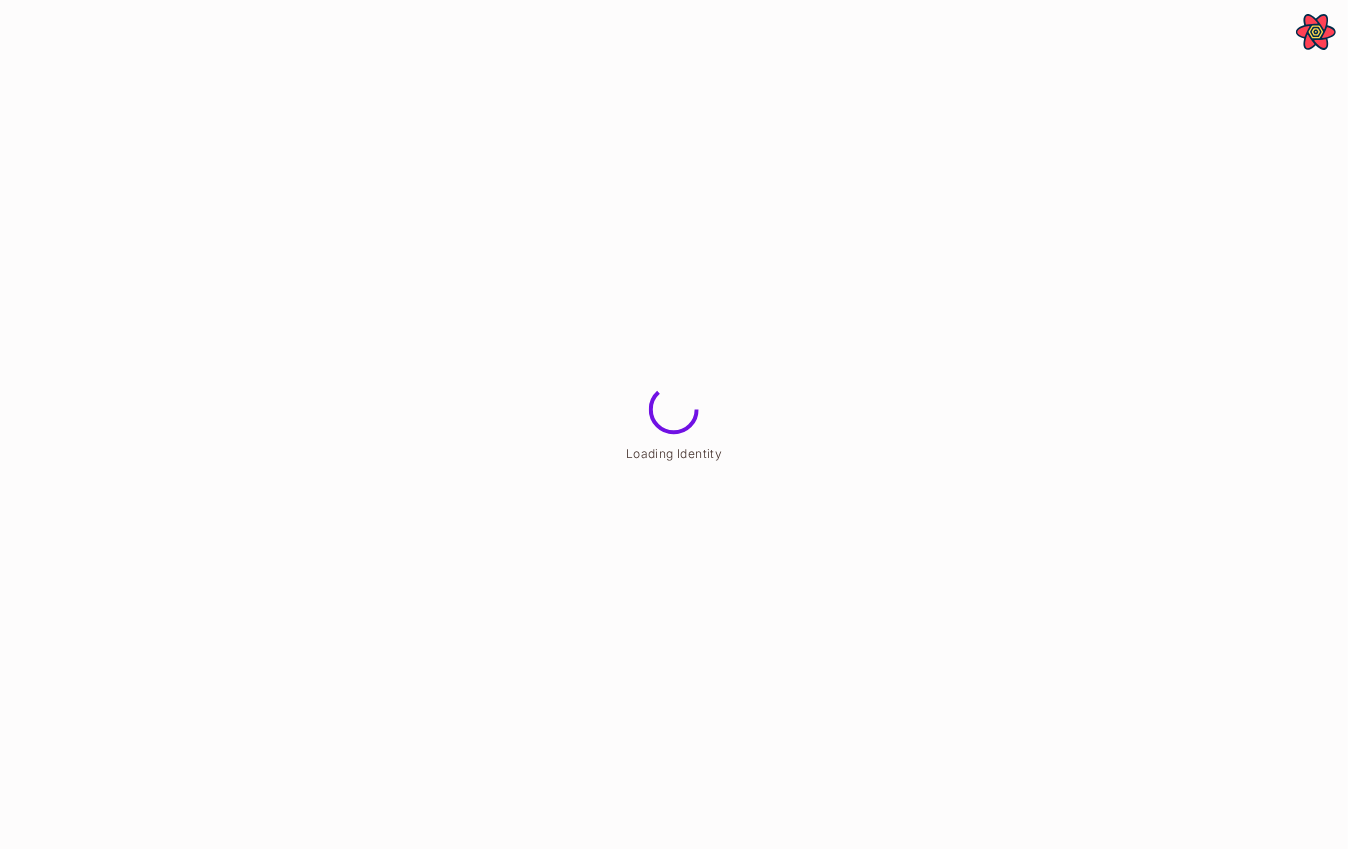 click on "**********" at bounding box center (674, 0) 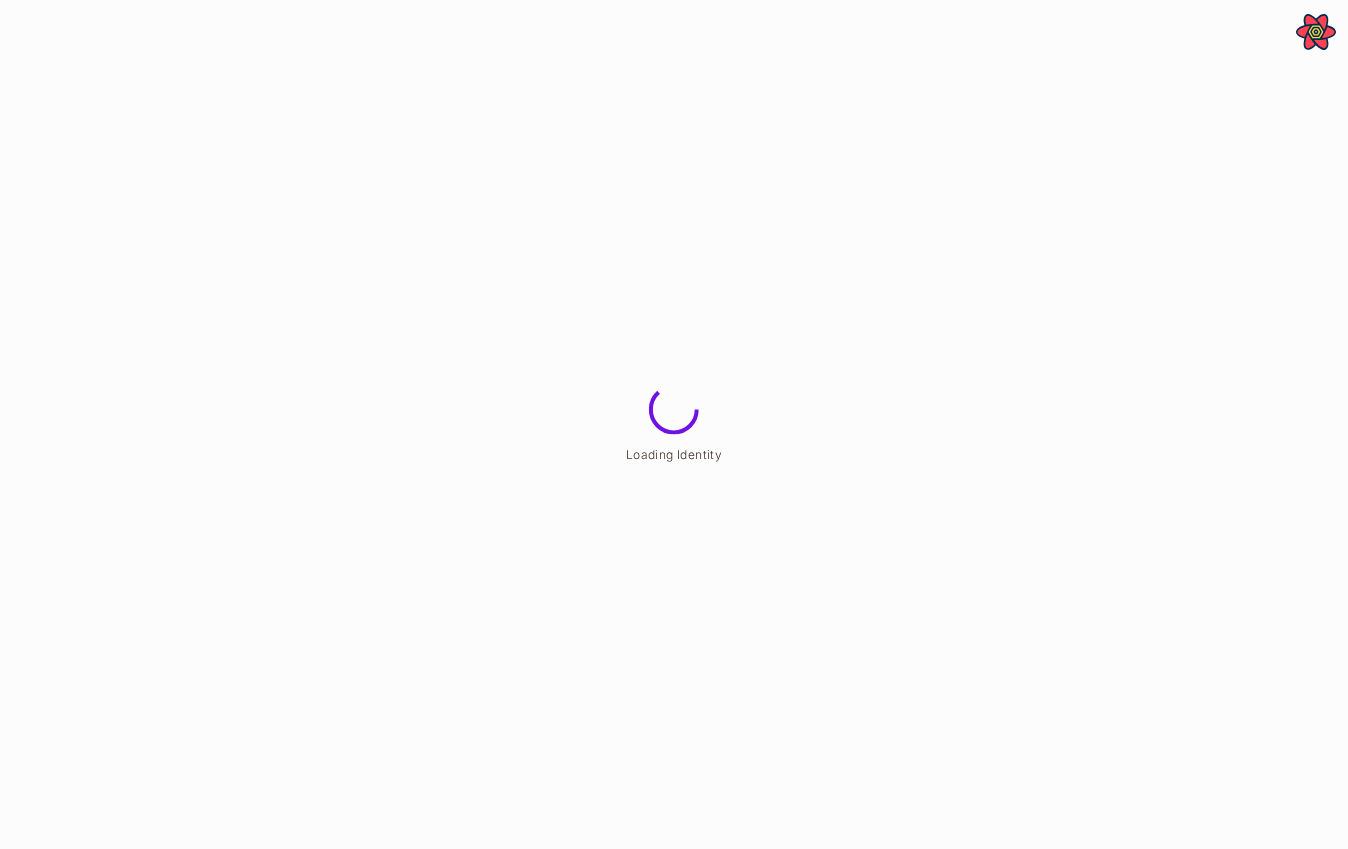 scroll, scrollTop: 0, scrollLeft: 0, axis: both 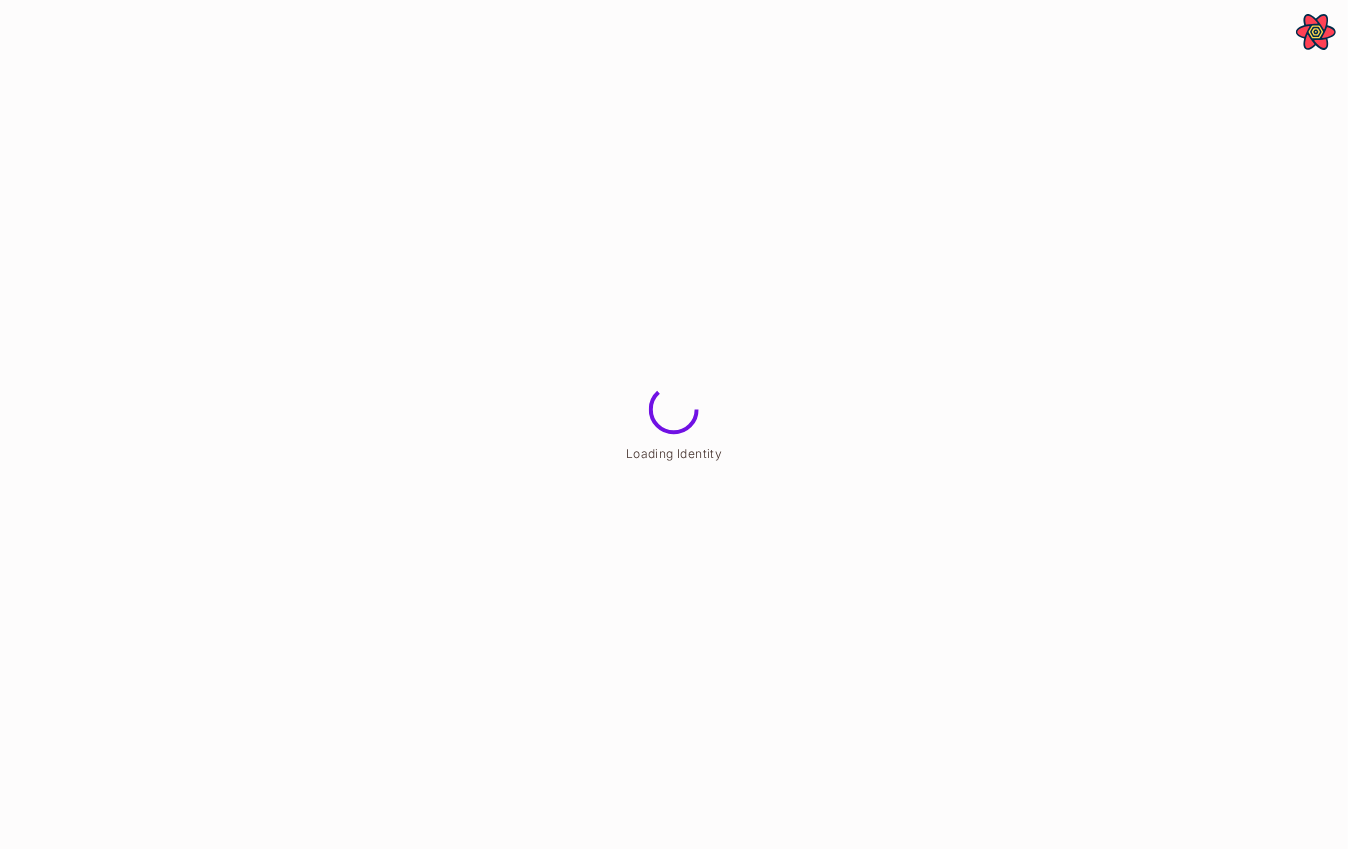 click on "**********" at bounding box center (674, 0) 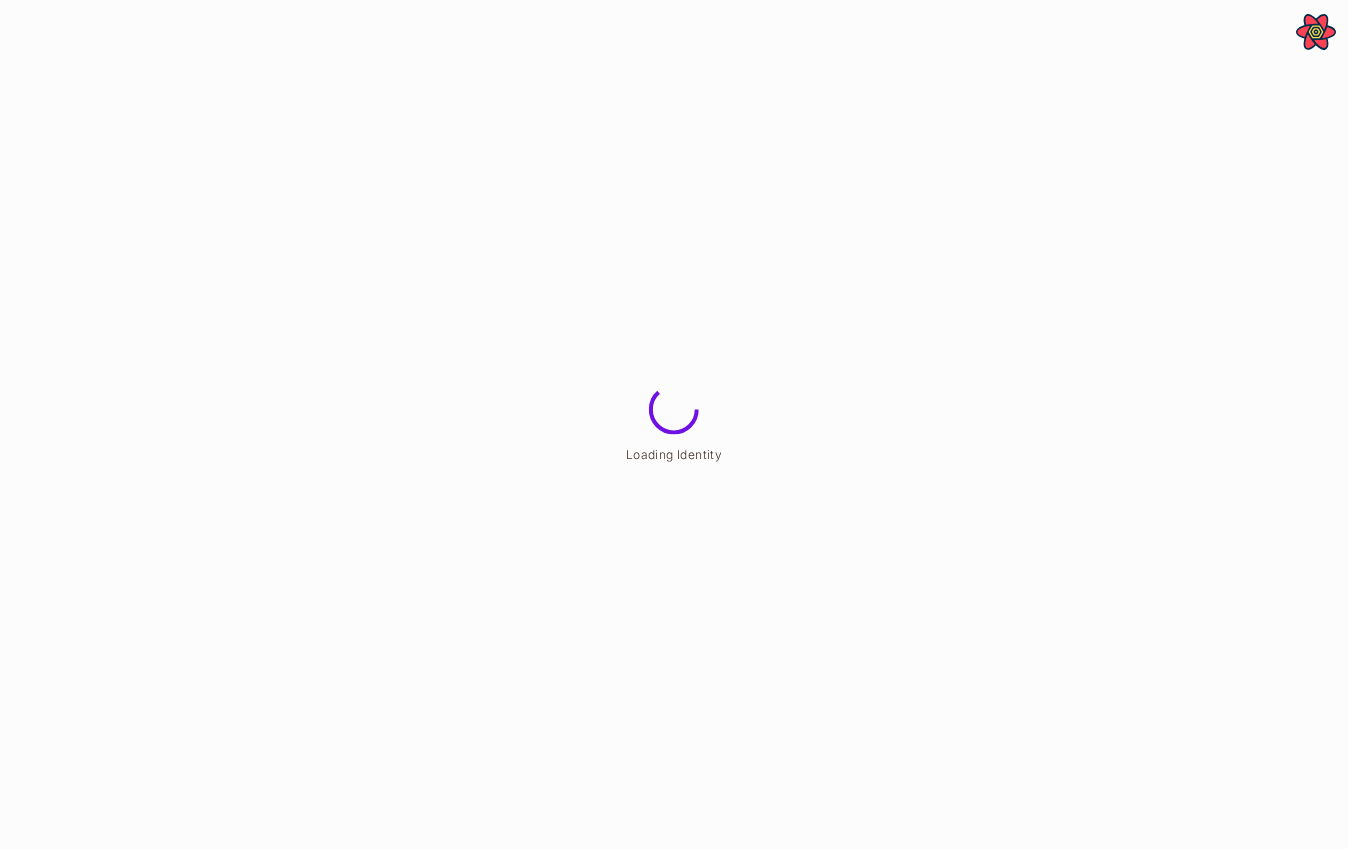 scroll, scrollTop: 0, scrollLeft: 0, axis: both 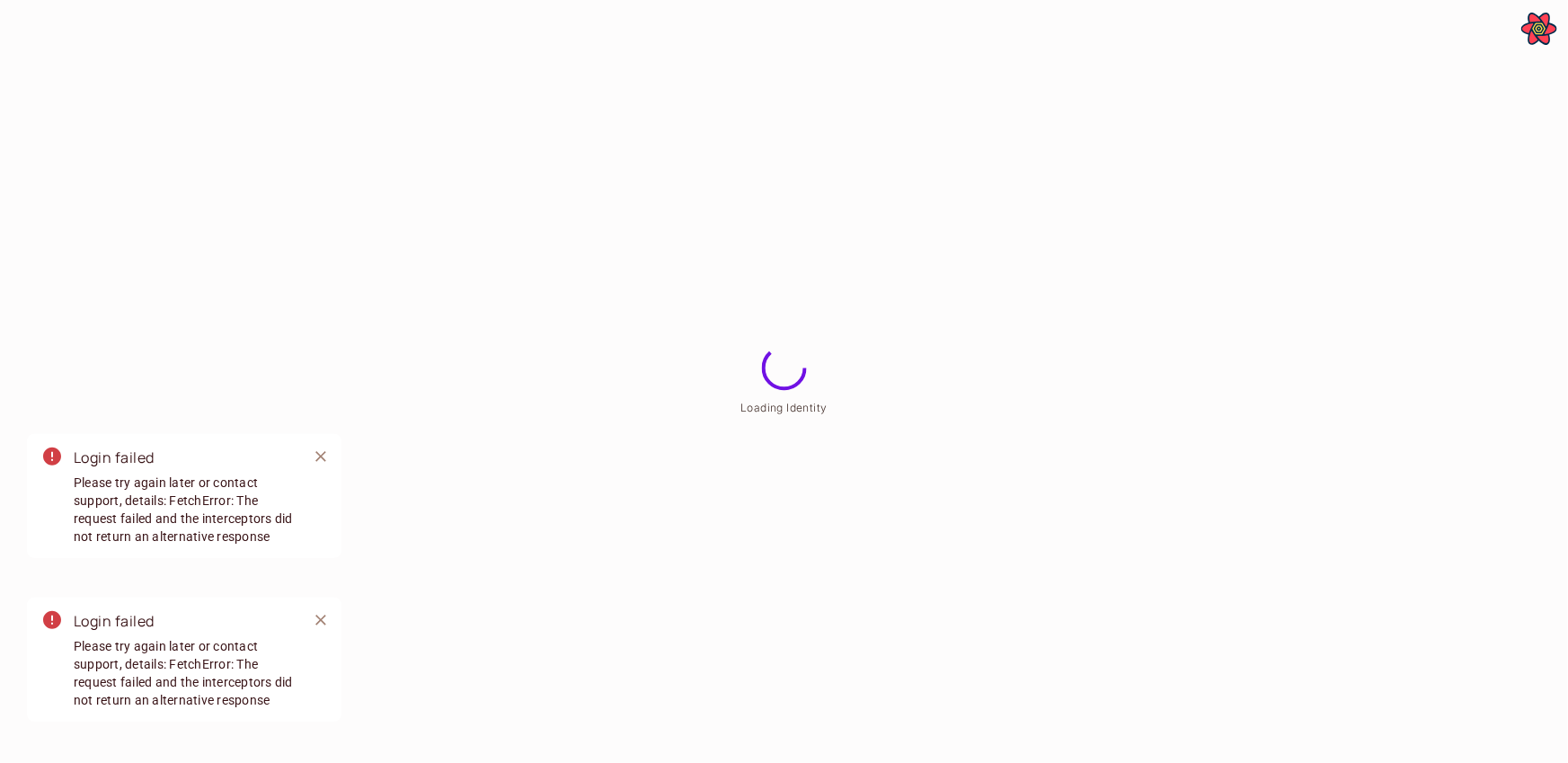click on "**********" at bounding box center [784, 0] 